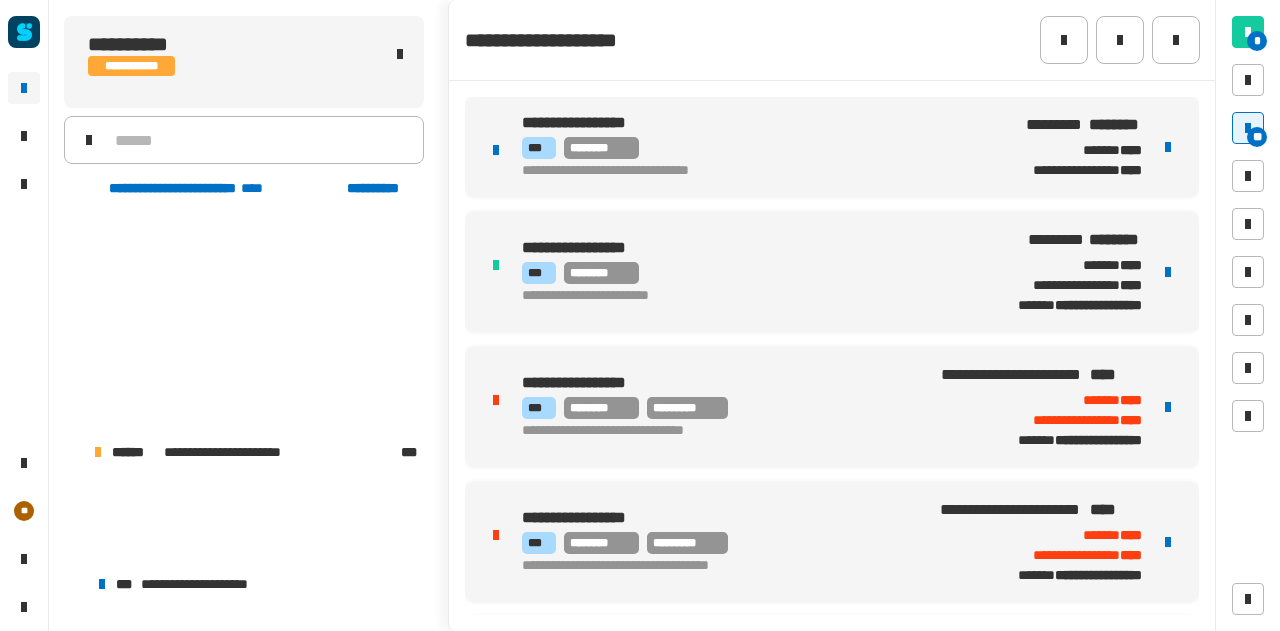 scroll, scrollTop: 0, scrollLeft: 0, axis: both 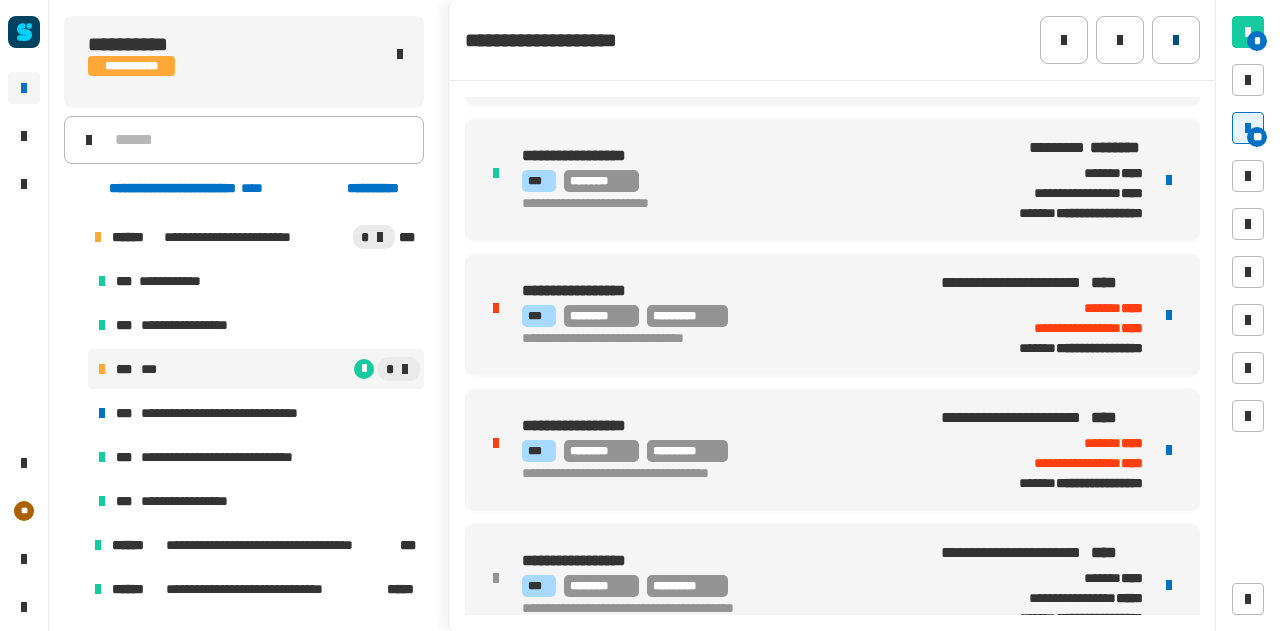 click 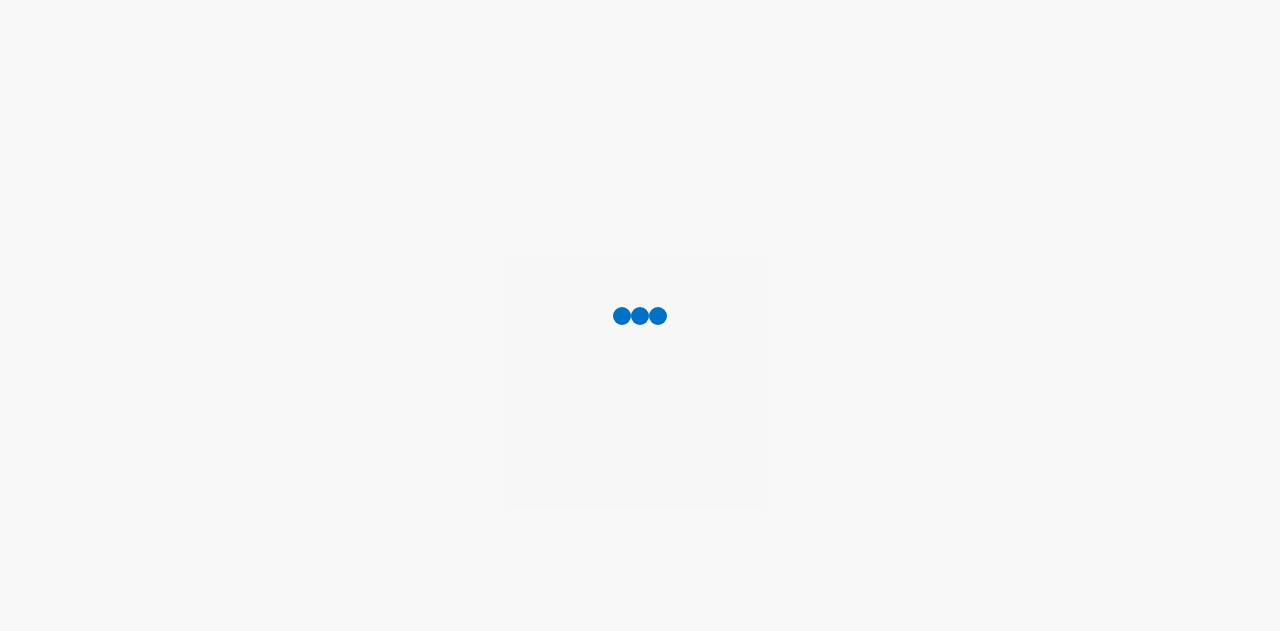 scroll, scrollTop: 0, scrollLeft: 0, axis: both 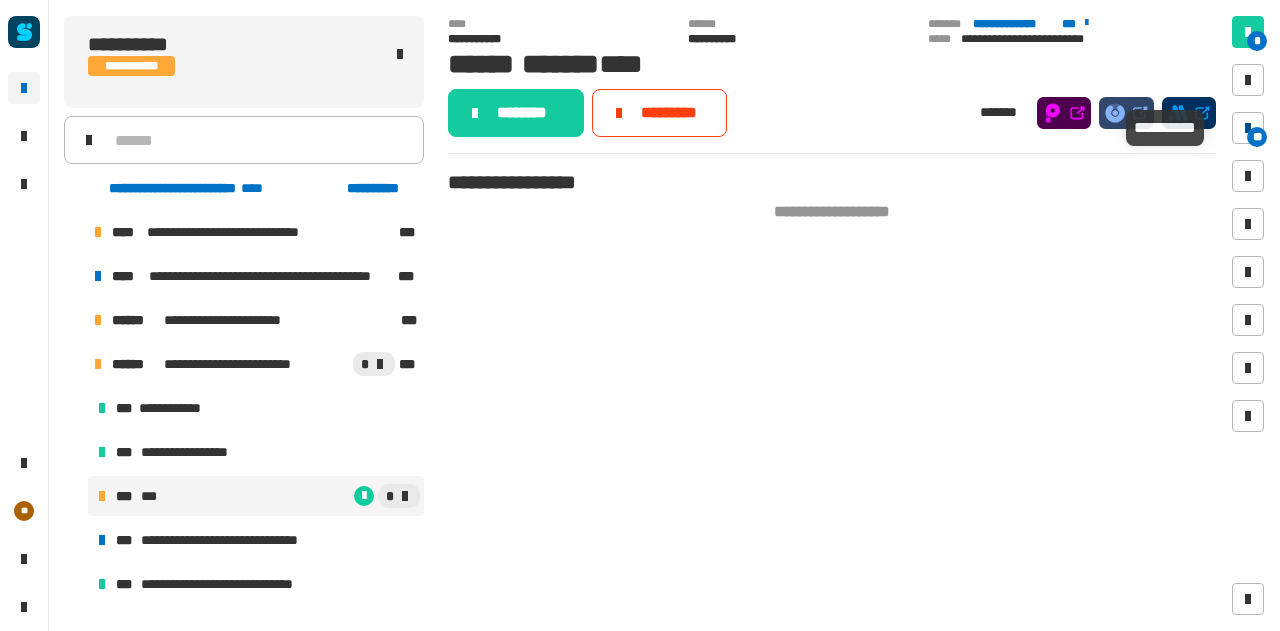 click on "**" at bounding box center (1257, 137) 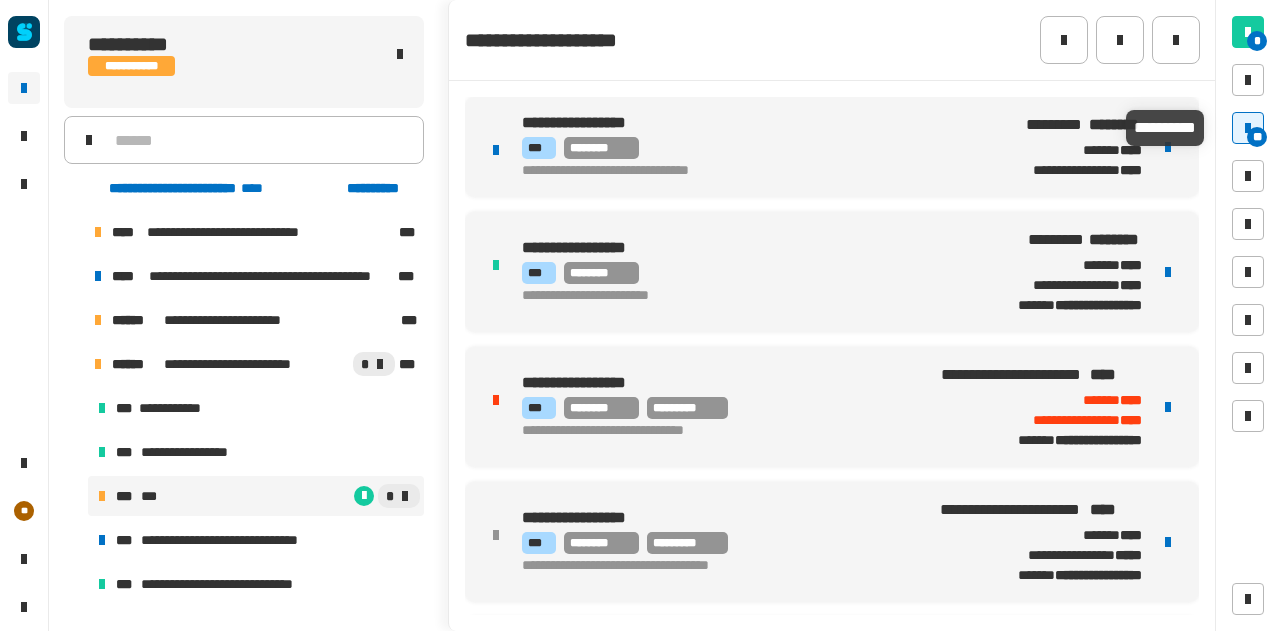 click on "**" at bounding box center (1257, 137) 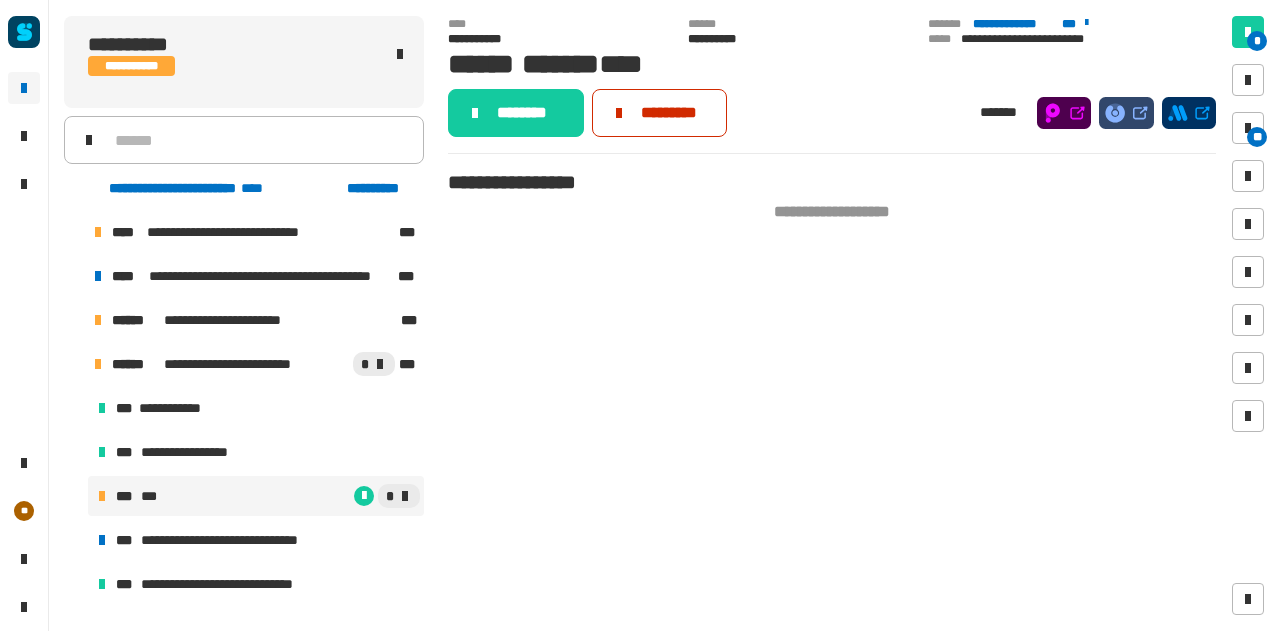 click on "*********" 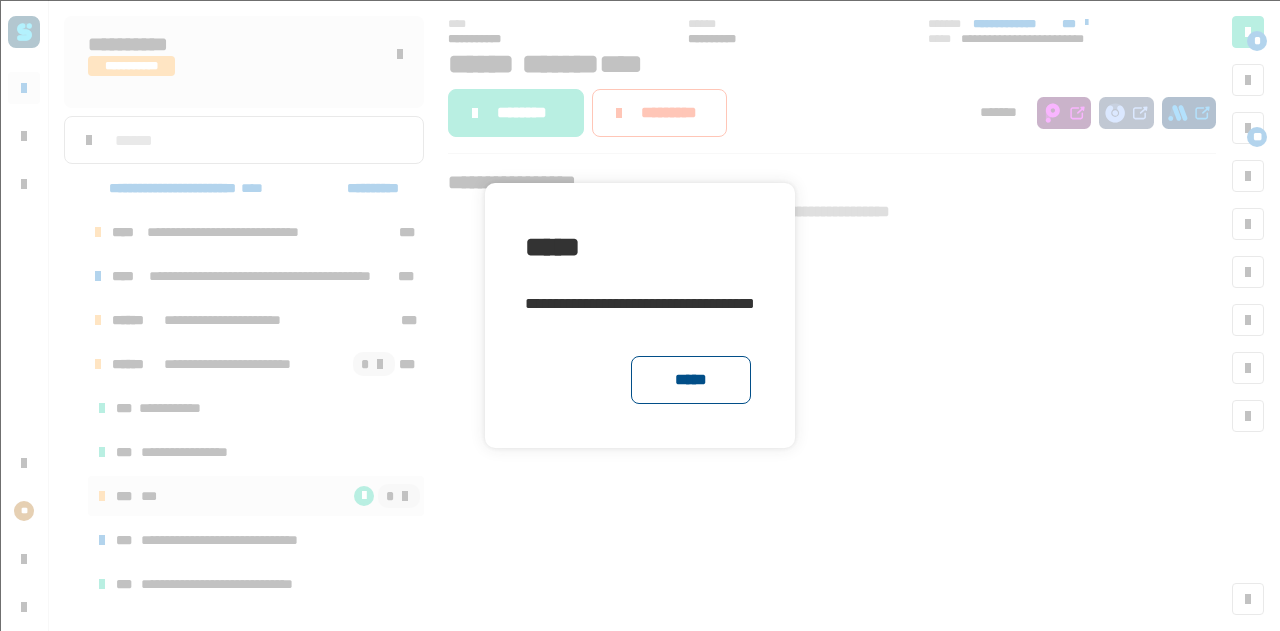 click on "*****" 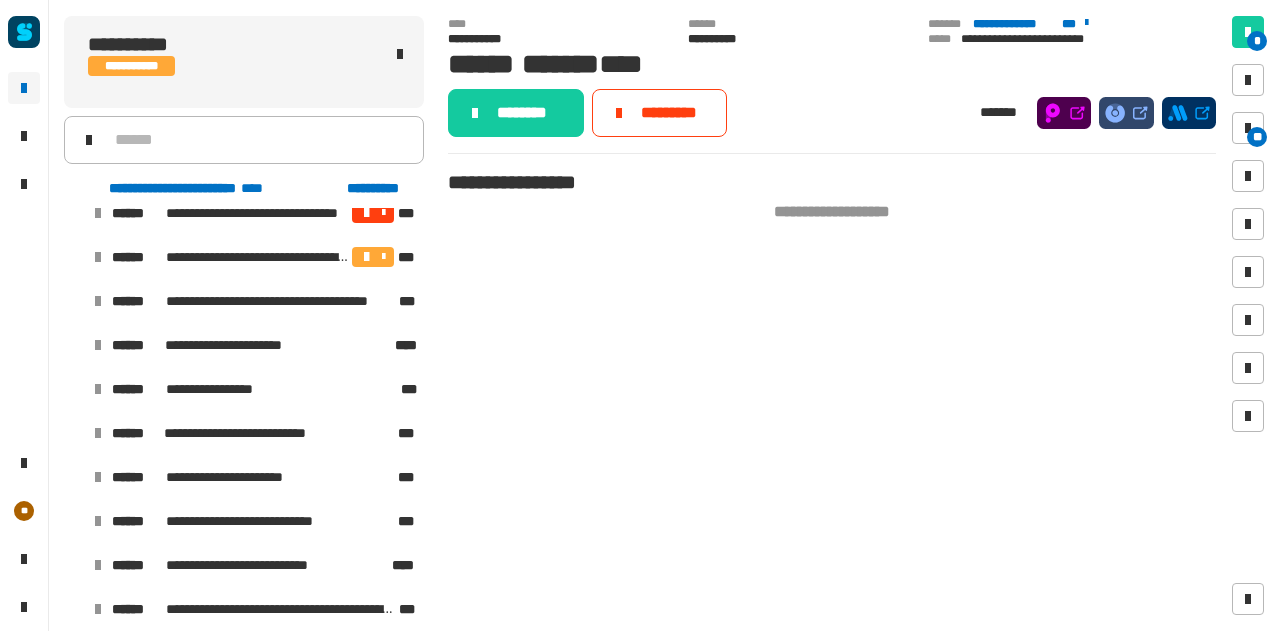 scroll, scrollTop: 570, scrollLeft: 0, axis: vertical 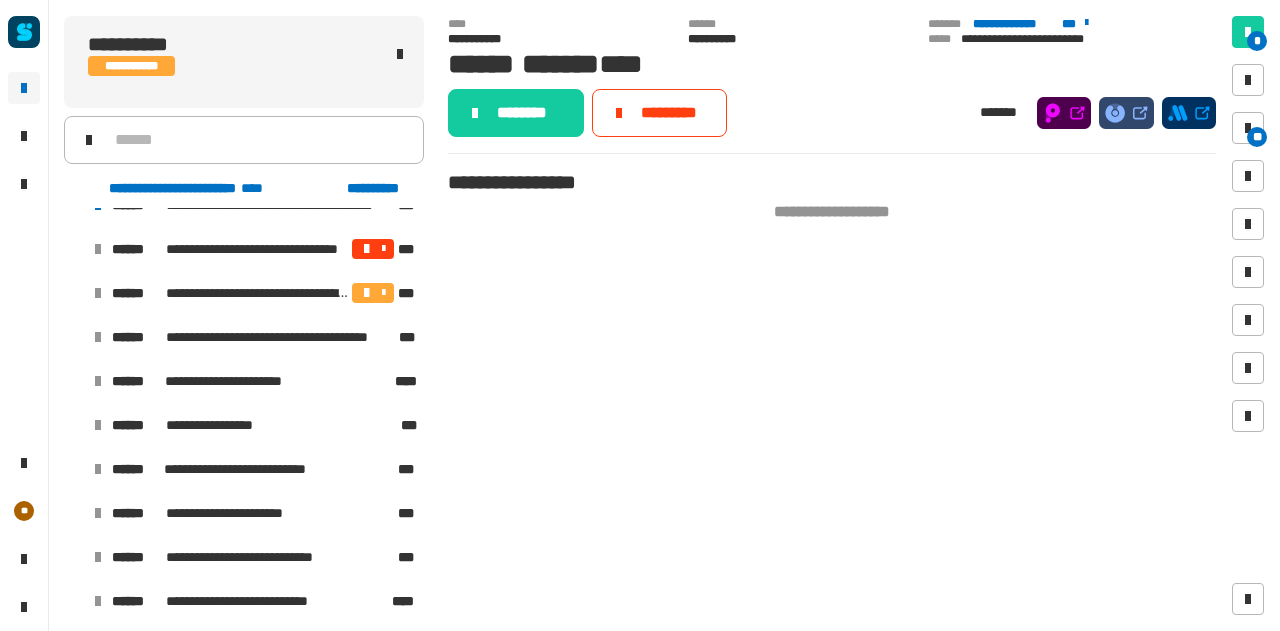 click at bounding box center [74, 337] 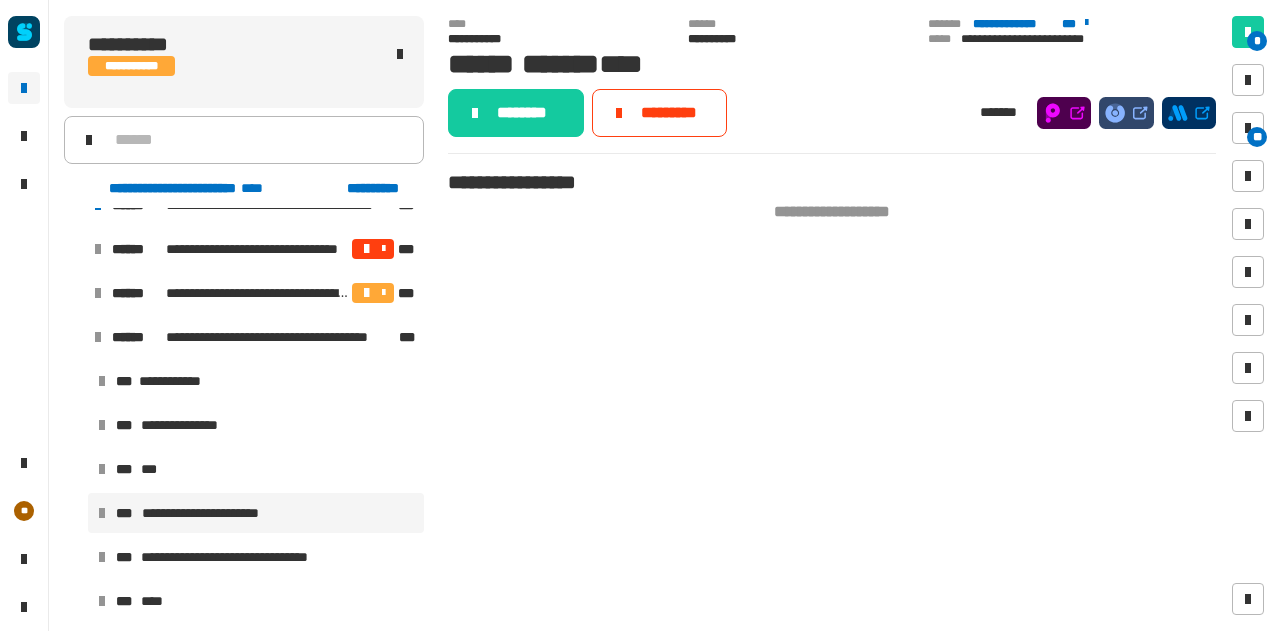 click on "**********" at bounding box center (212, 513) 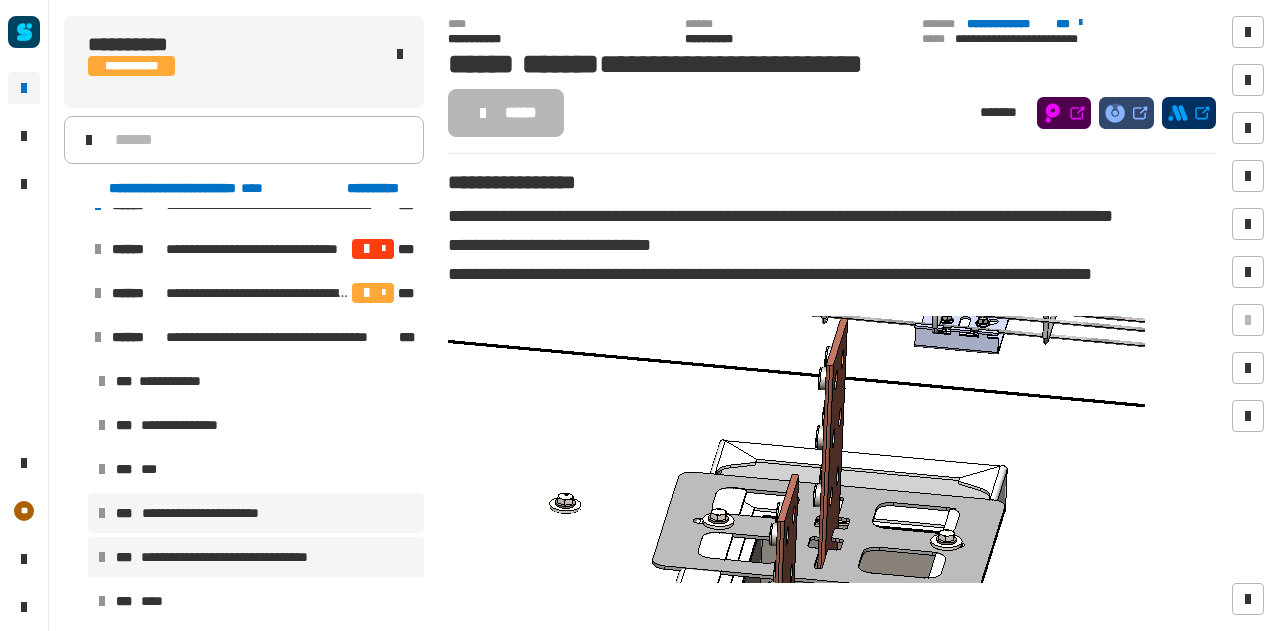click on "**********" at bounding box center (239, 557) 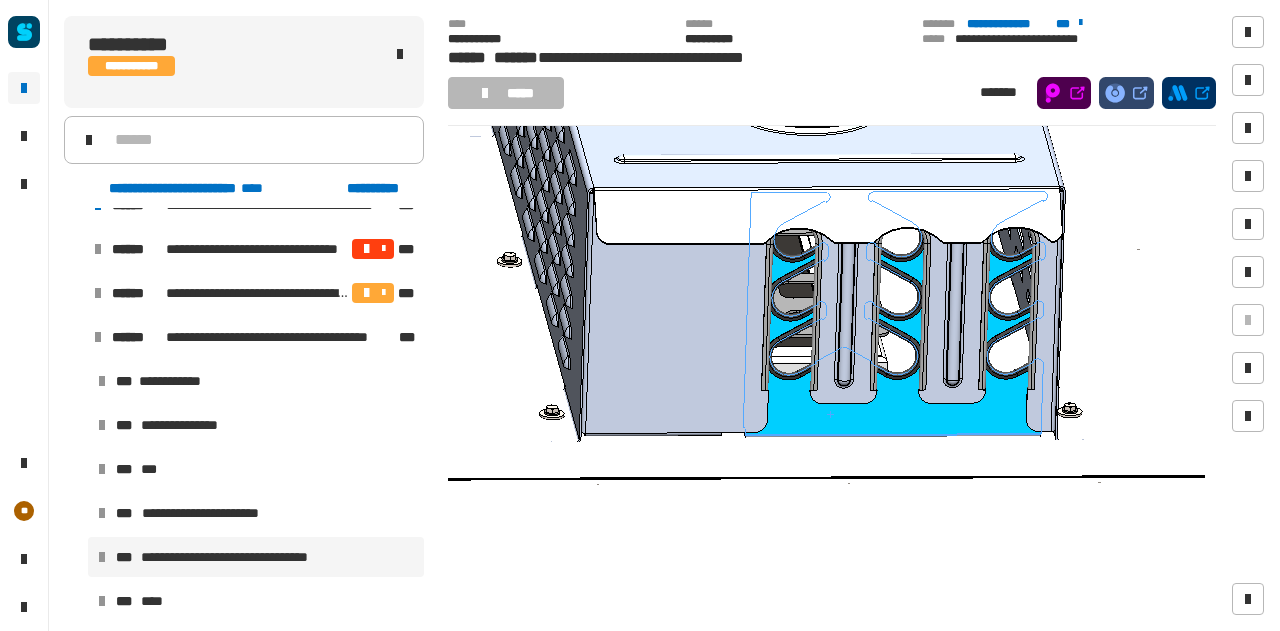 scroll, scrollTop: 403, scrollLeft: 0, axis: vertical 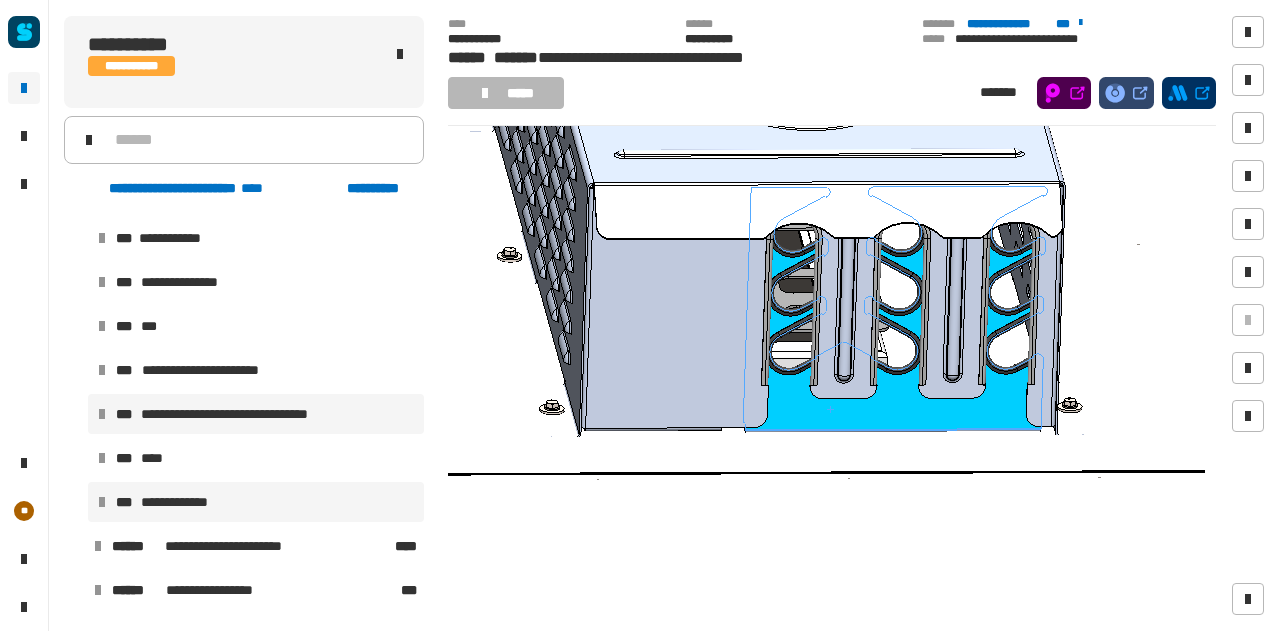 click on "**********" at bounding box center (256, 502) 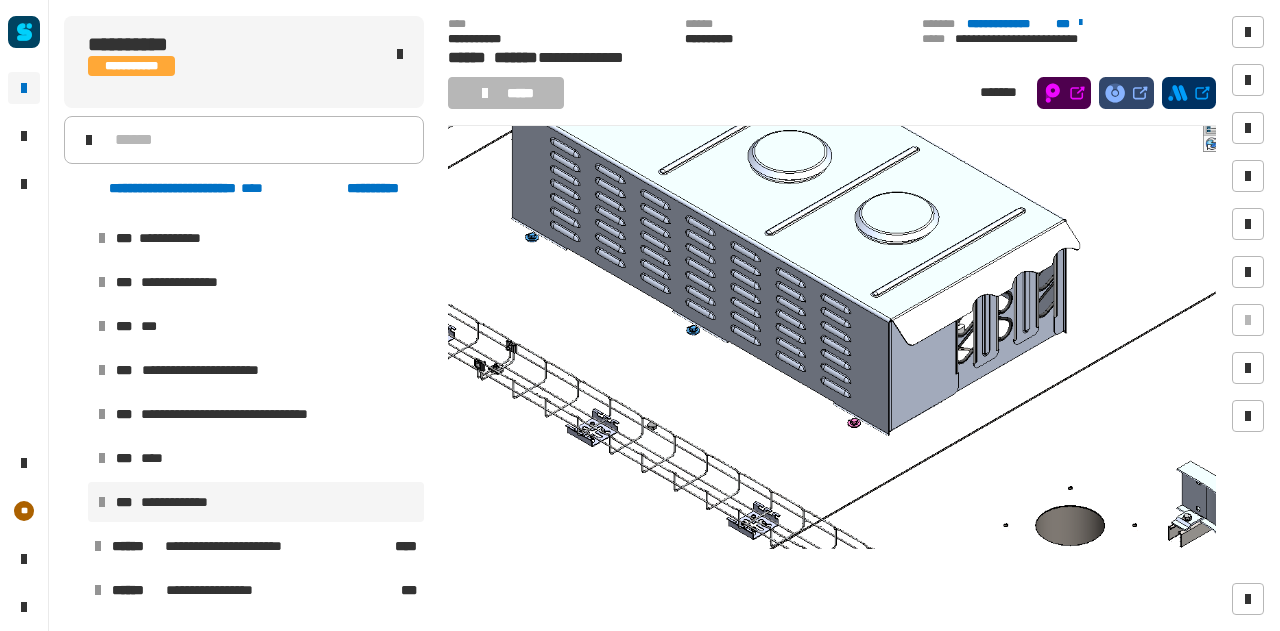 scroll, scrollTop: 500, scrollLeft: 0, axis: vertical 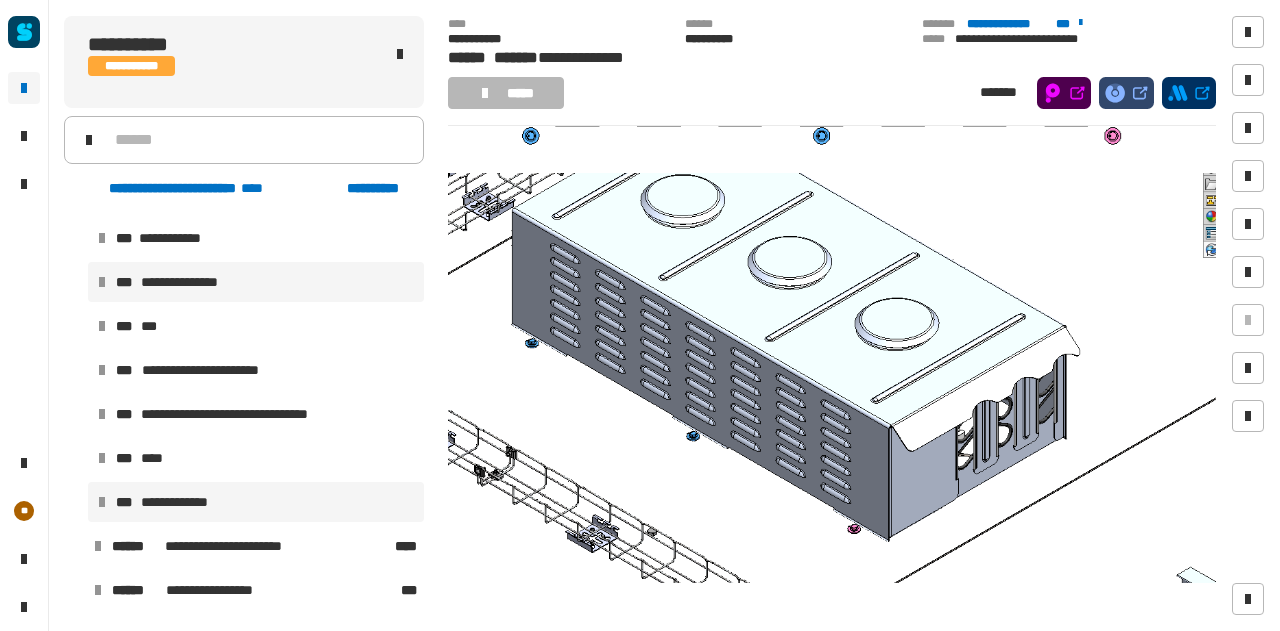 click on "**********" at bounding box center (189, 282) 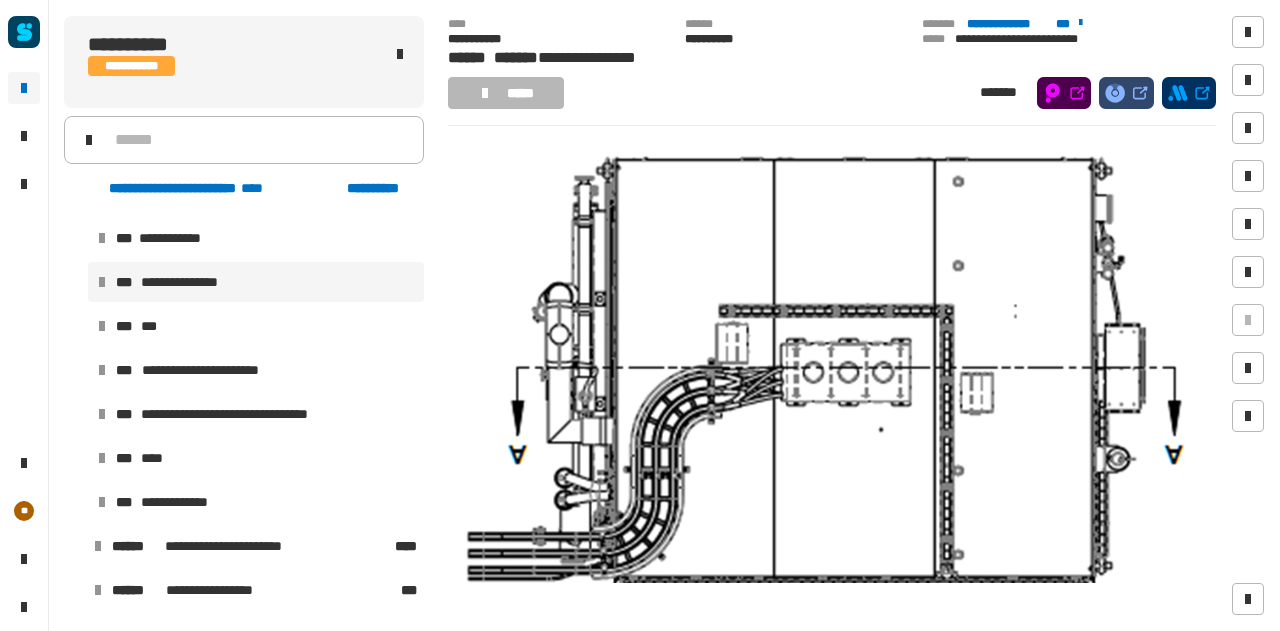 scroll, scrollTop: 209, scrollLeft: 0, axis: vertical 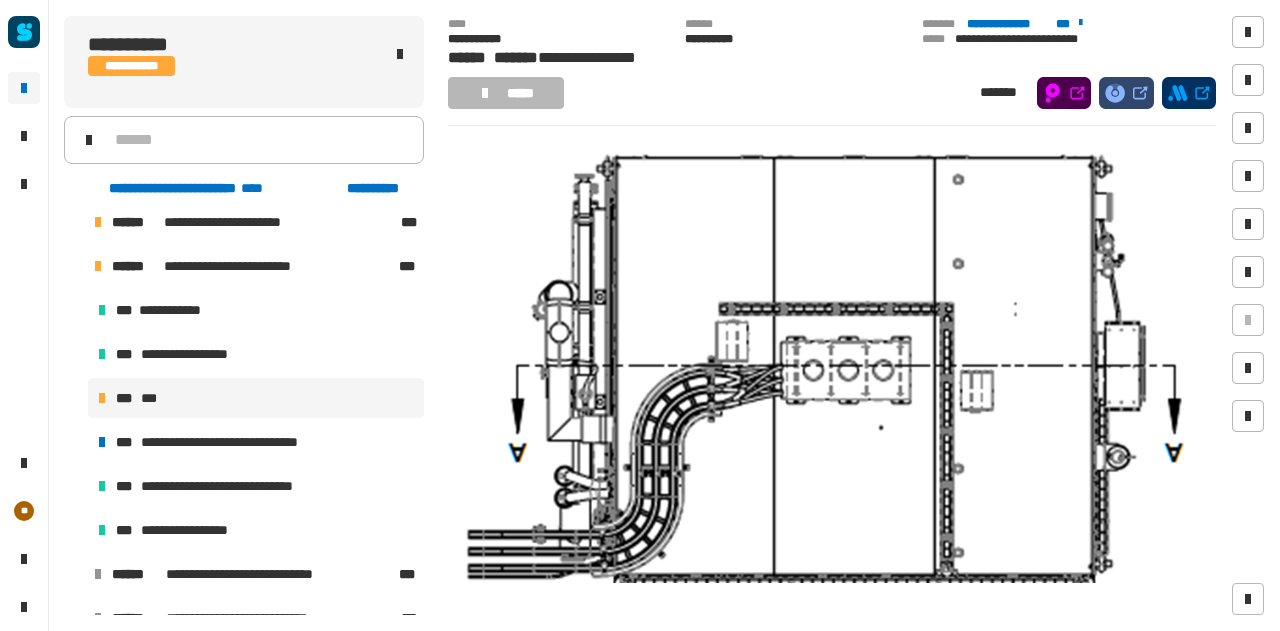 click on "*** ***" at bounding box center [256, 398] 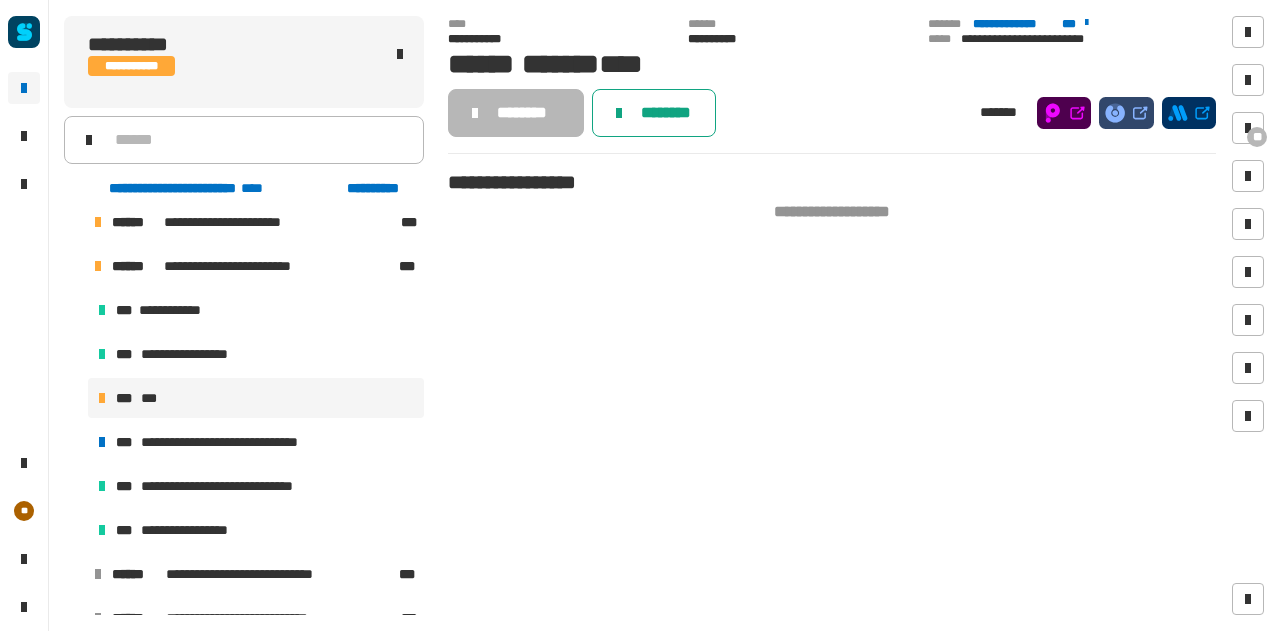 click on "********" 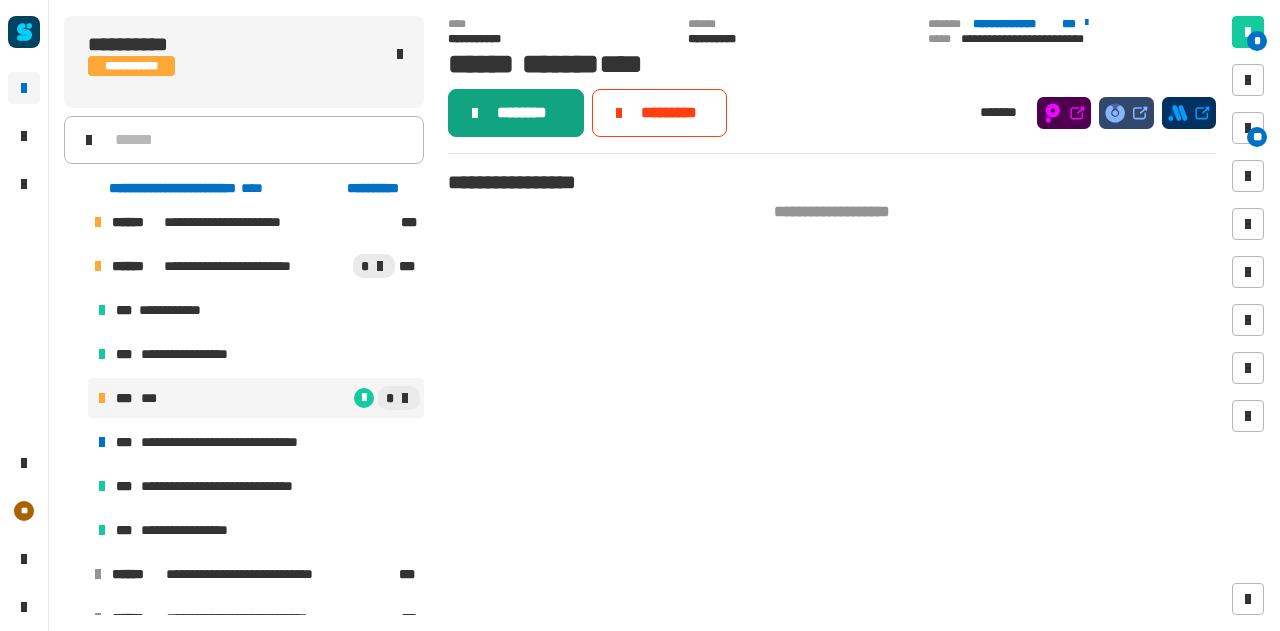 click on "********" 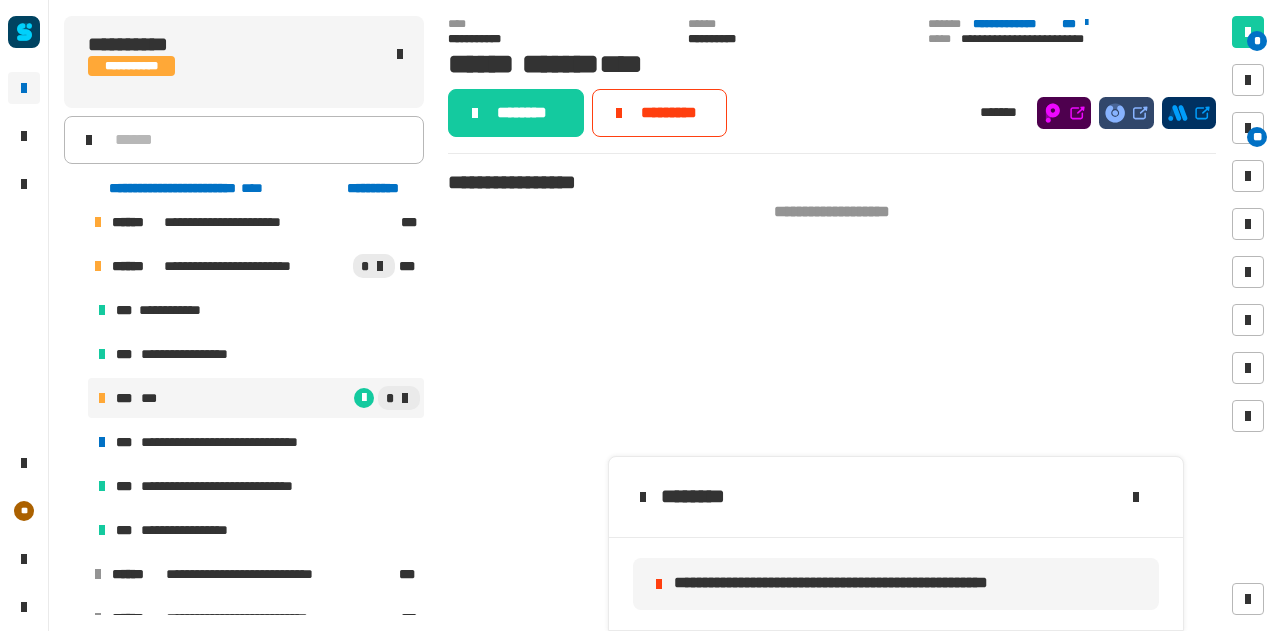 click on "[FIRST] [LAST] [STREET] [CITY], [STATE] [ZIP] [COUNTRY] [PHONE] [EMAIL] [FIRST] [LAST] [STREET] [CITY], [STATE] [ZIP] [COUNTRY] [PHONE] [EMAIL]" 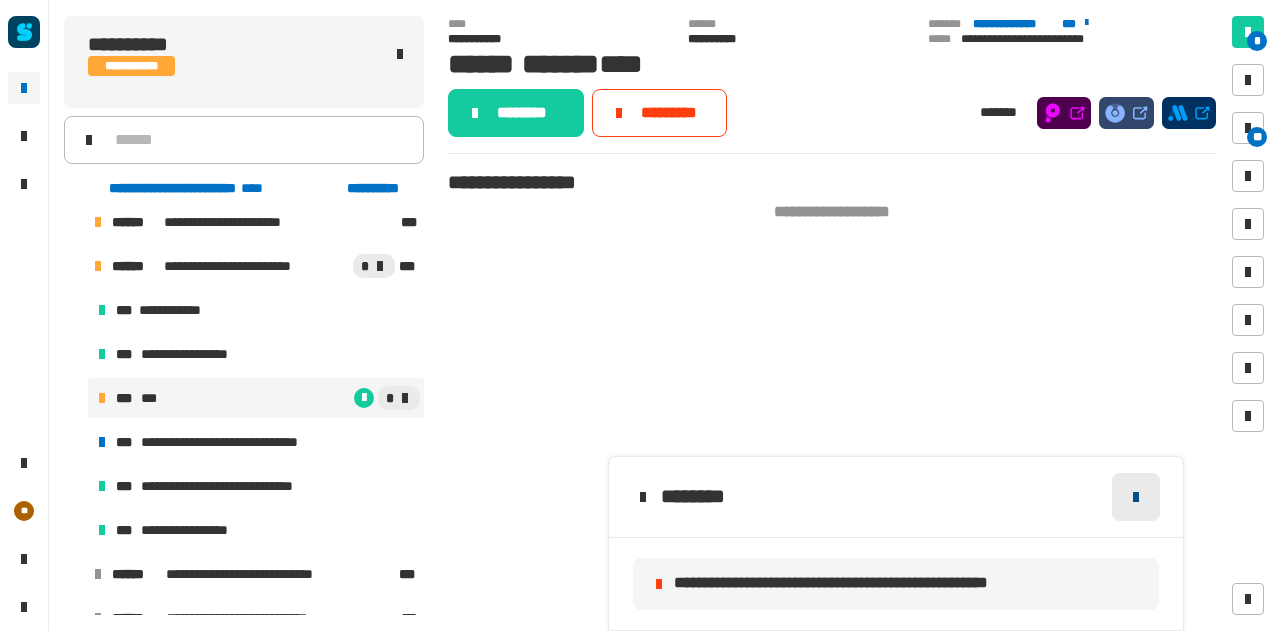 click 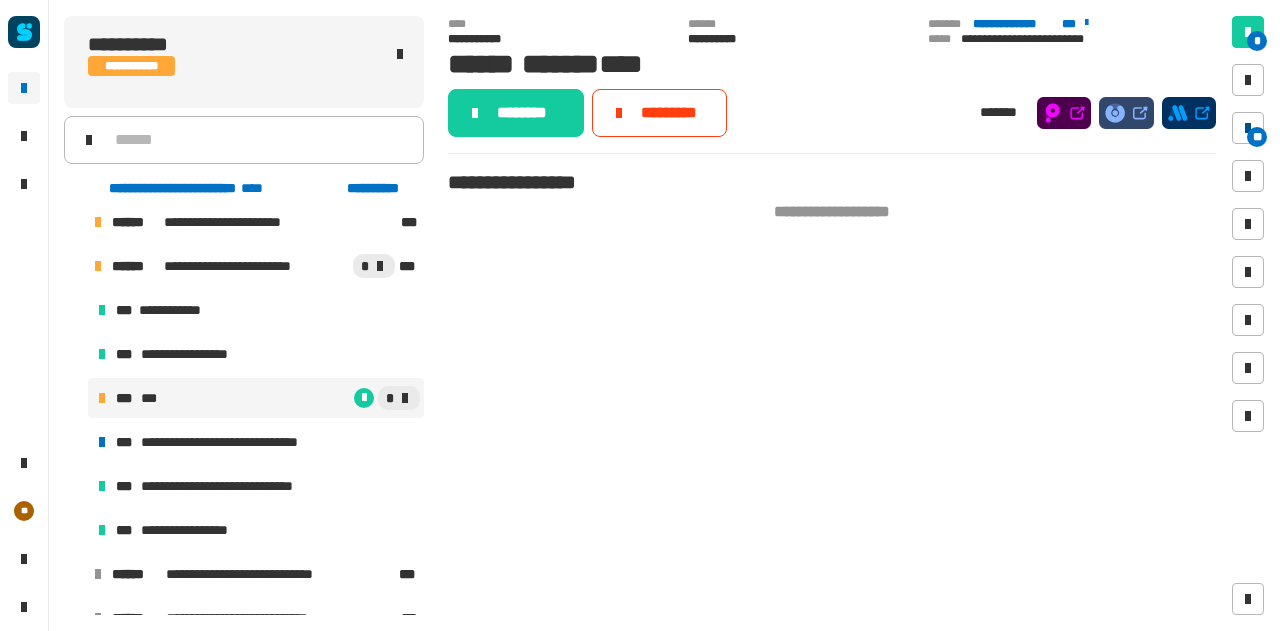 click at bounding box center [1248, 128] 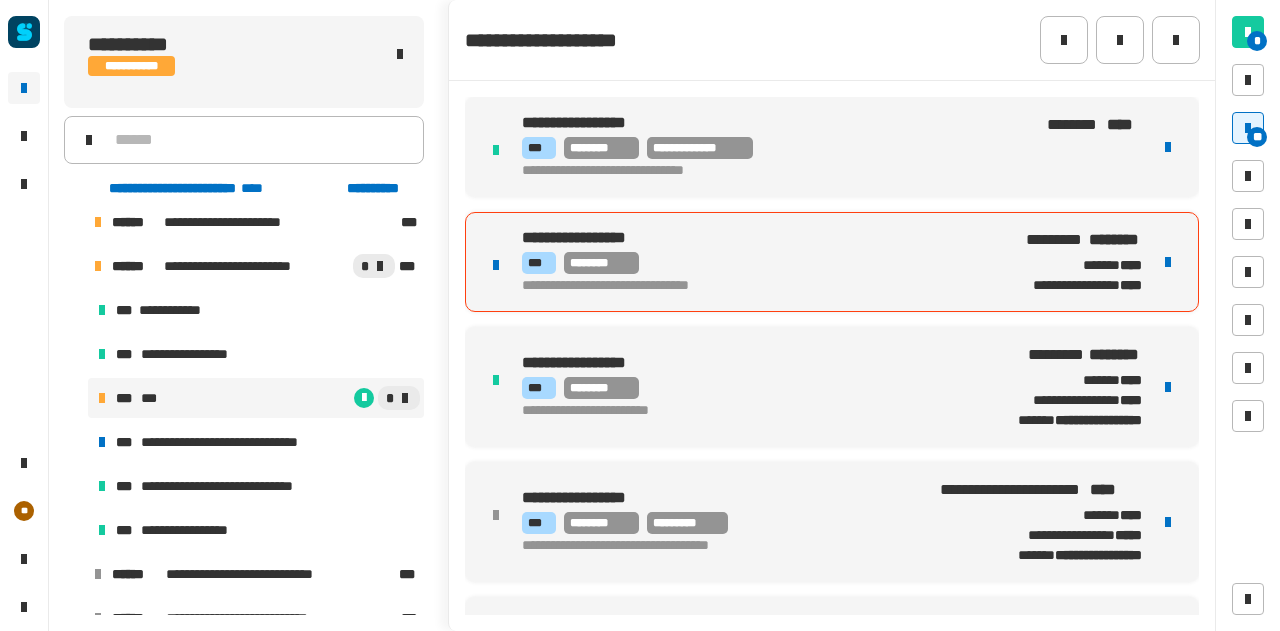 click at bounding box center (1168, 262) 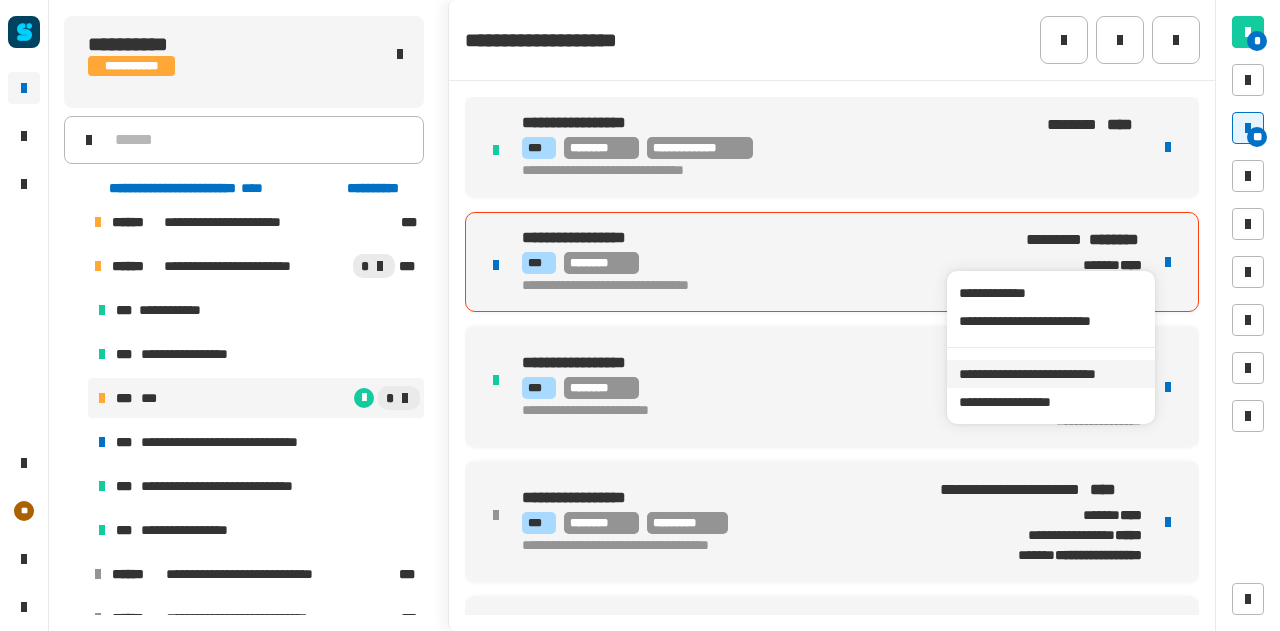 click on "**********" at bounding box center (1050, 374) 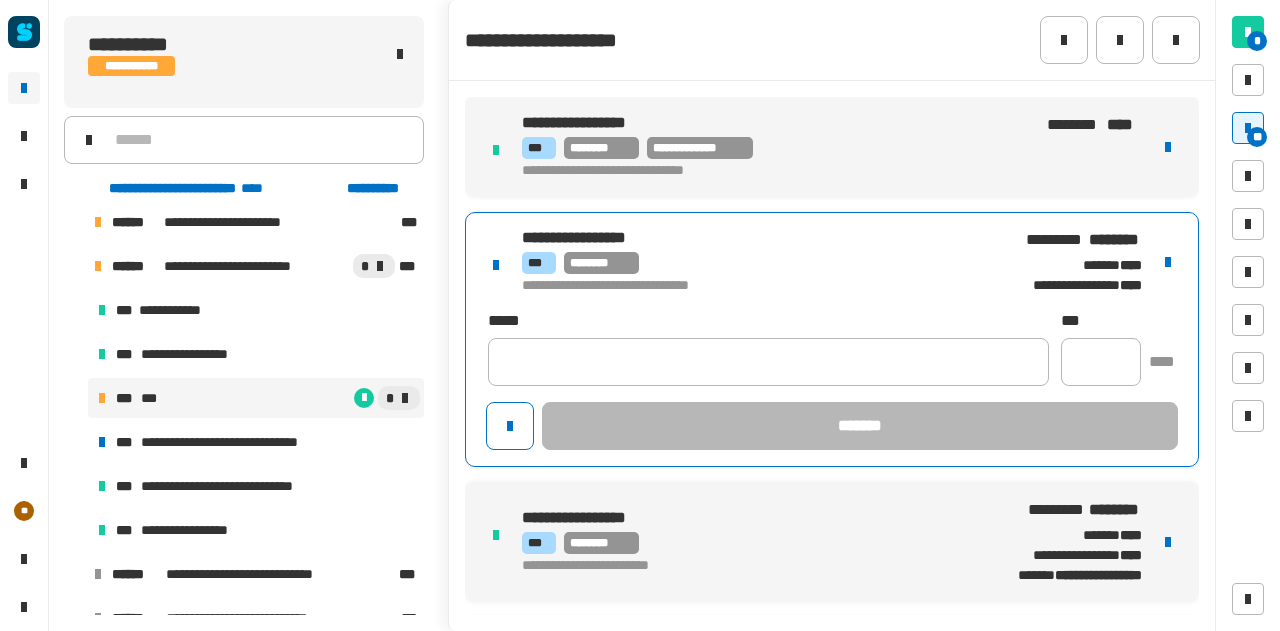 click on "[FIRST] [LAST] [STREET] [CITY], [STATE] [ZIP]" at bounding box center [760, 262] 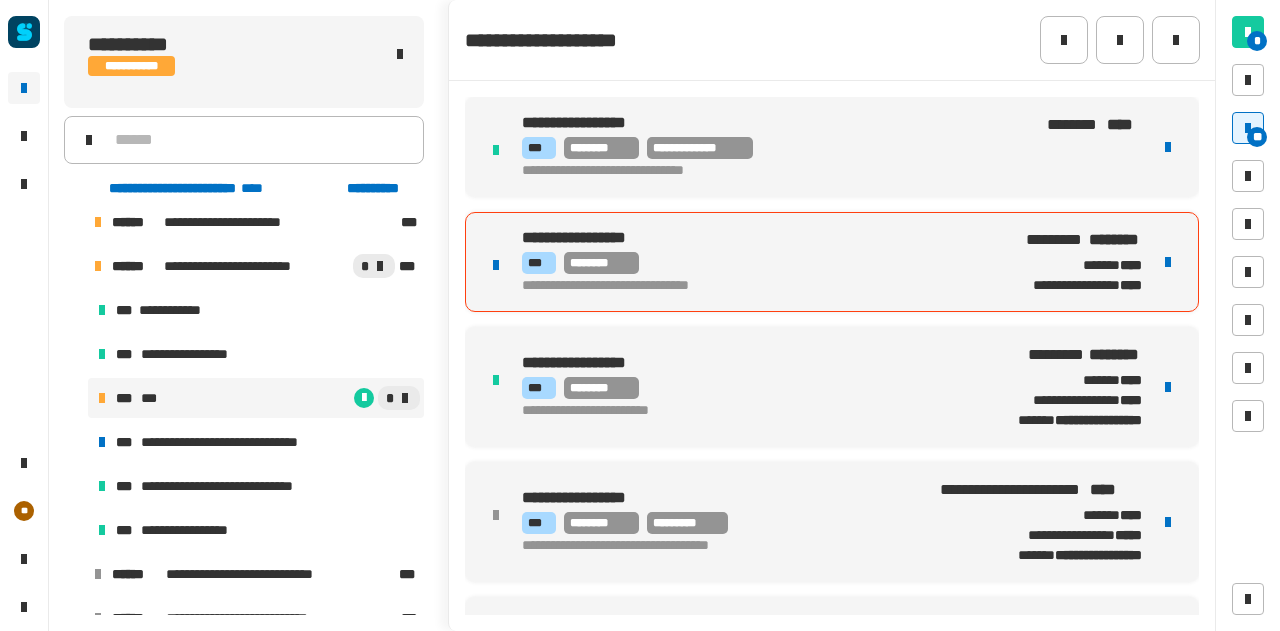 click on "[FIRST] [LAST] [STREET] [CITY], [STATE] [ZIP]" at bounding box center (760, 262) 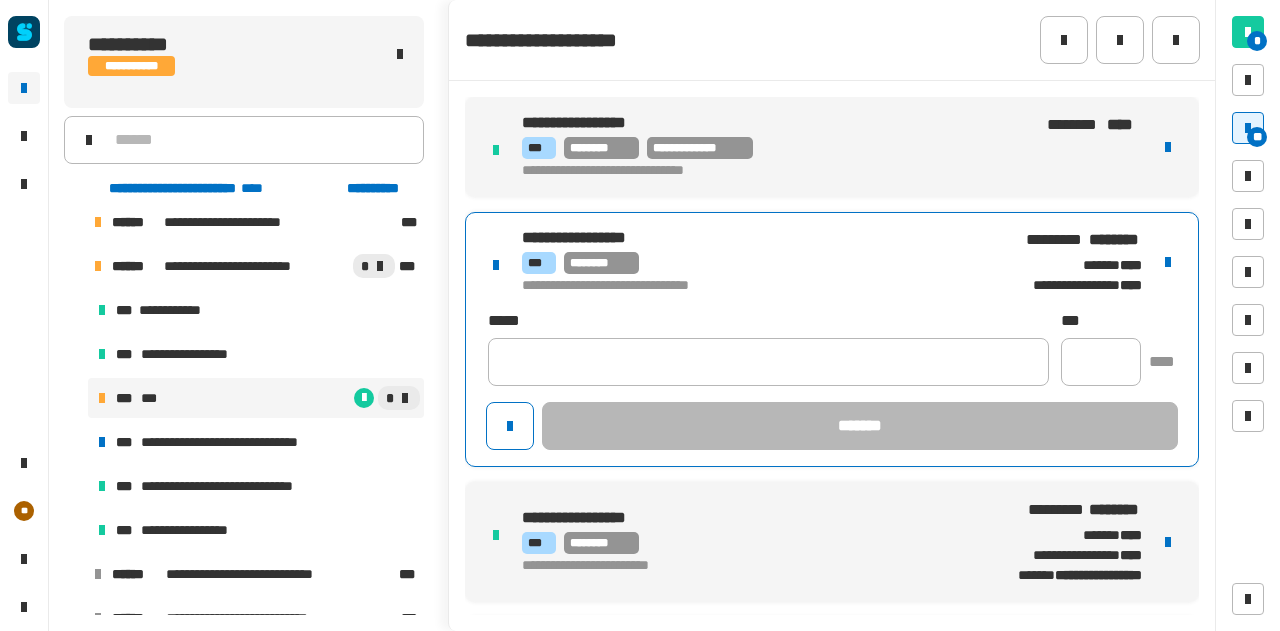 click on "[FIRST] [LAST] [STREET] [CITY], [STATE] [ZIP]" at bounding box center [760, 262] 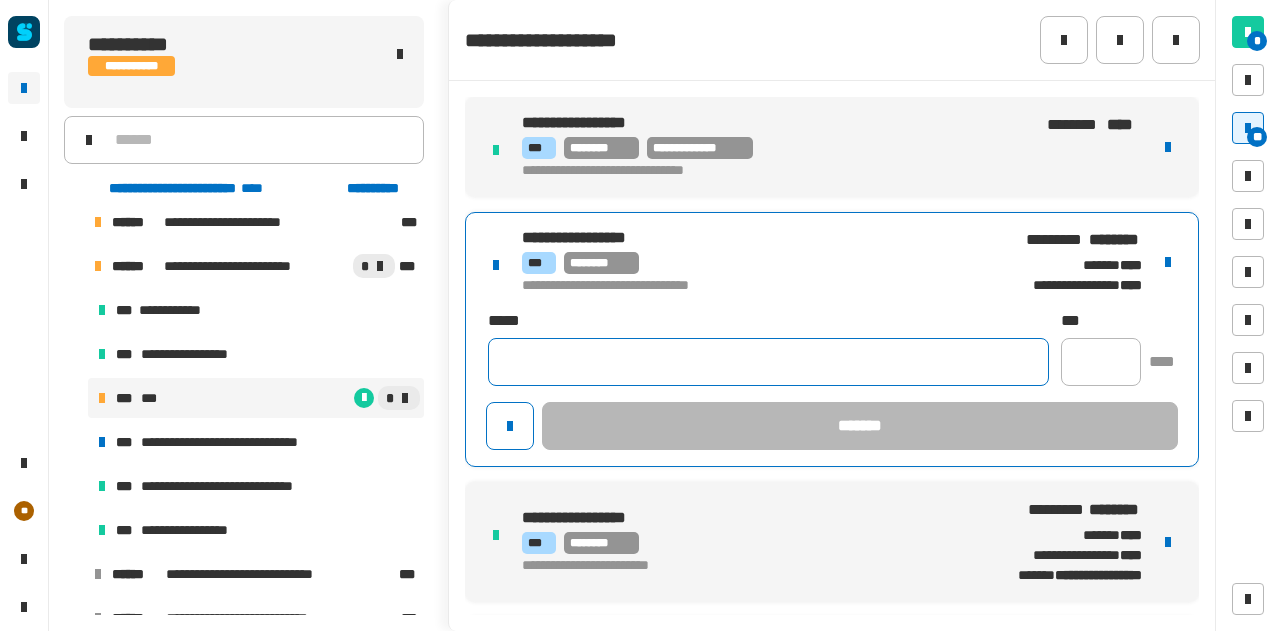 click 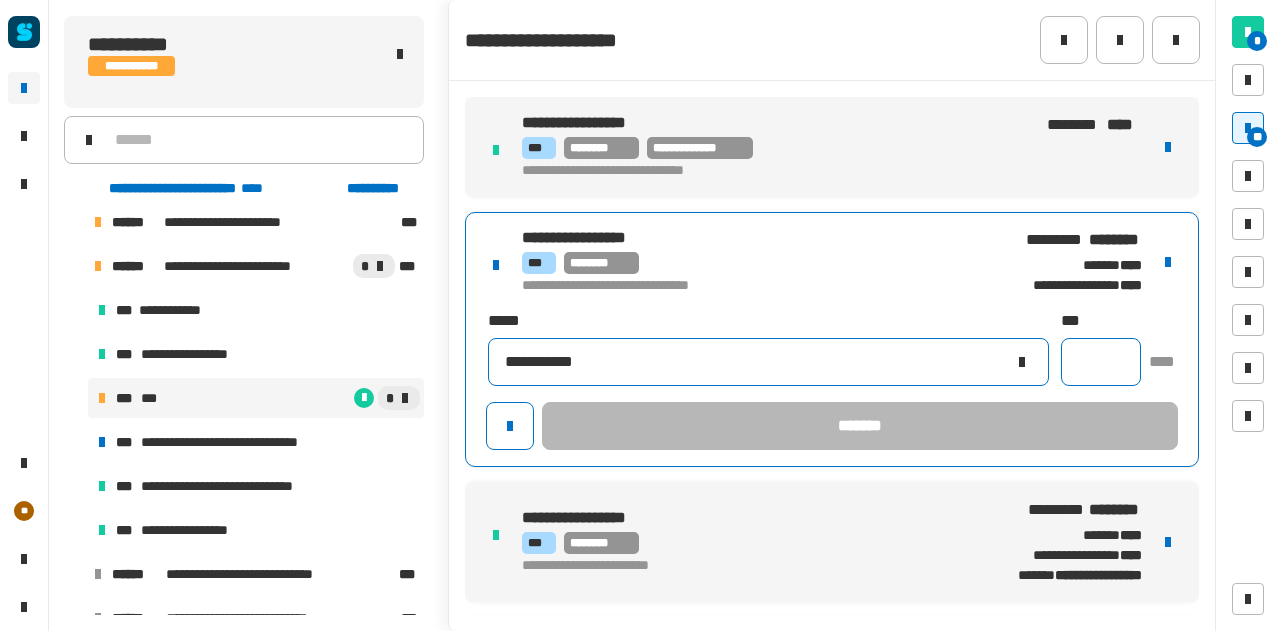 type on "**********" 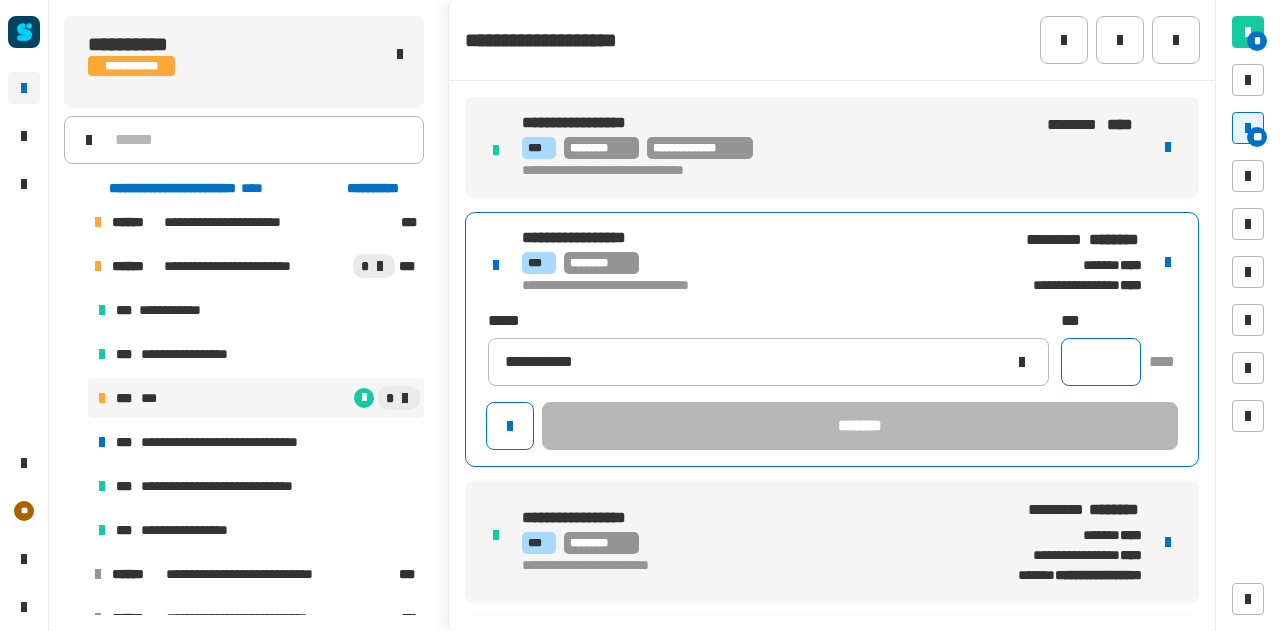 click 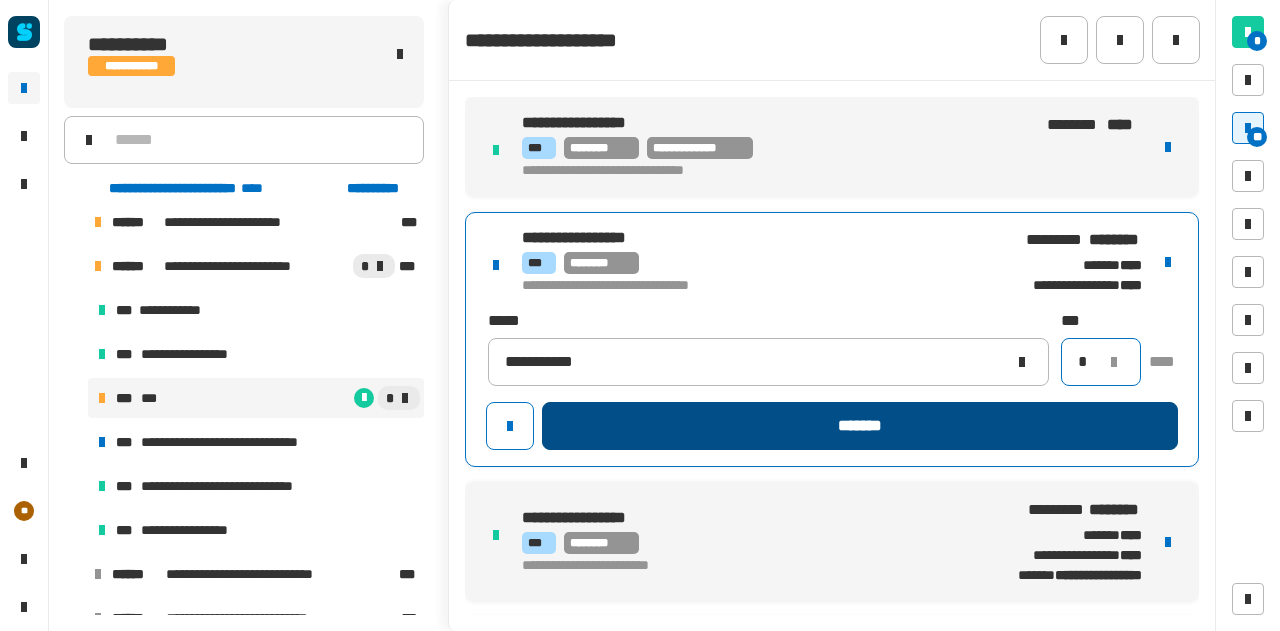 type on "*" 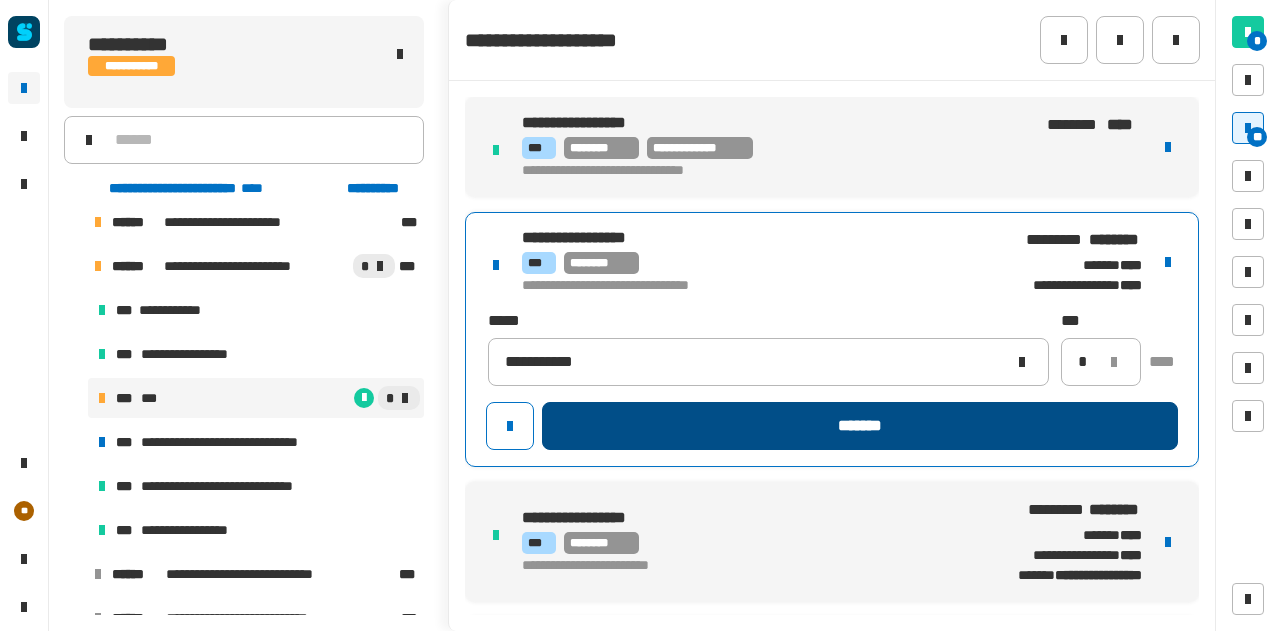 click on "*******" 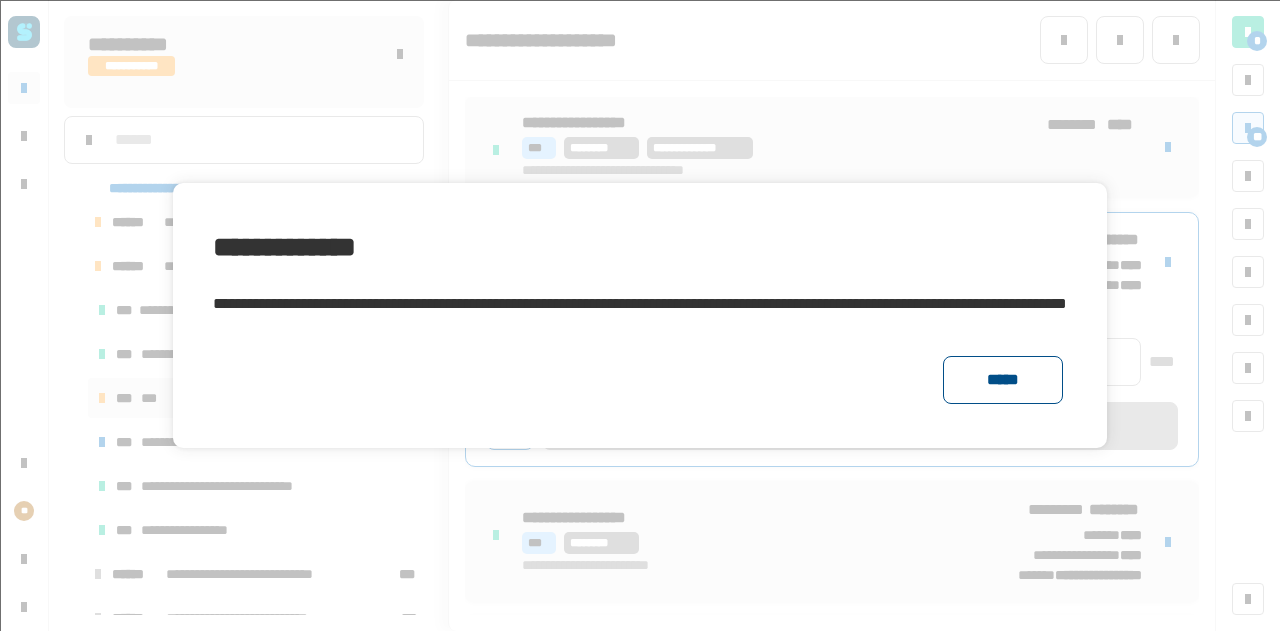 click on "*****" 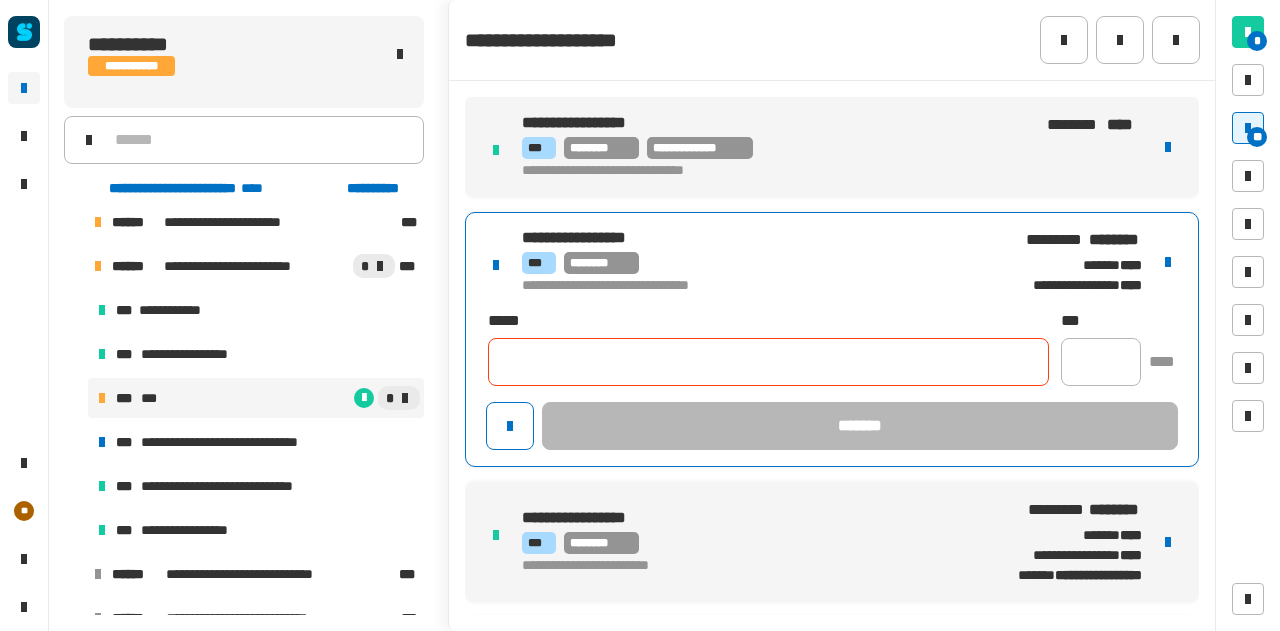 click 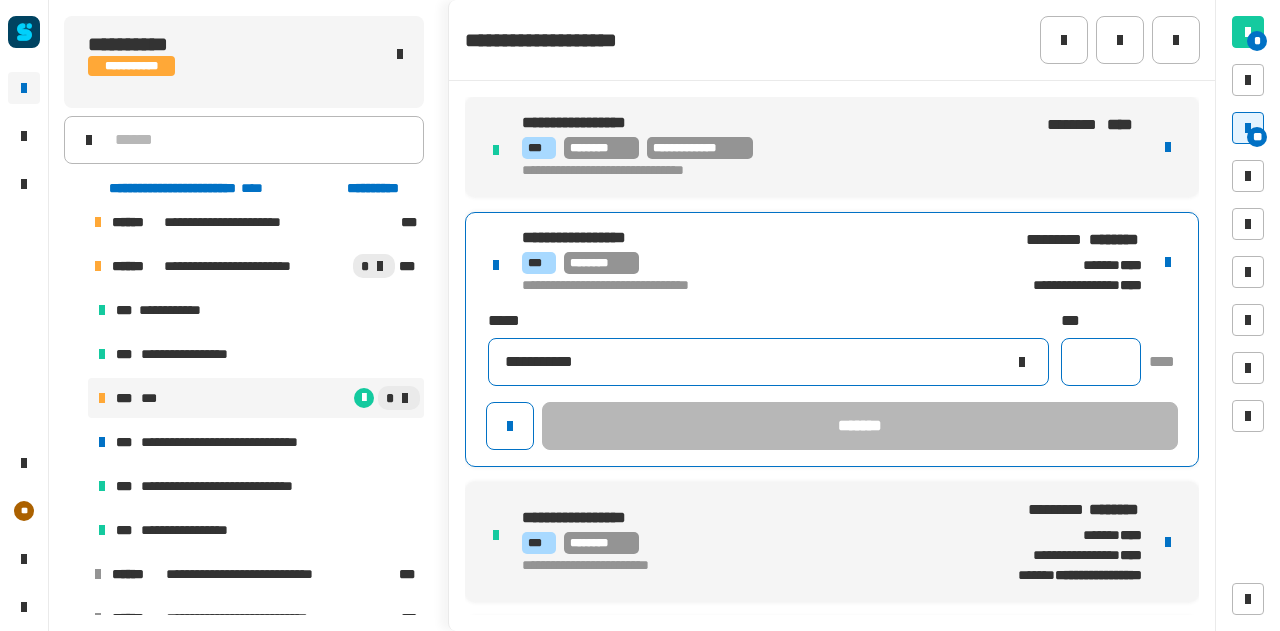 type on "**********" 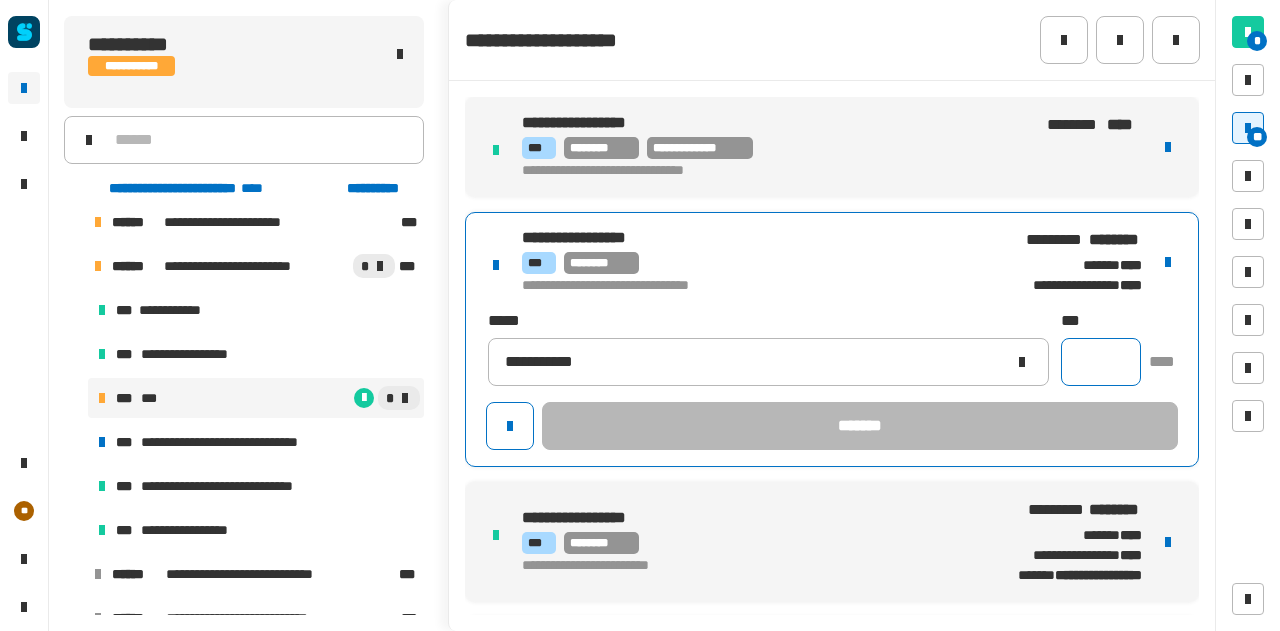 click 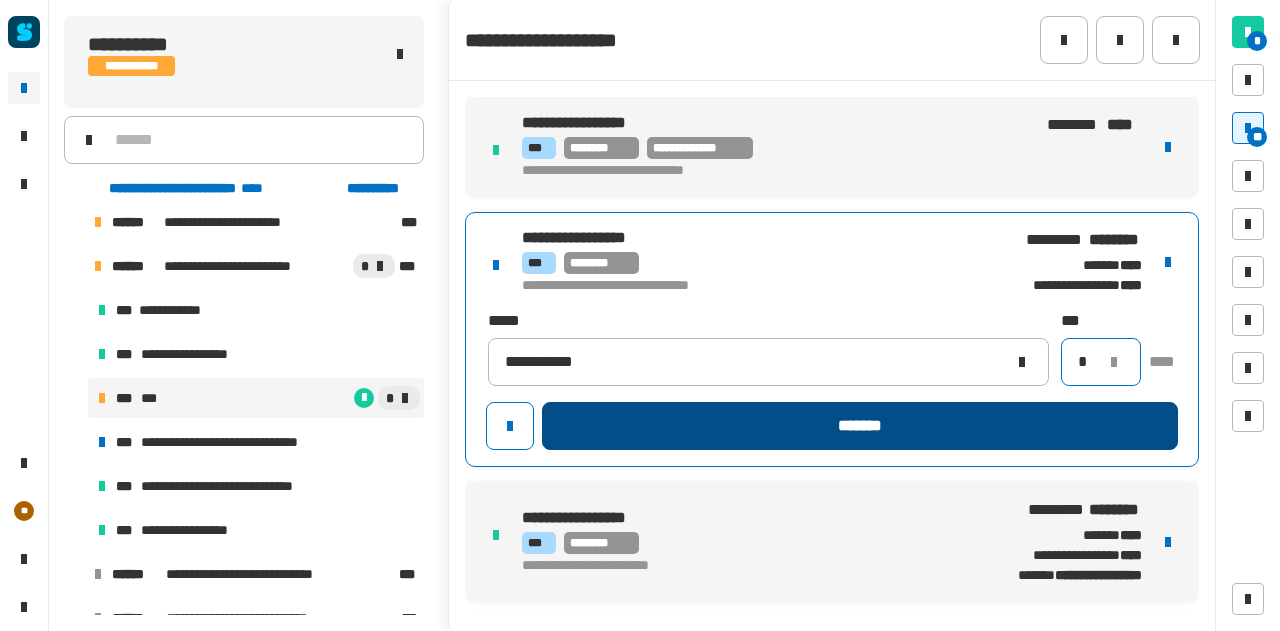 type on "*" 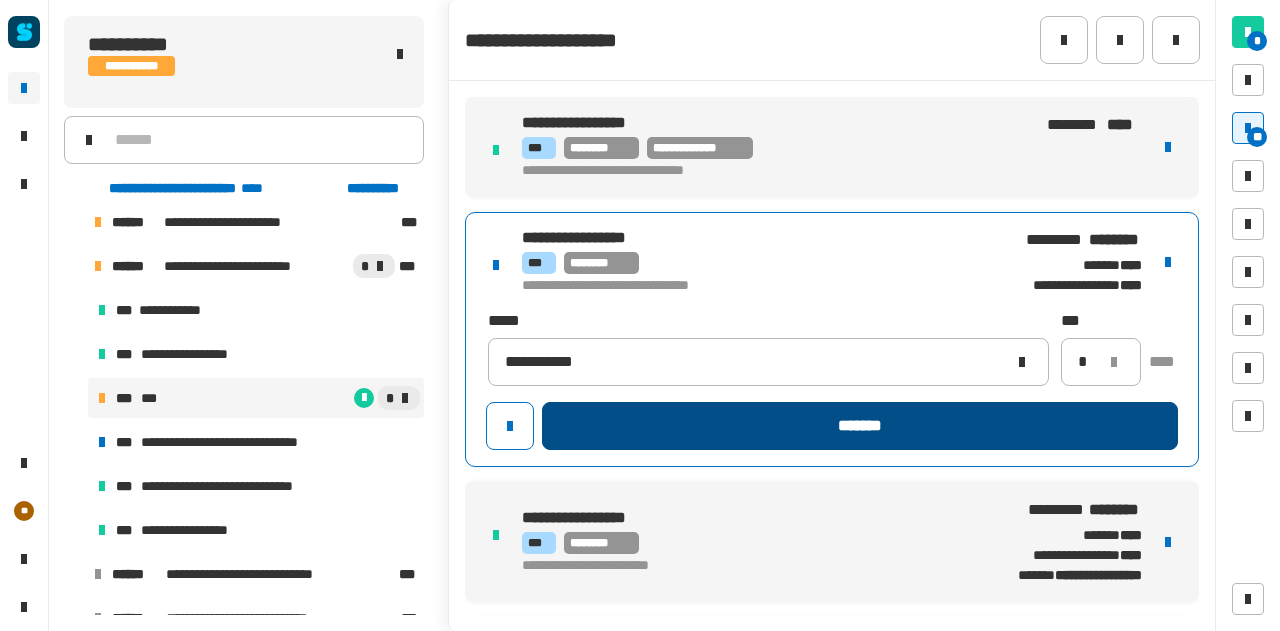 click on "*******" 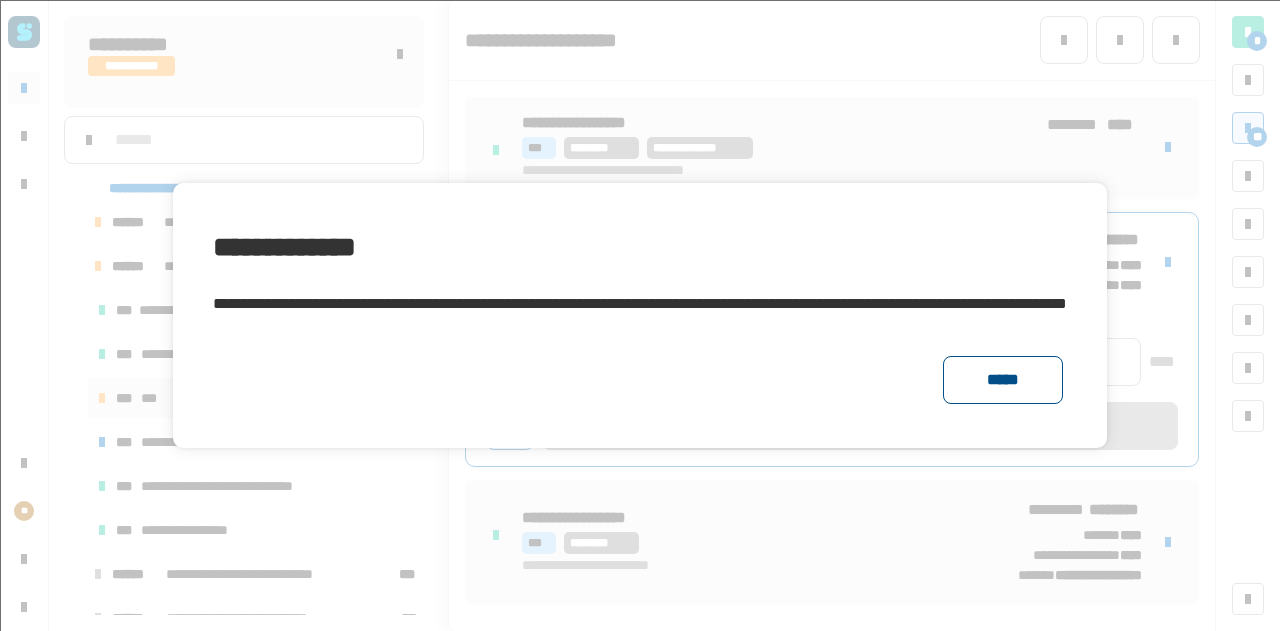 click on "*****" 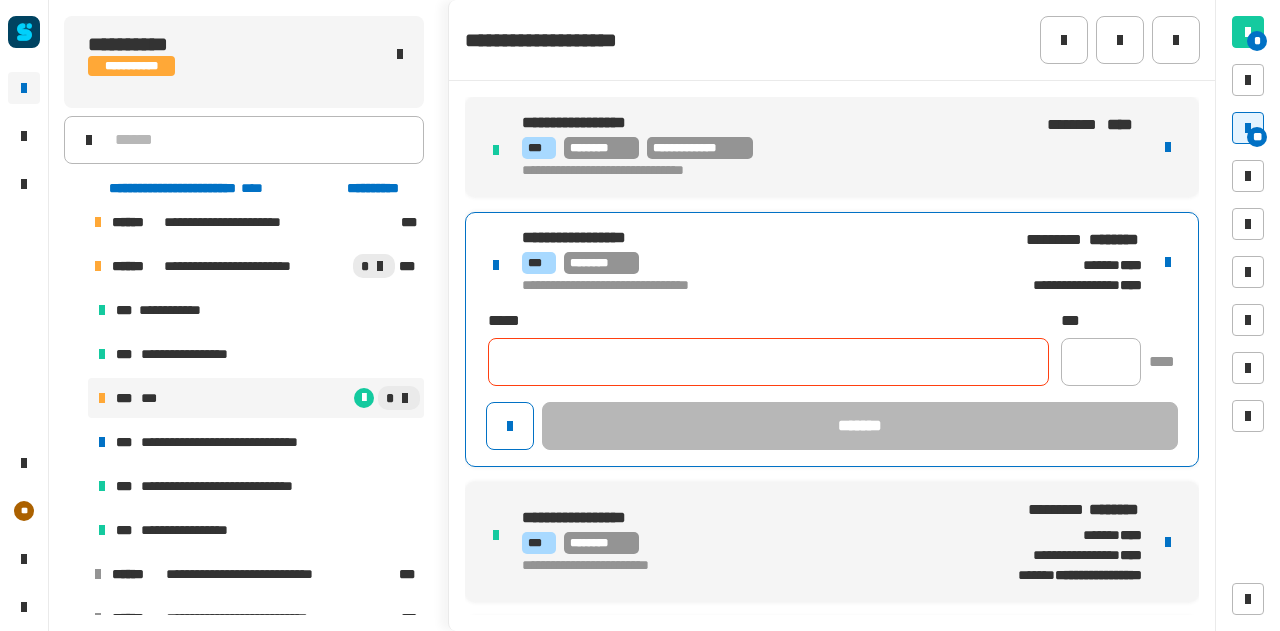 click at bounding box center [1168, 262] 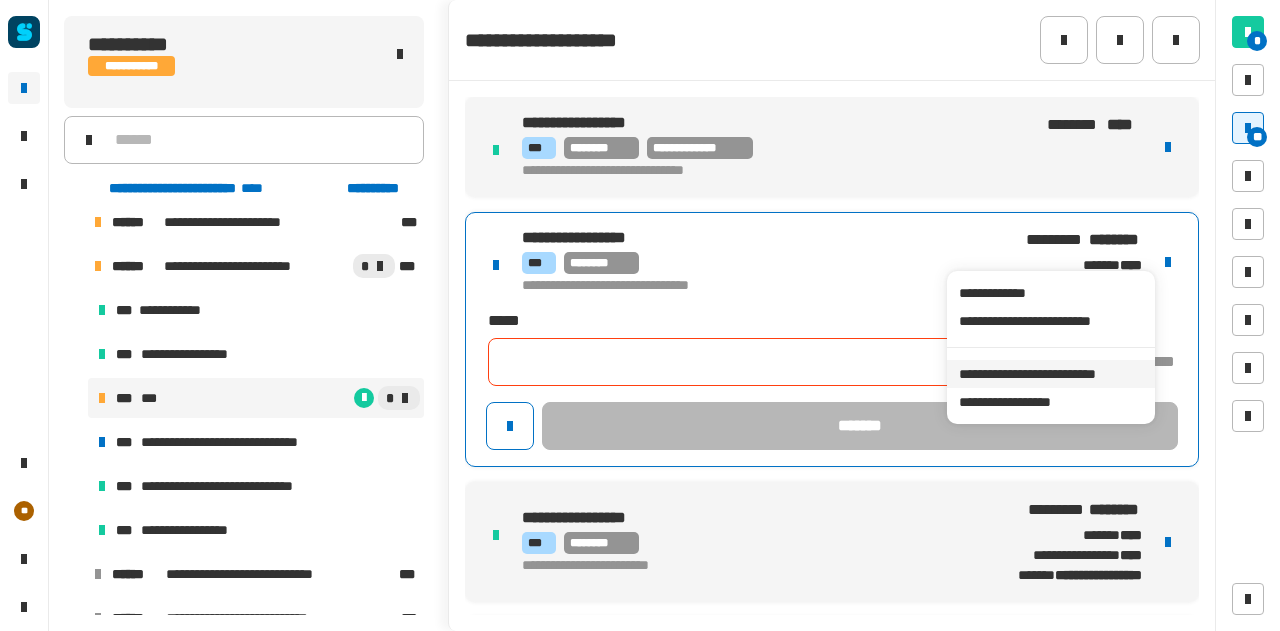 click on "**********" at bounding box center [1050, 374] 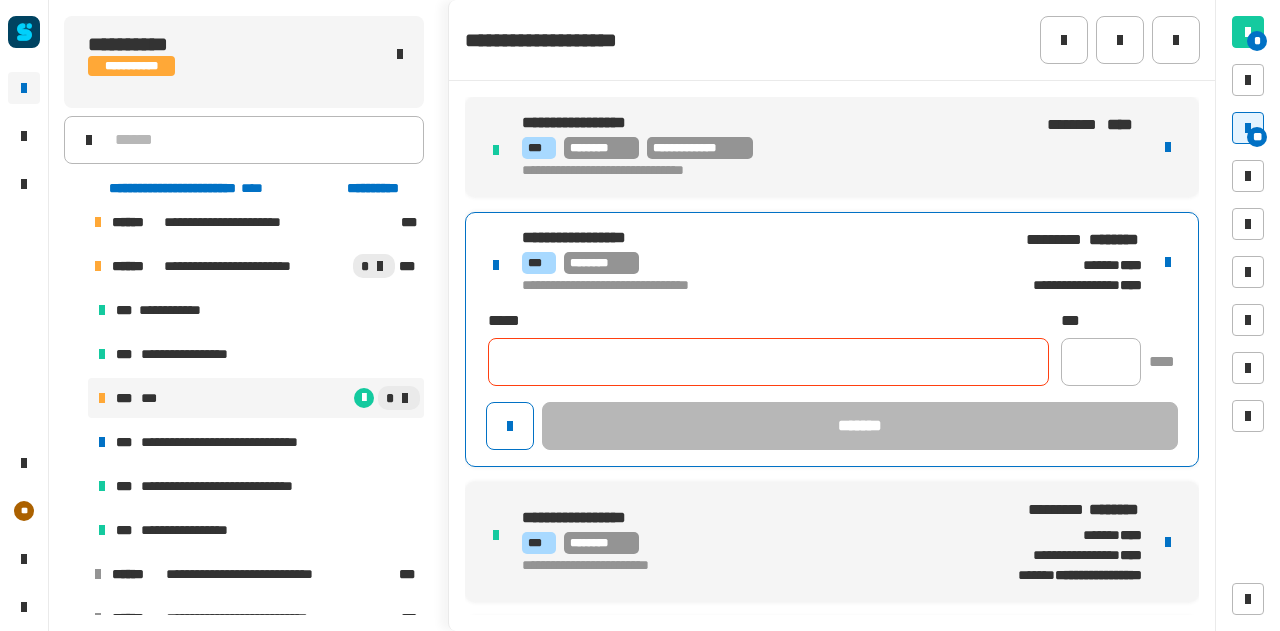 click 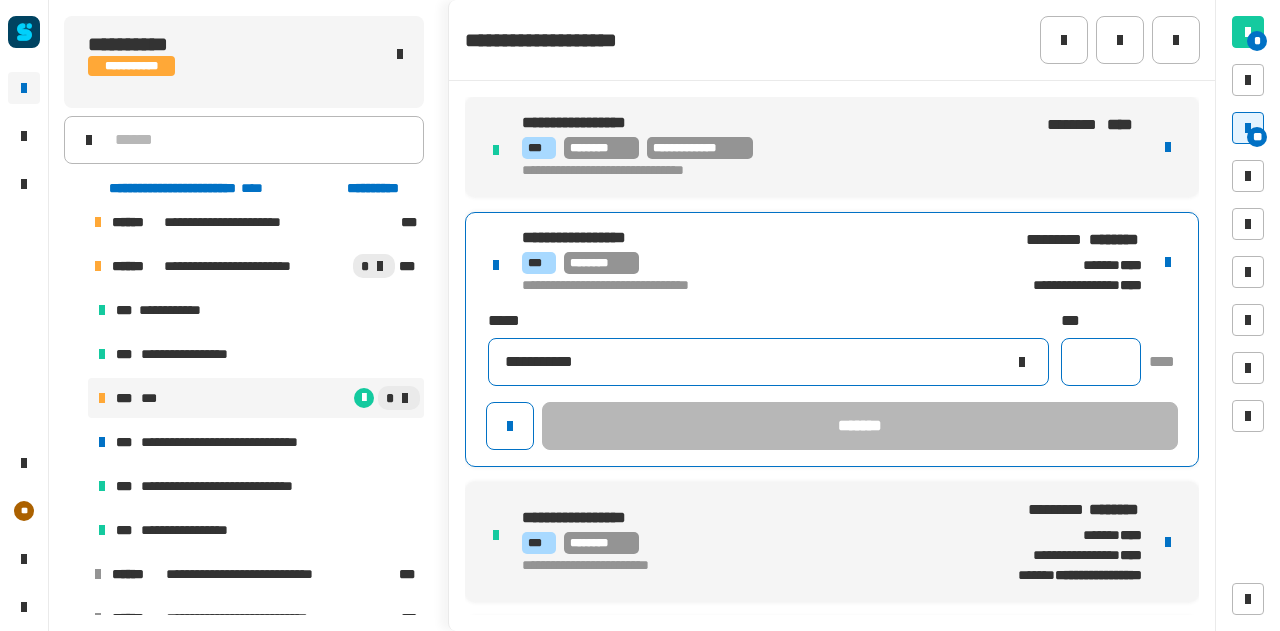 type on "**********" 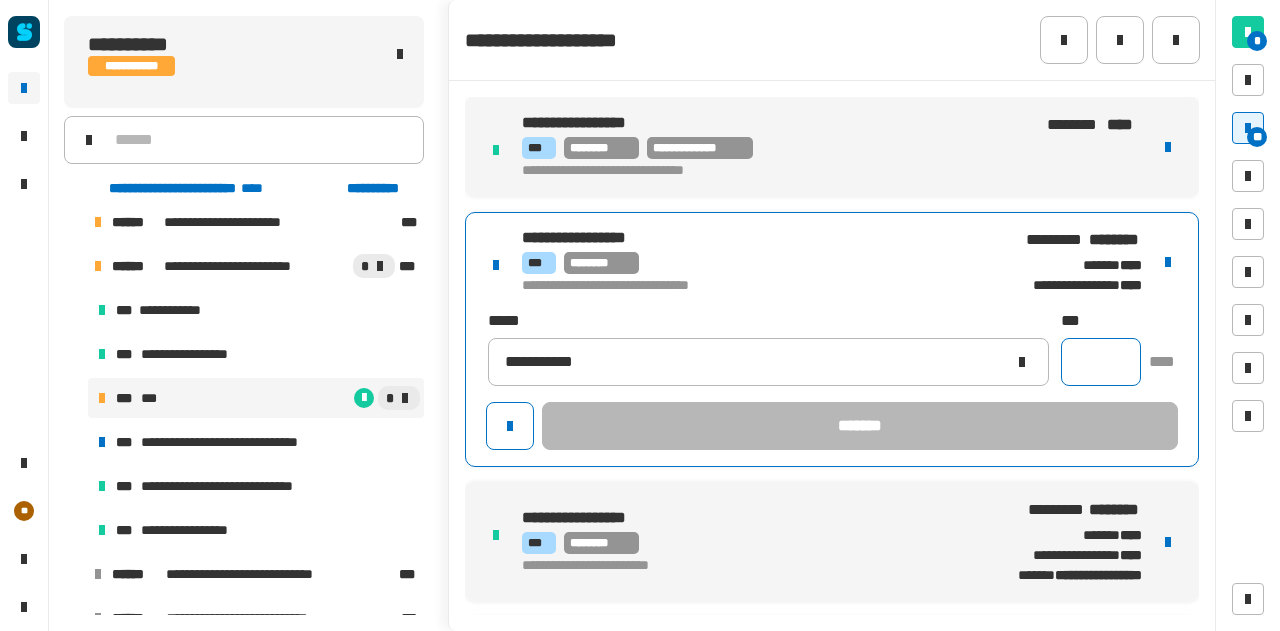 click 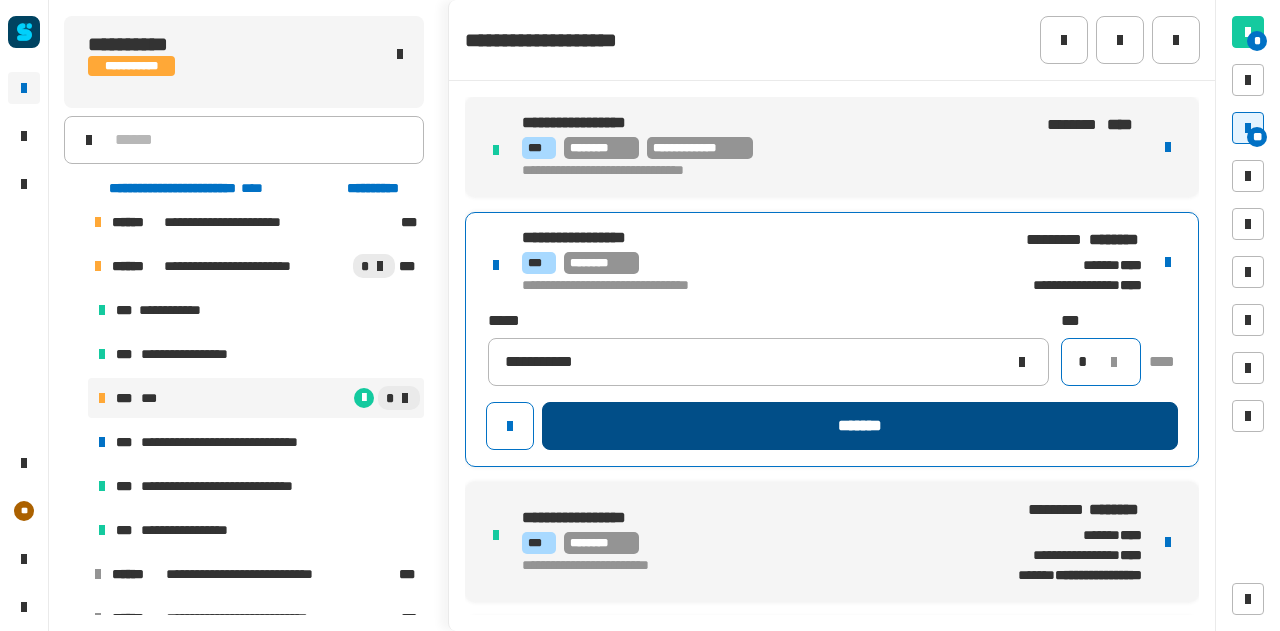 type on "*" 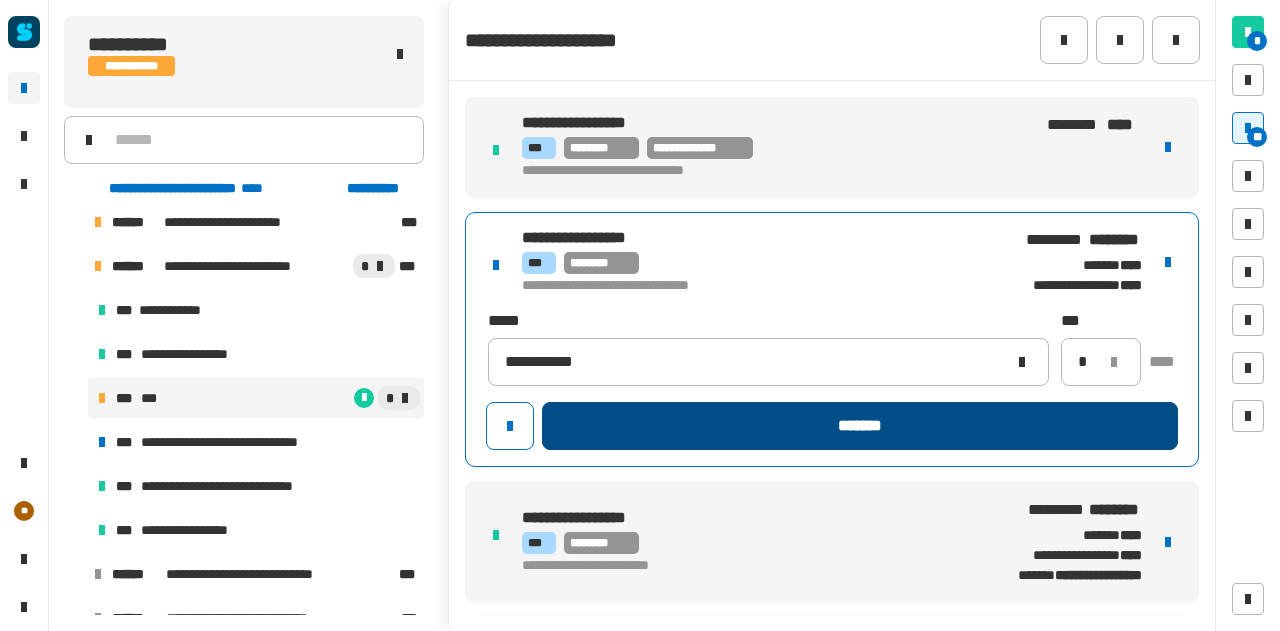 click on "*******" 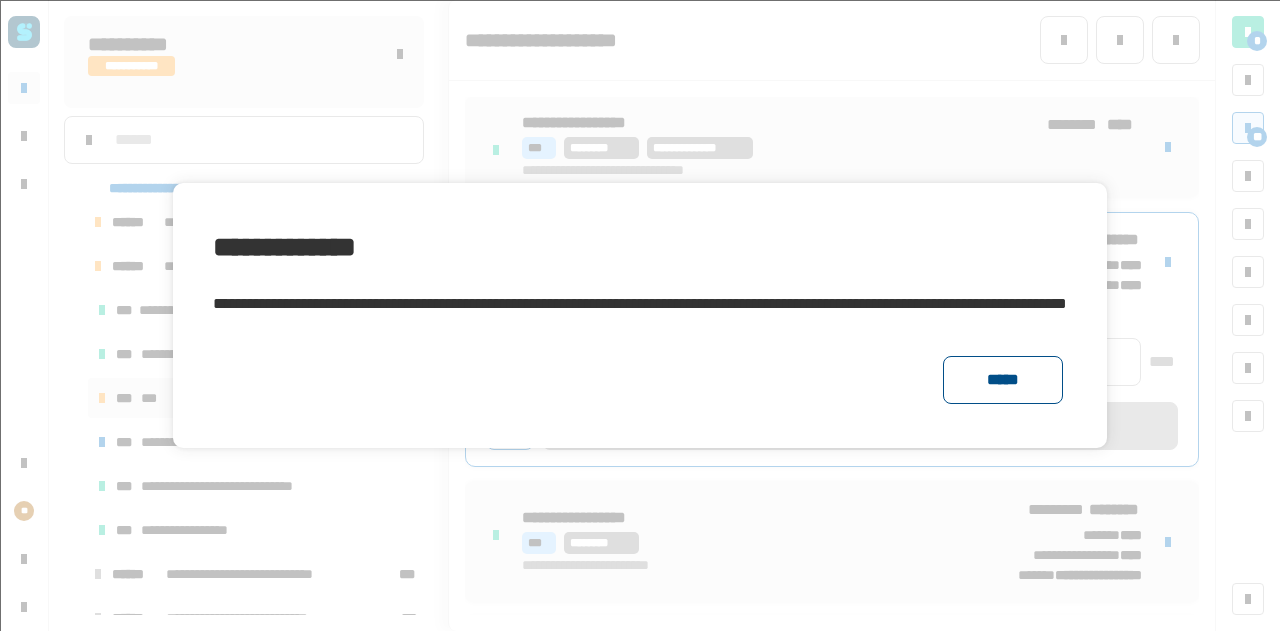 click on "*****" 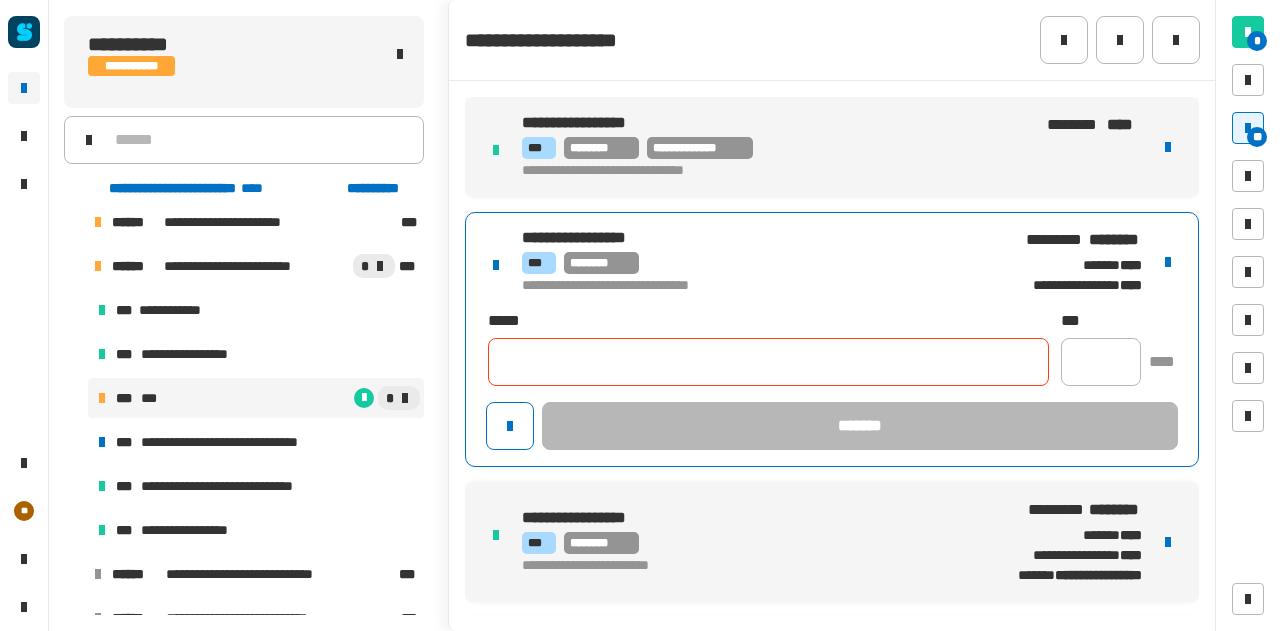 click 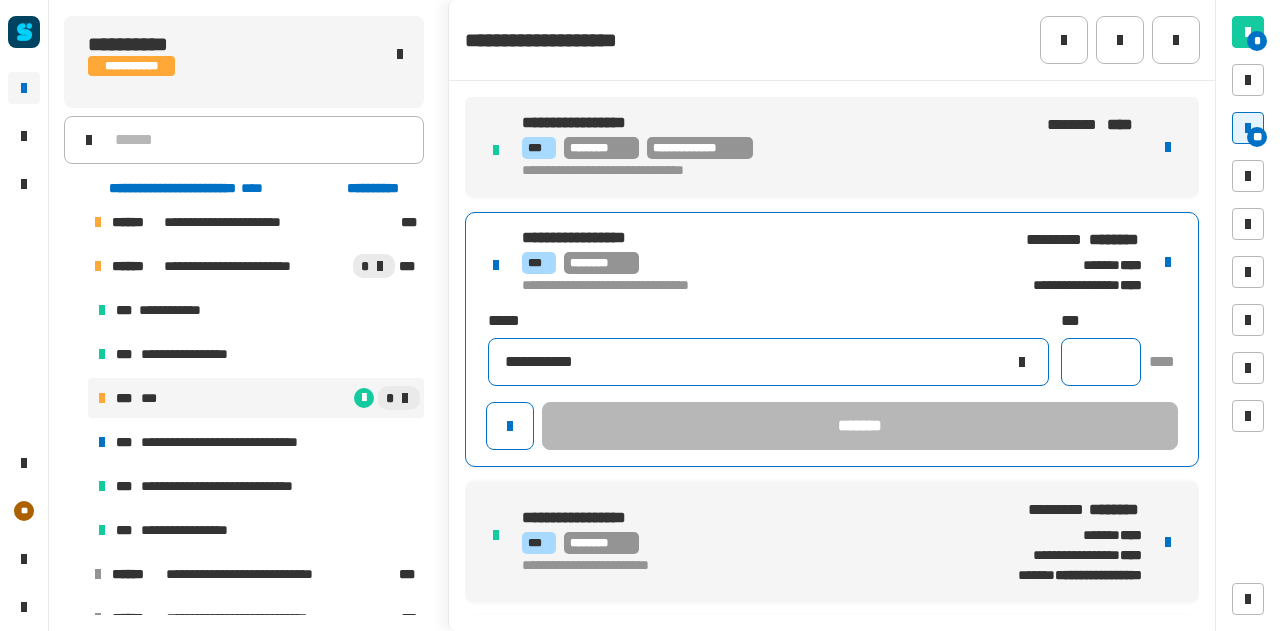 type on "**********" 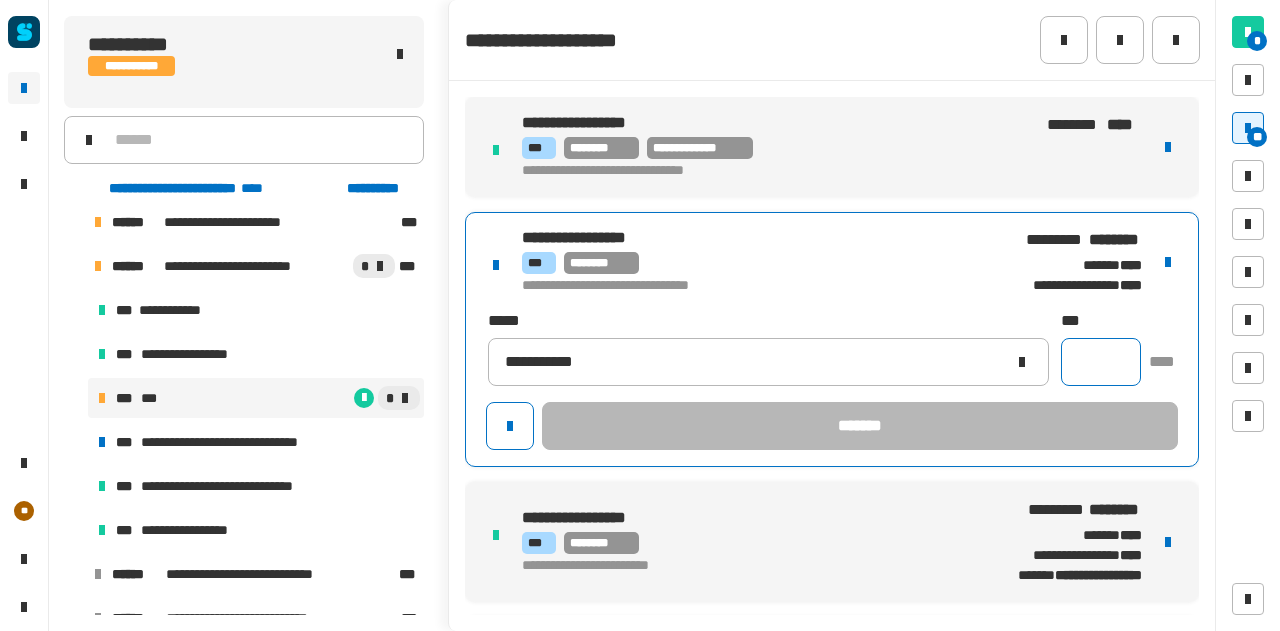 click 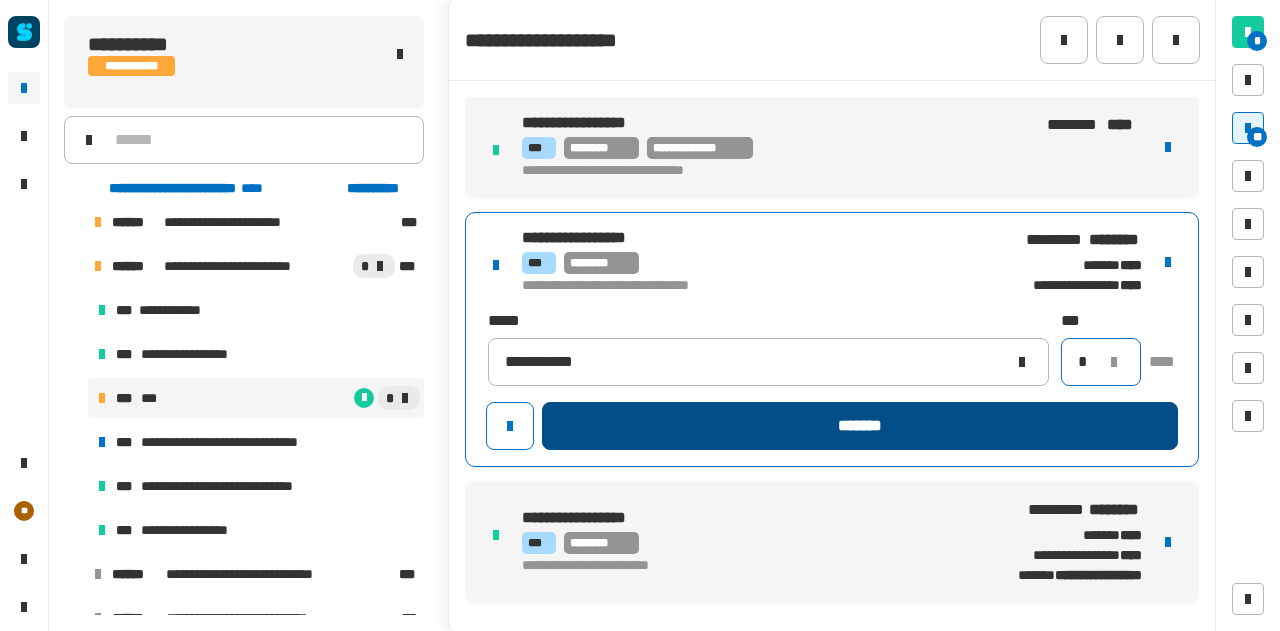 type on "*" 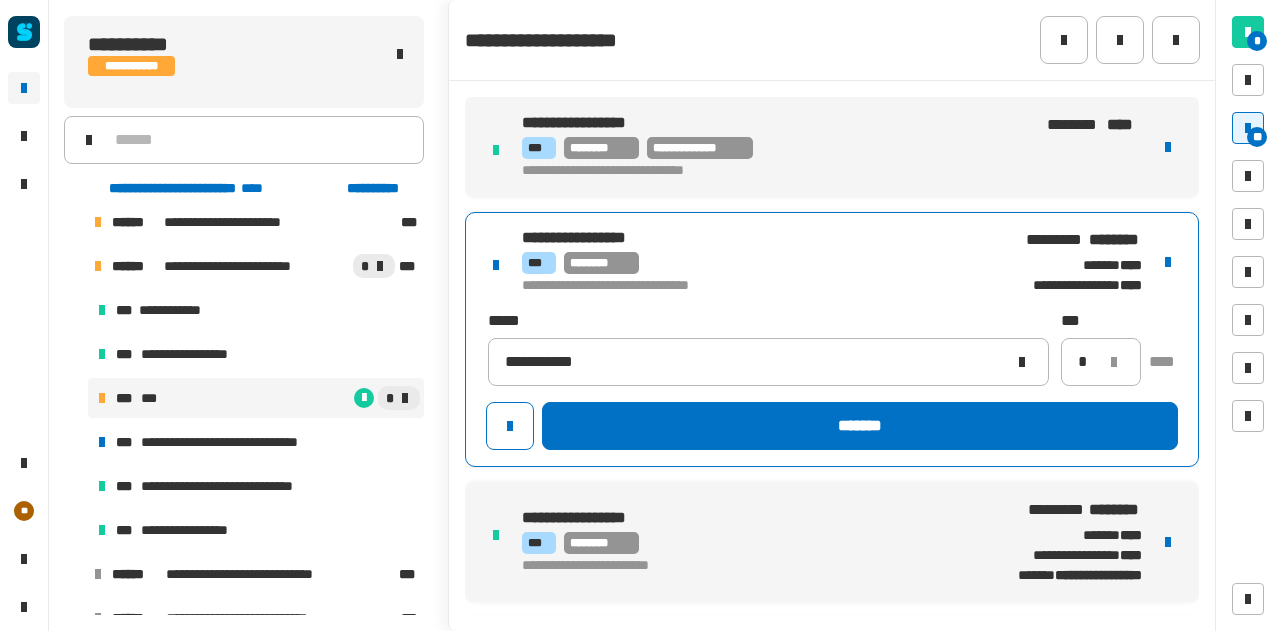 drag, startPoint x: 935, startPoint y: 425, endPoint x: 1058, endPoint y: 483, distance: 135.98897 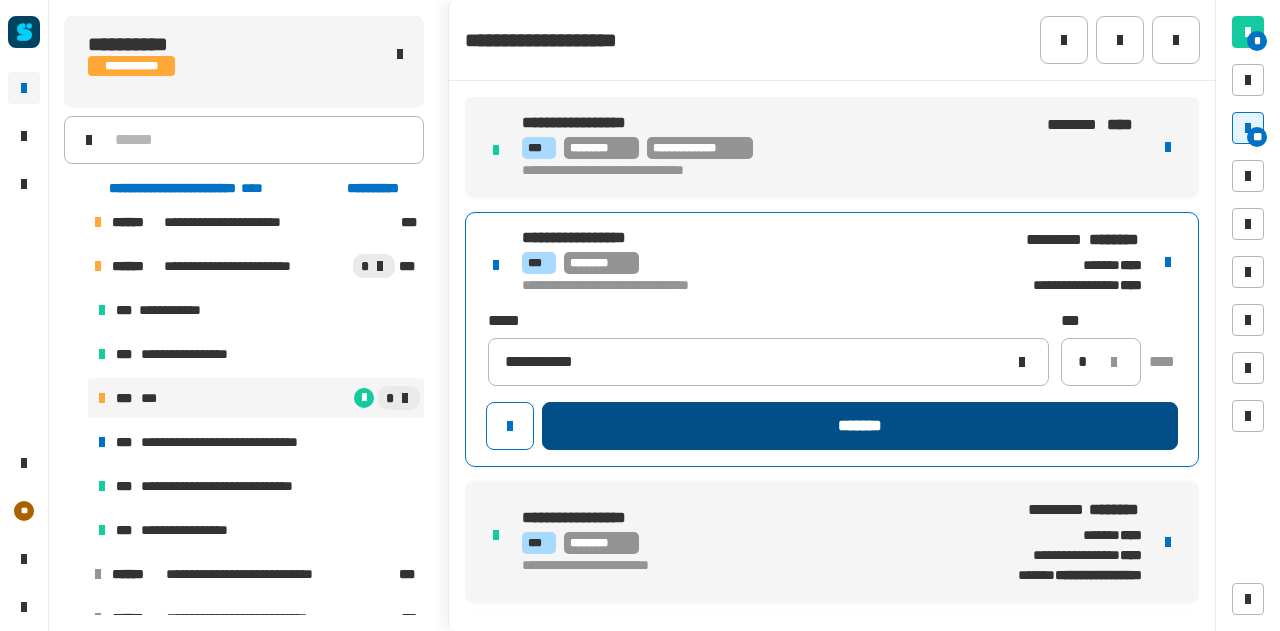 click on "*******" 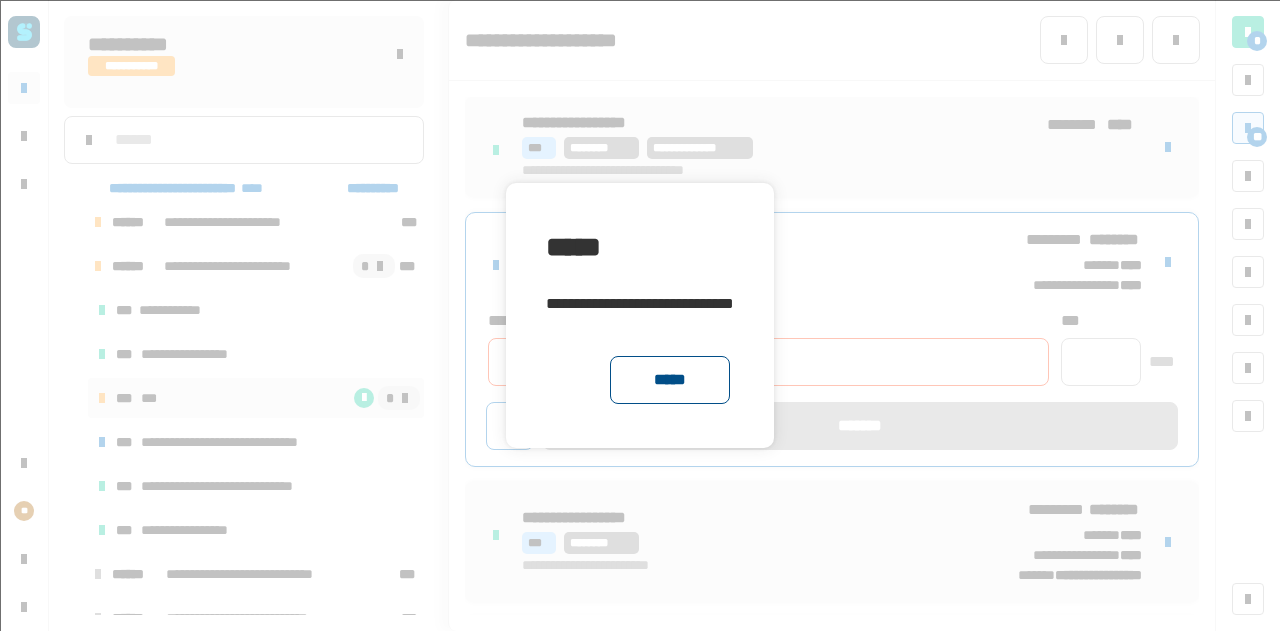 click on "*****" 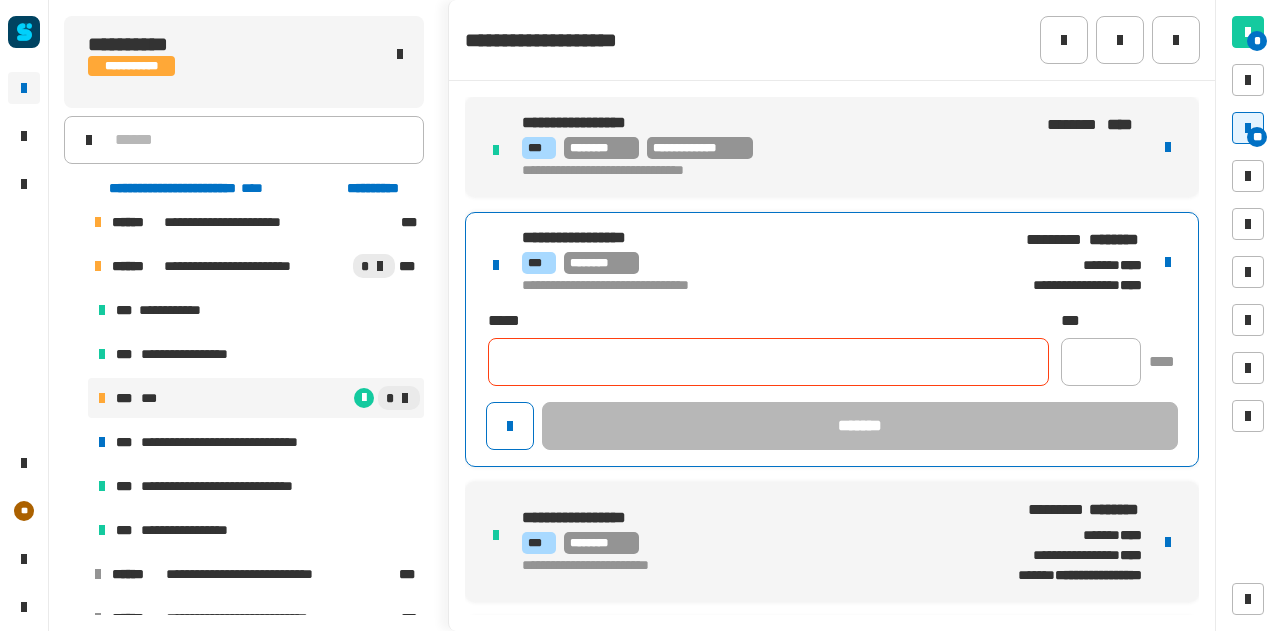 click 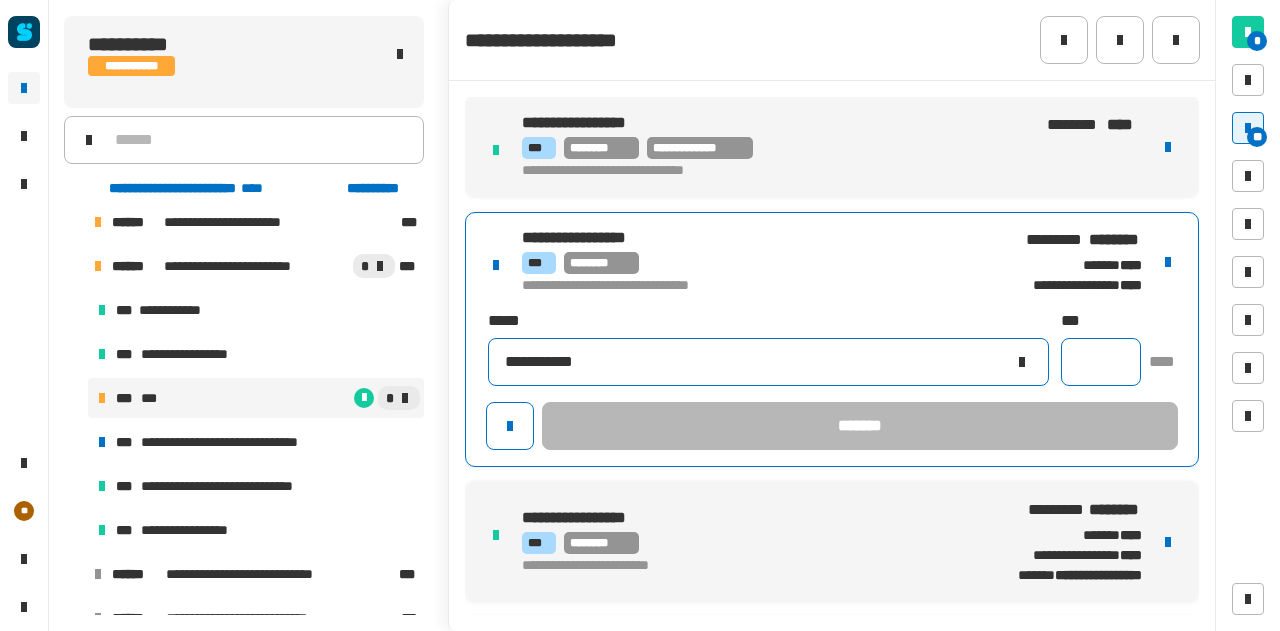 type on "**********" 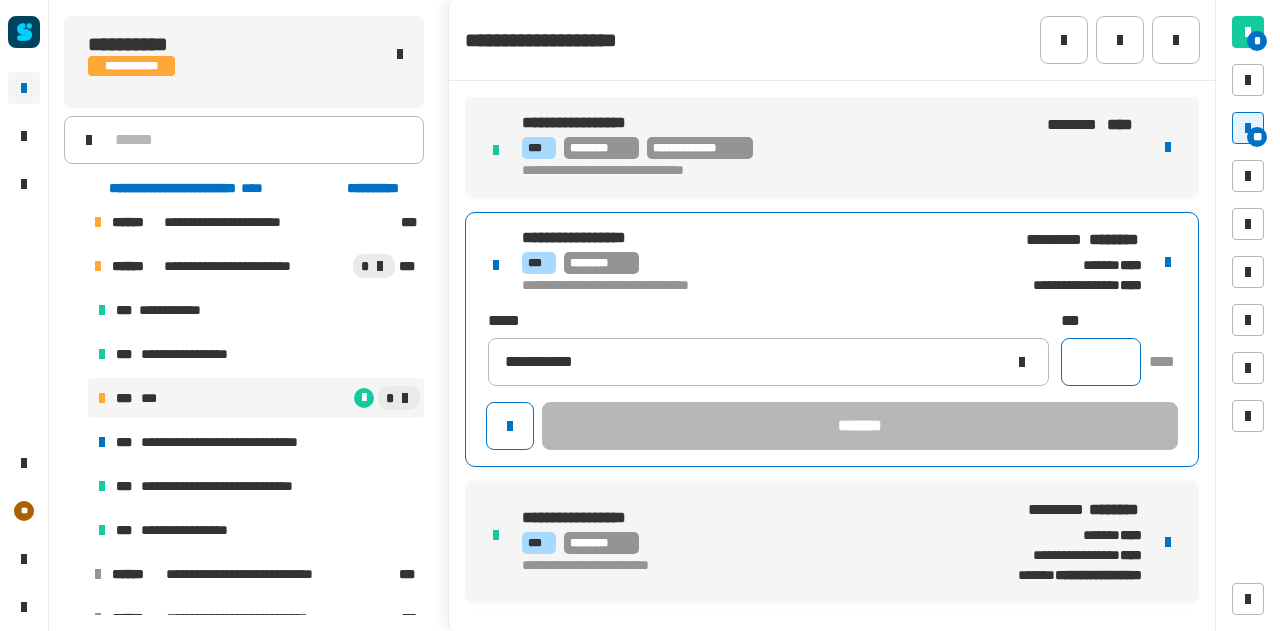 click 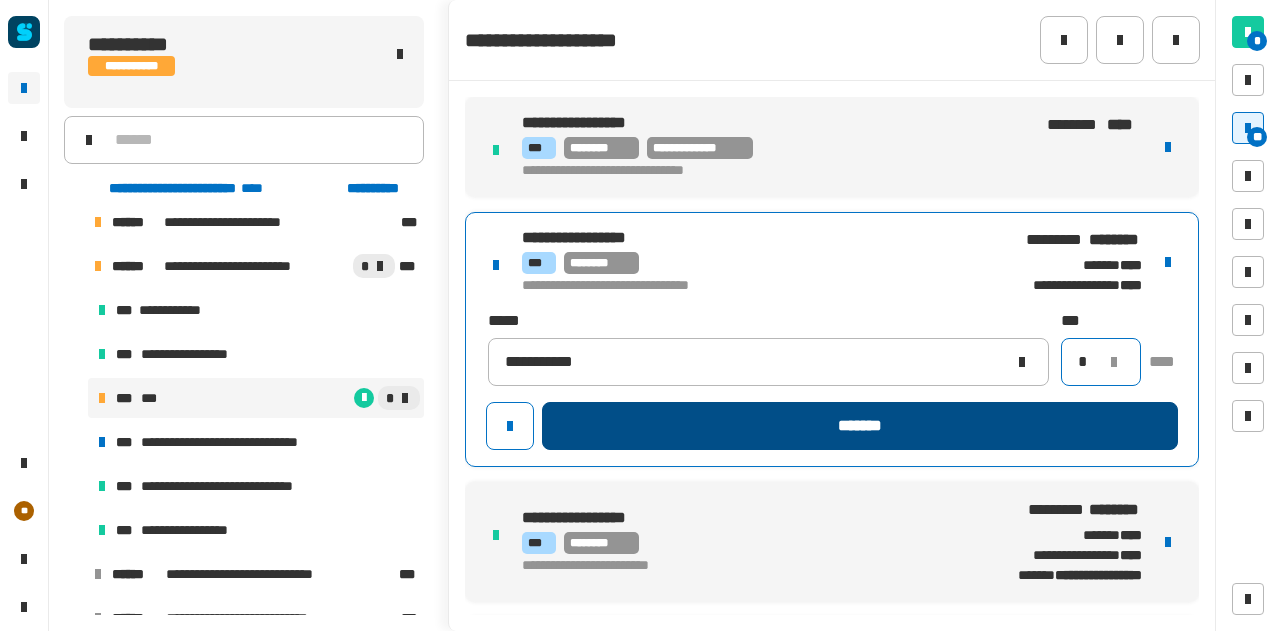 type on "*" 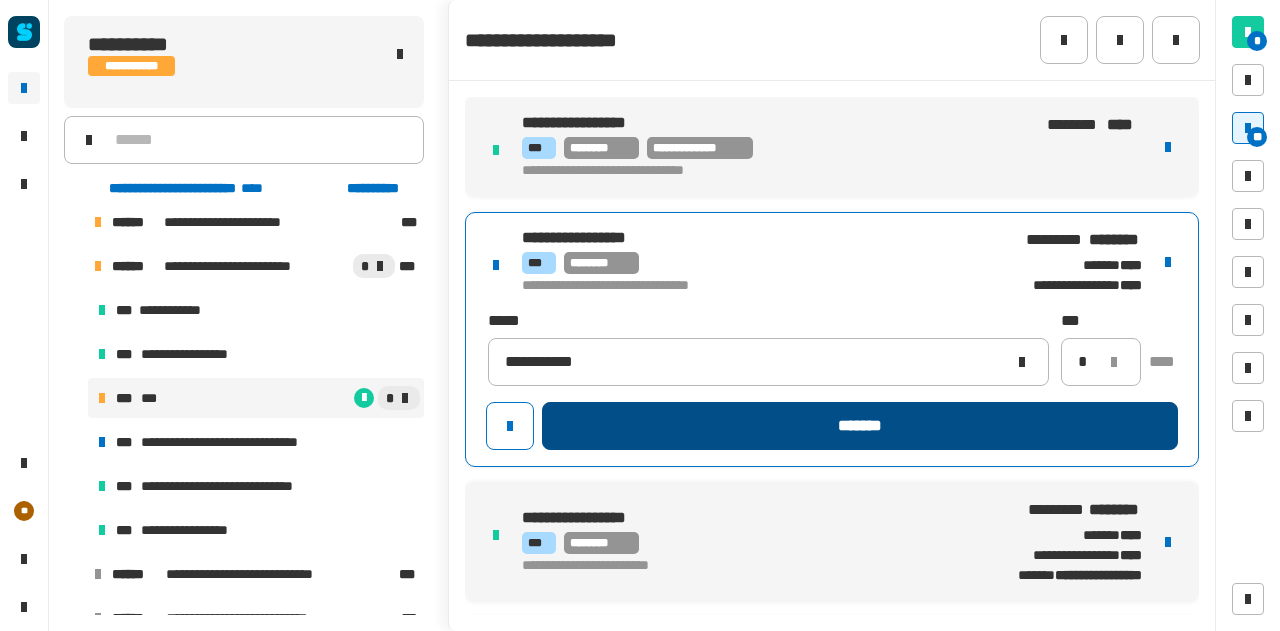 click on "*******" 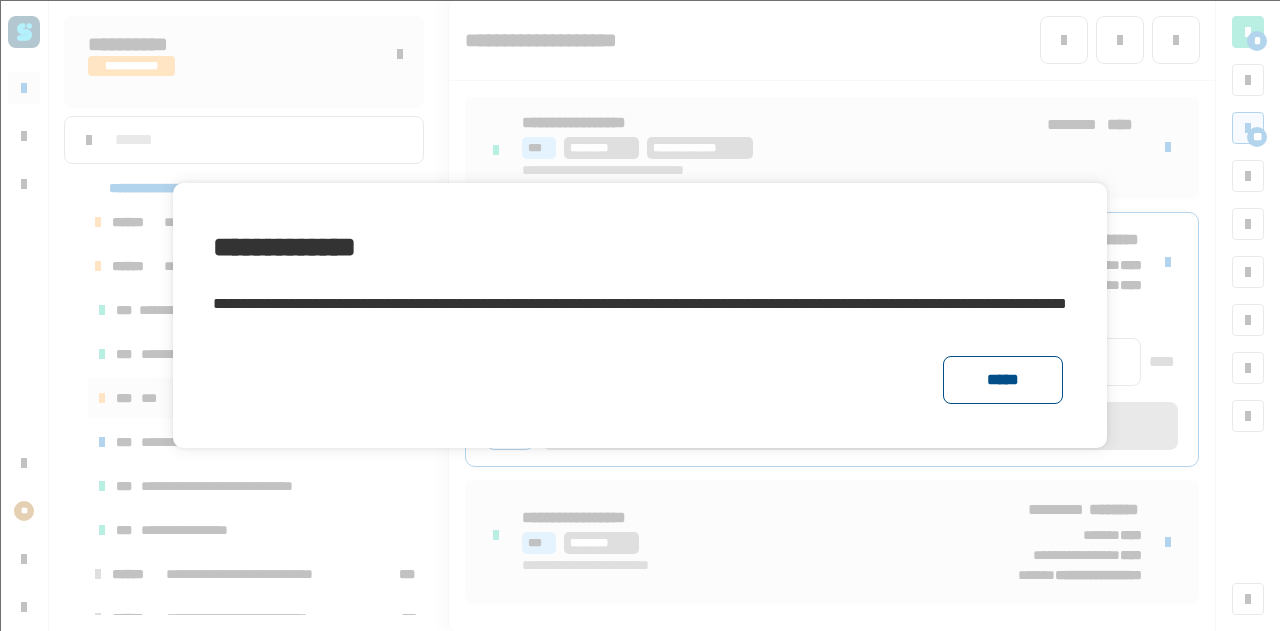 click on "*****" 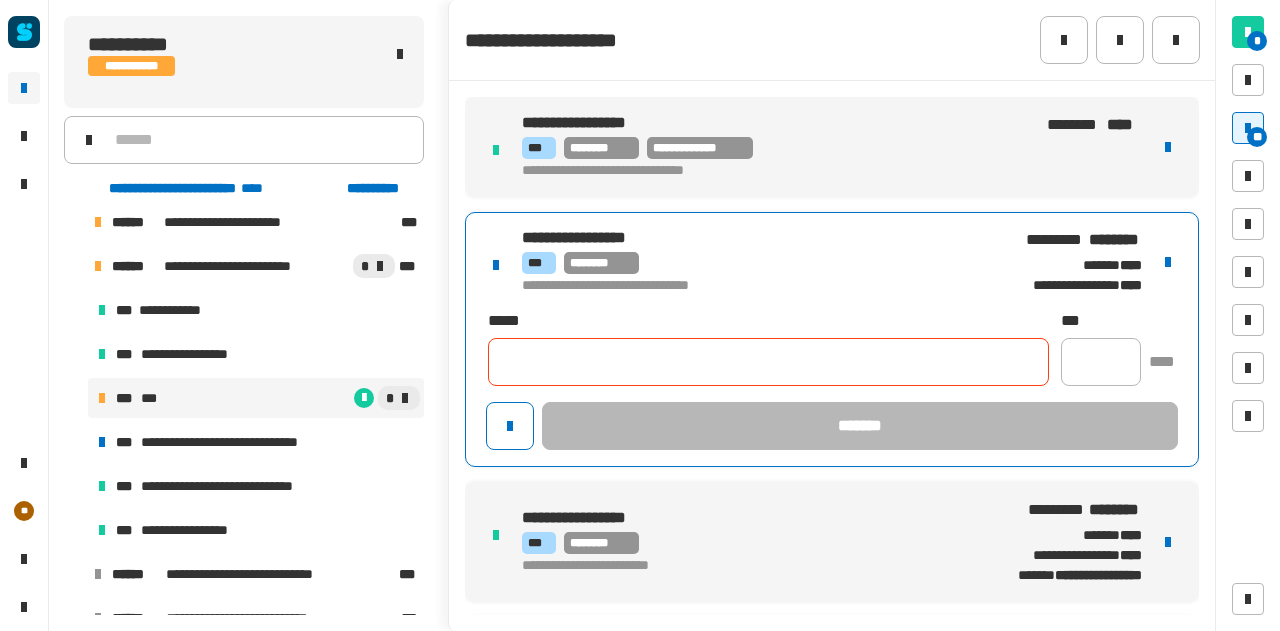 click at bounding box center [1168, 262] 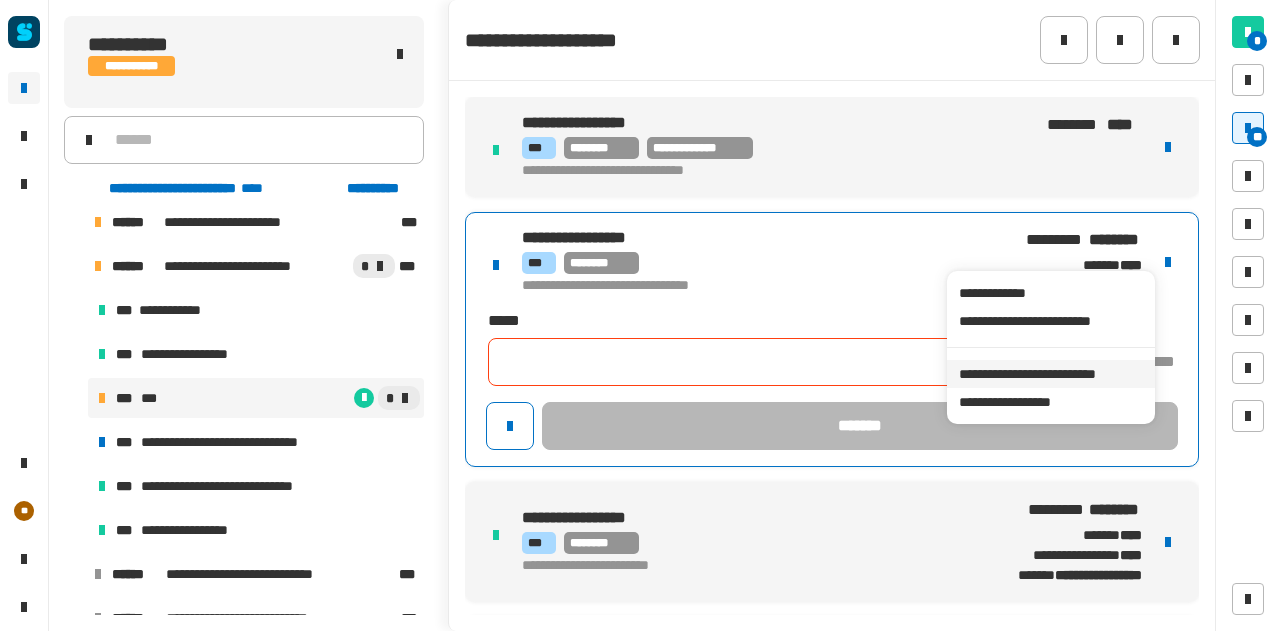 click on "**********" at bounding box center [1050, 374] 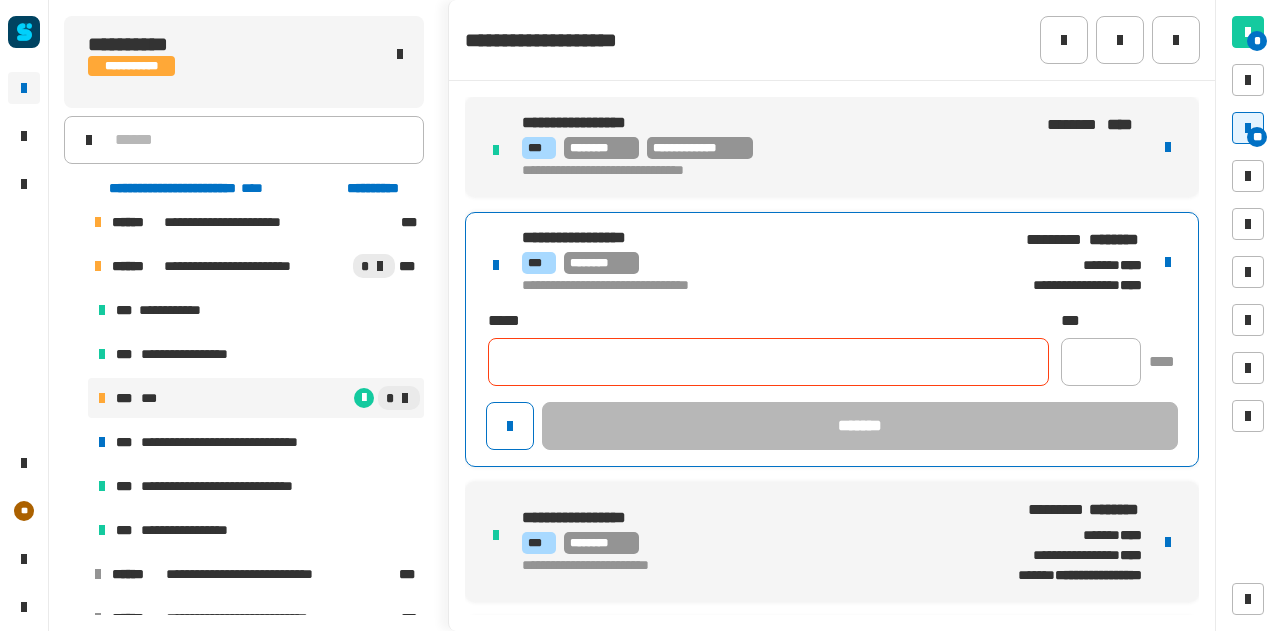 click 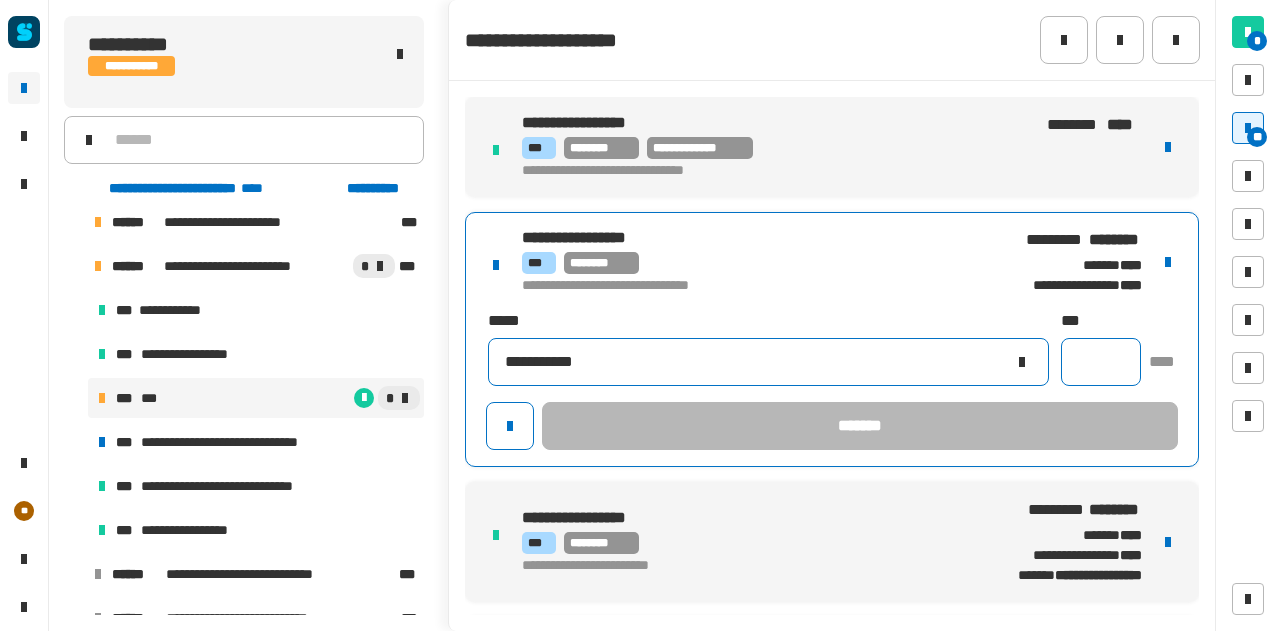 type on "**********" 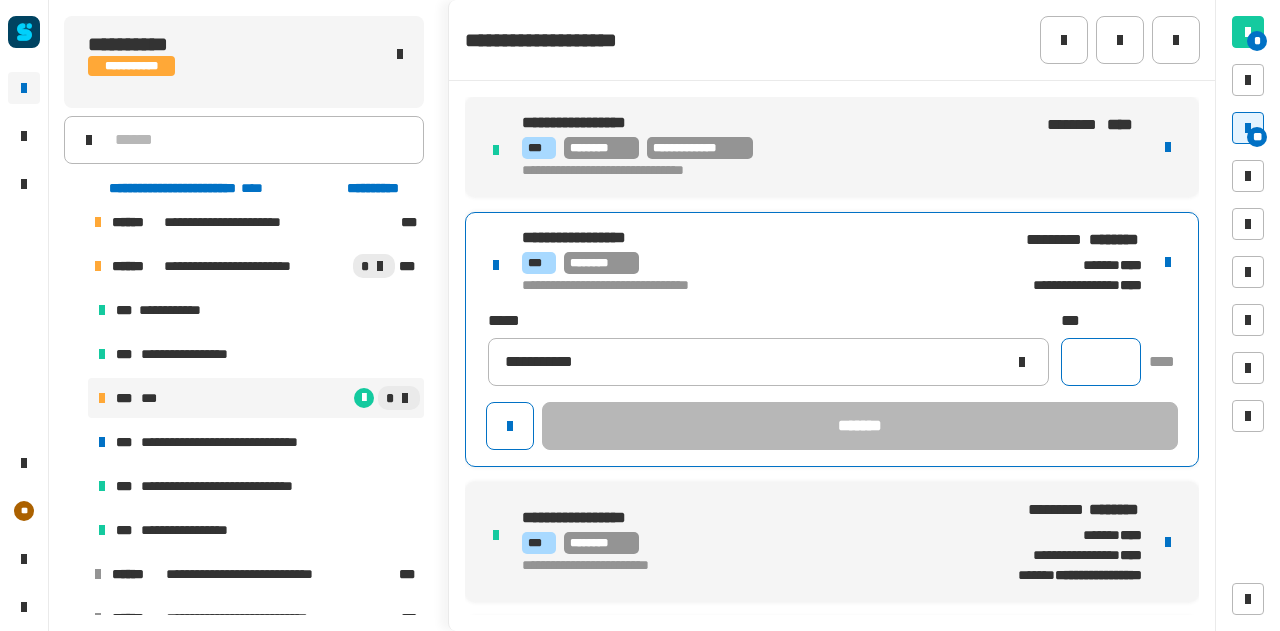 click 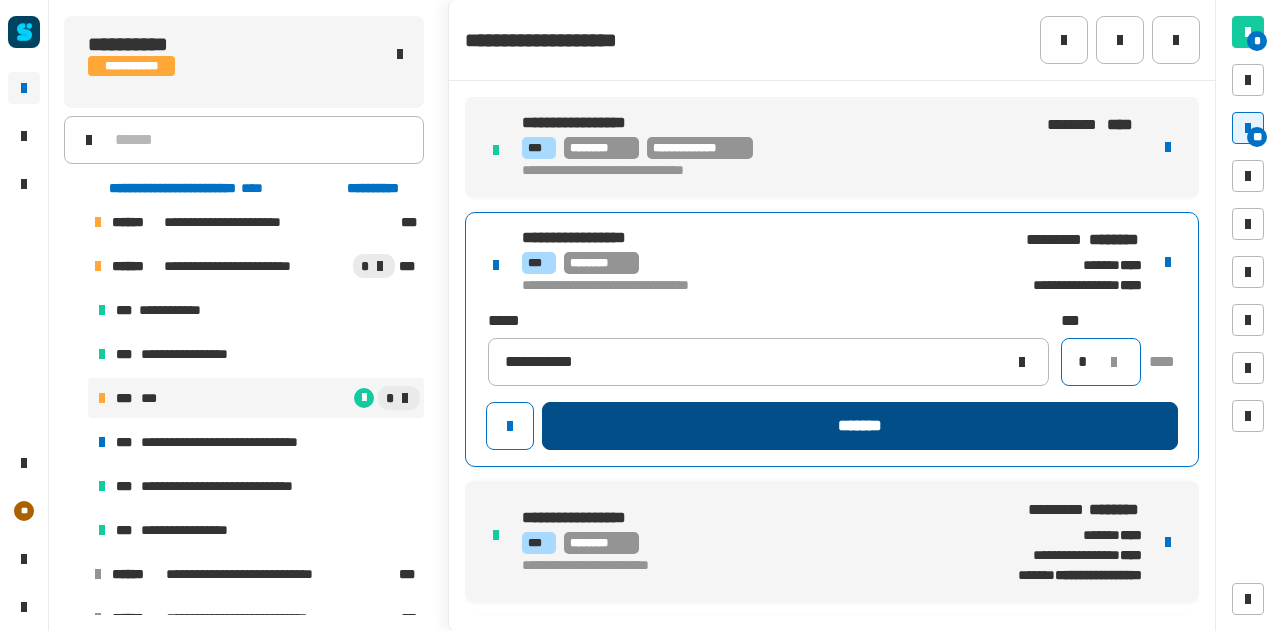 type on "*" 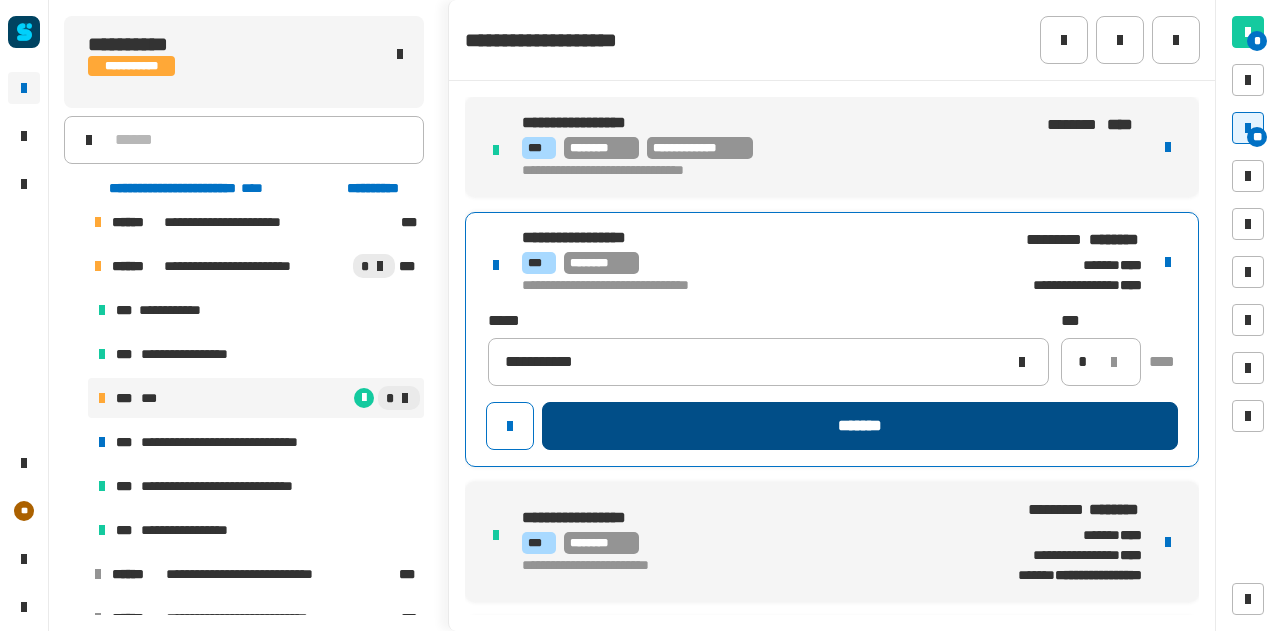 click on "*******" 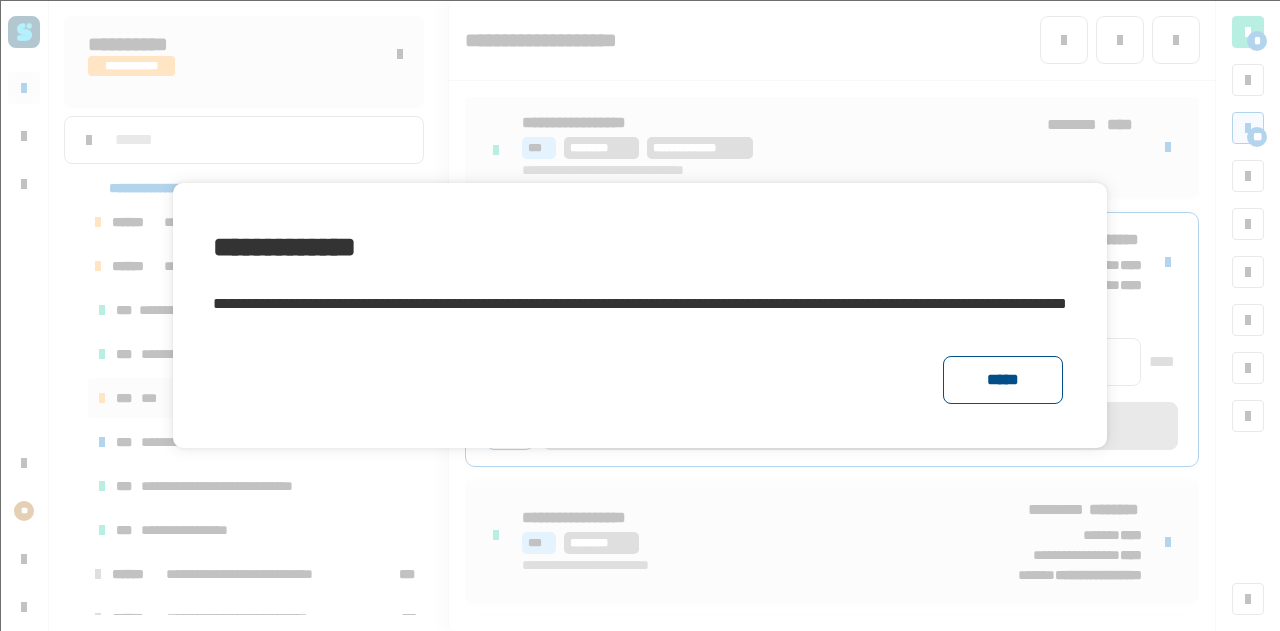 click on "*****" 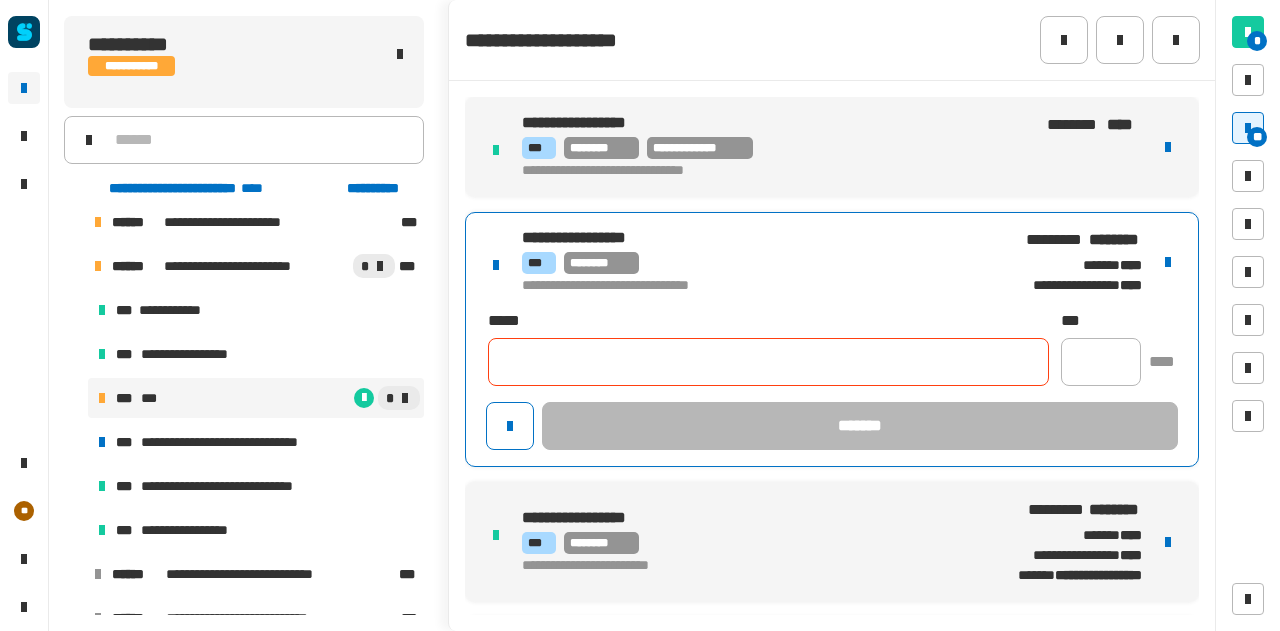 click at bounding box center (1168, 262) 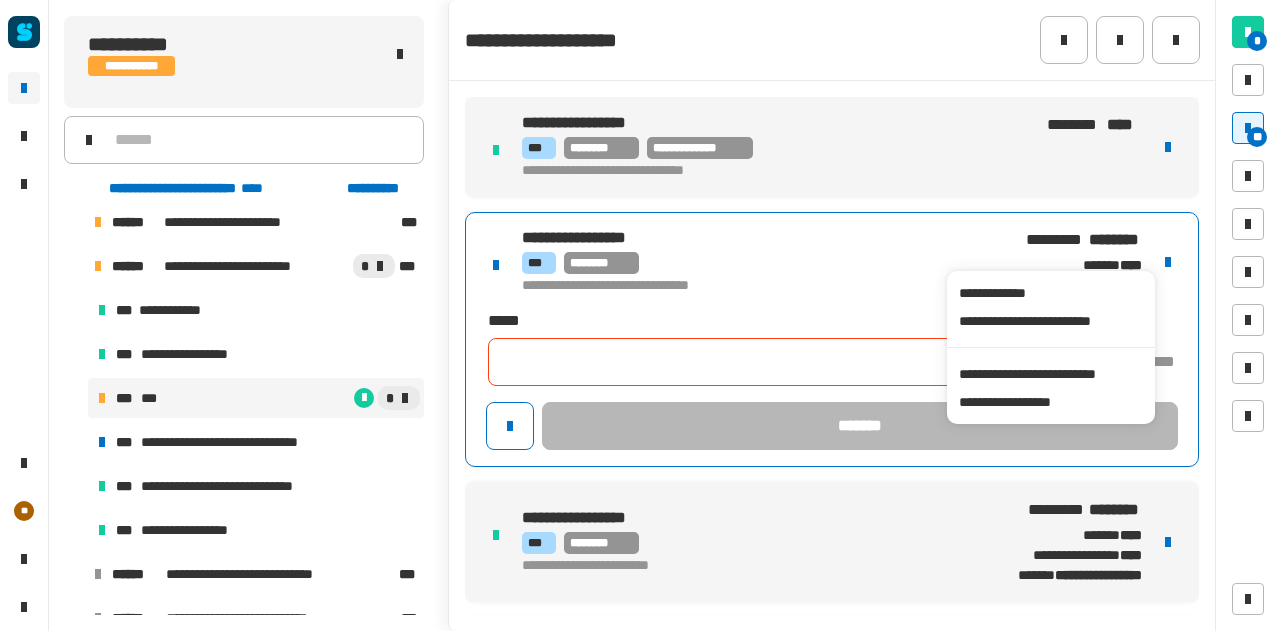 click 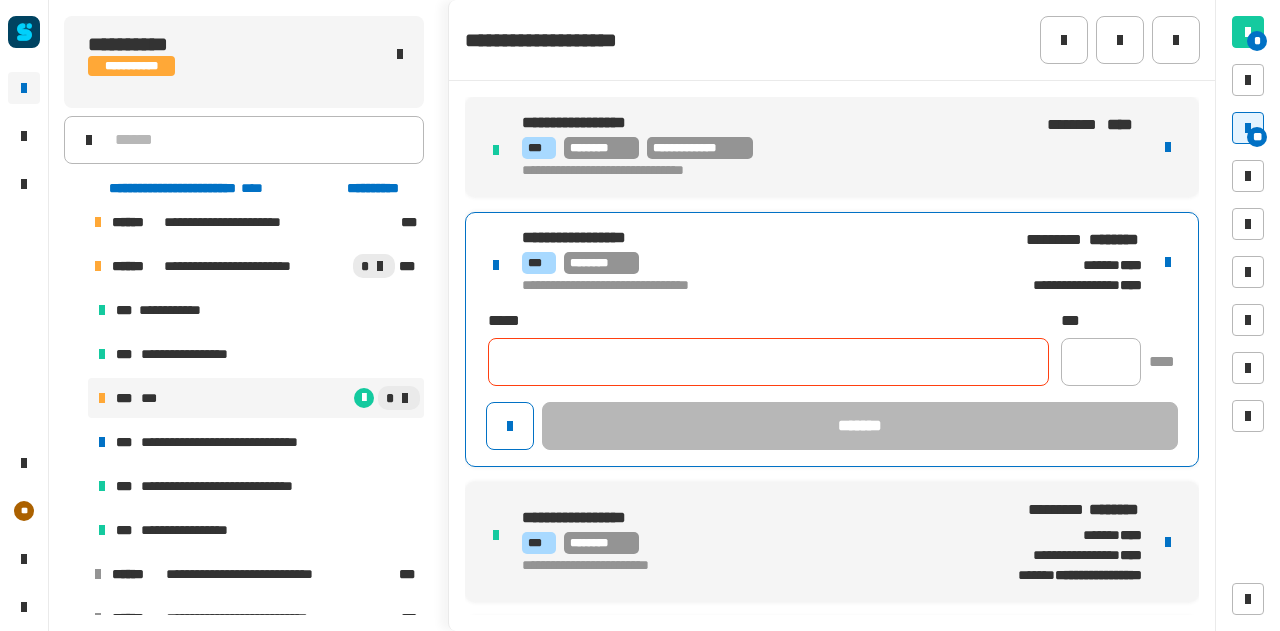 paste on "**********" 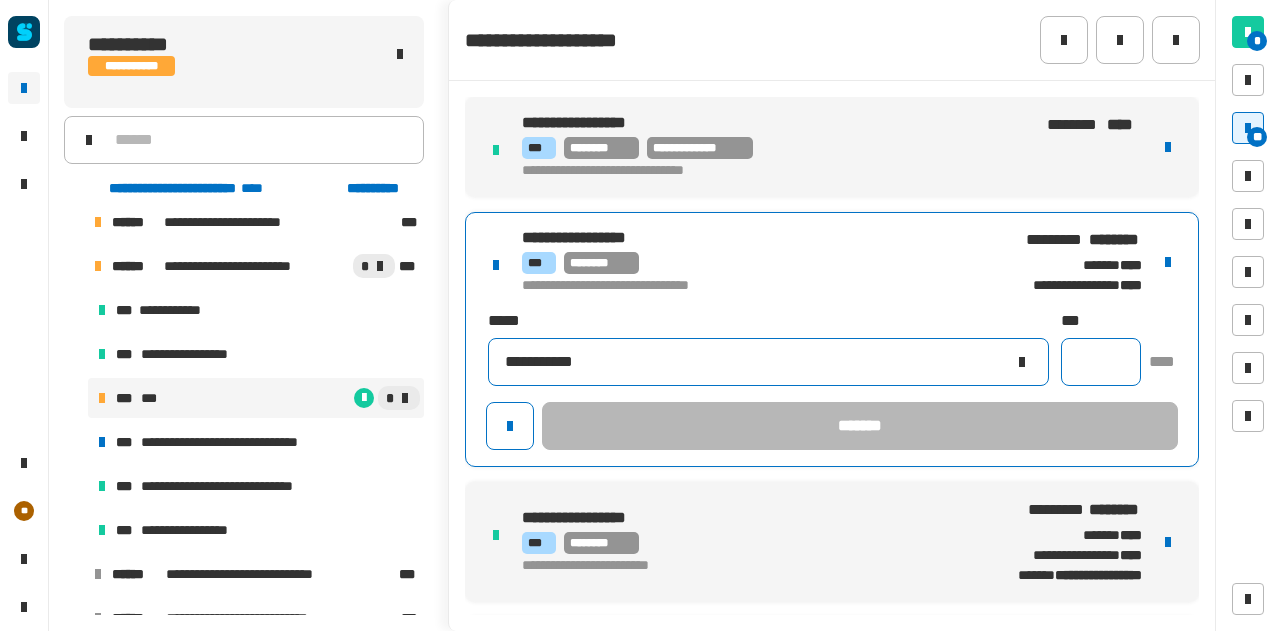 type on "**********" 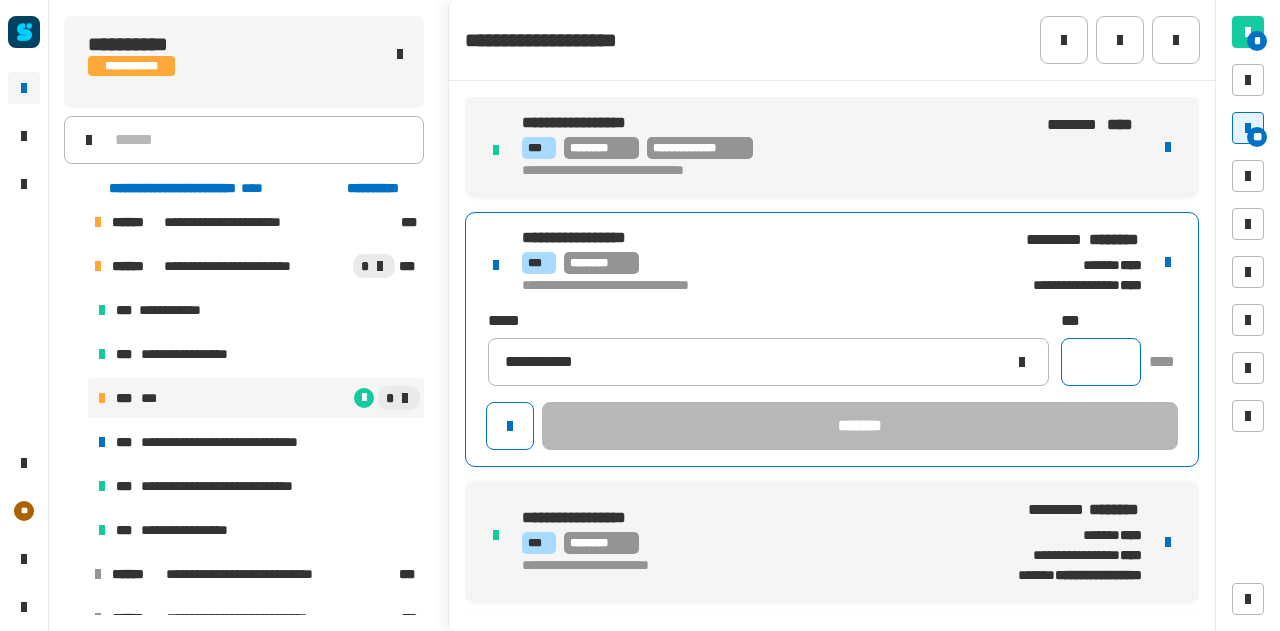 click 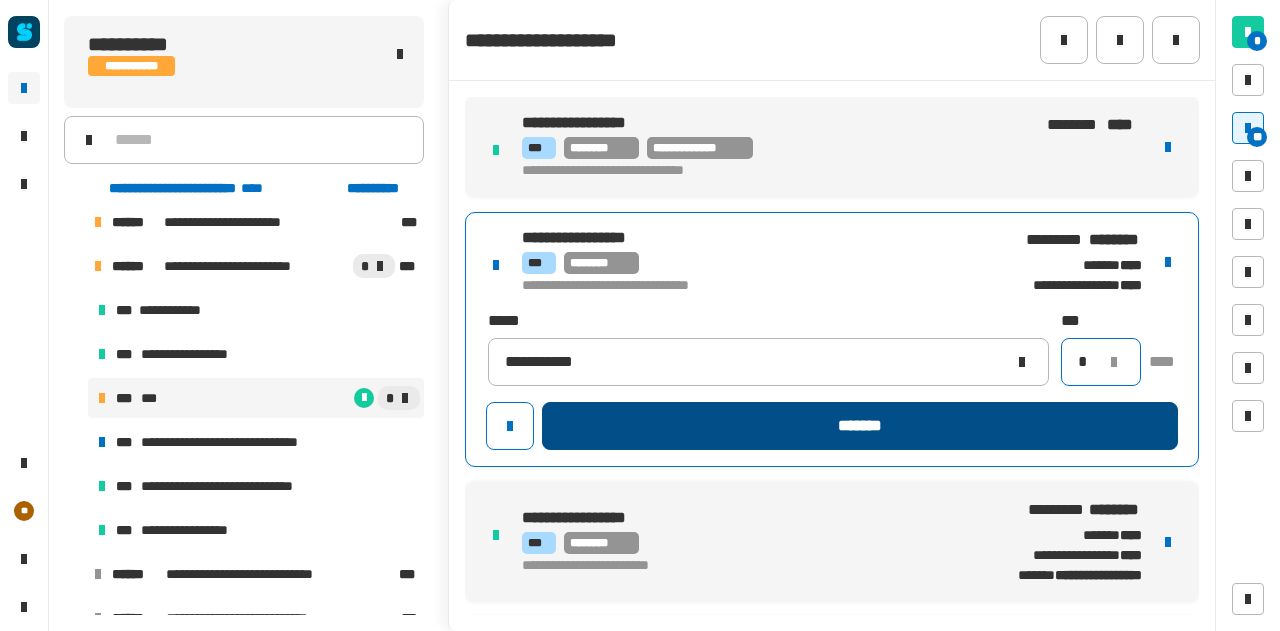type on "*" 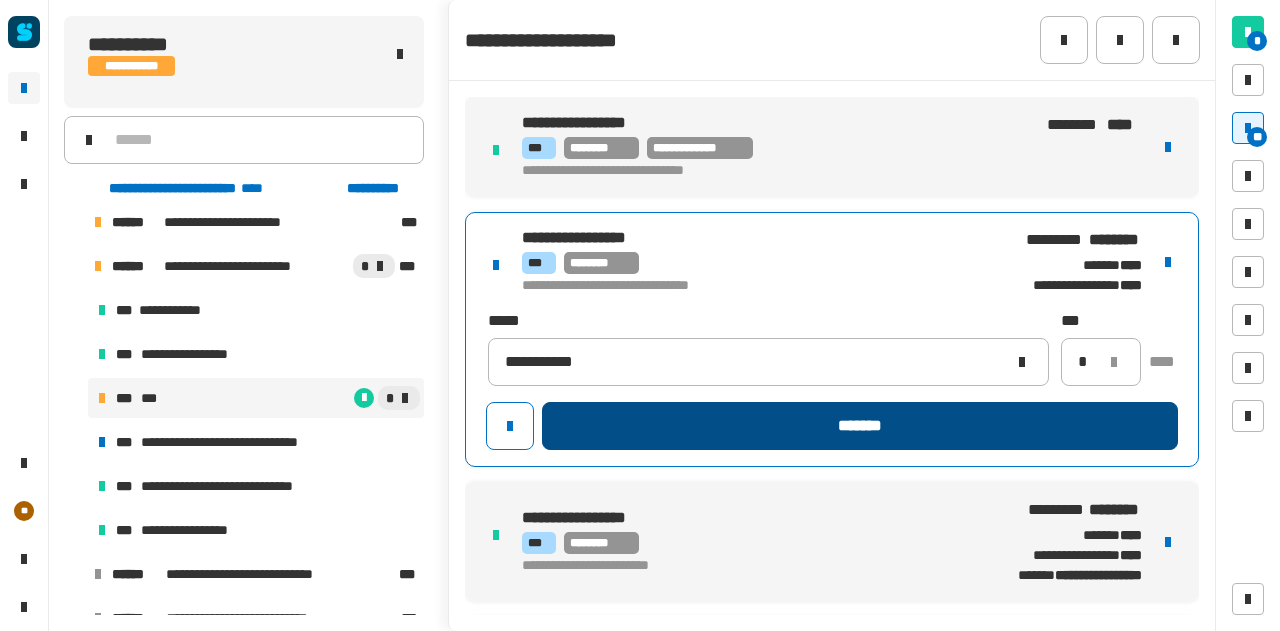 click on "*******" 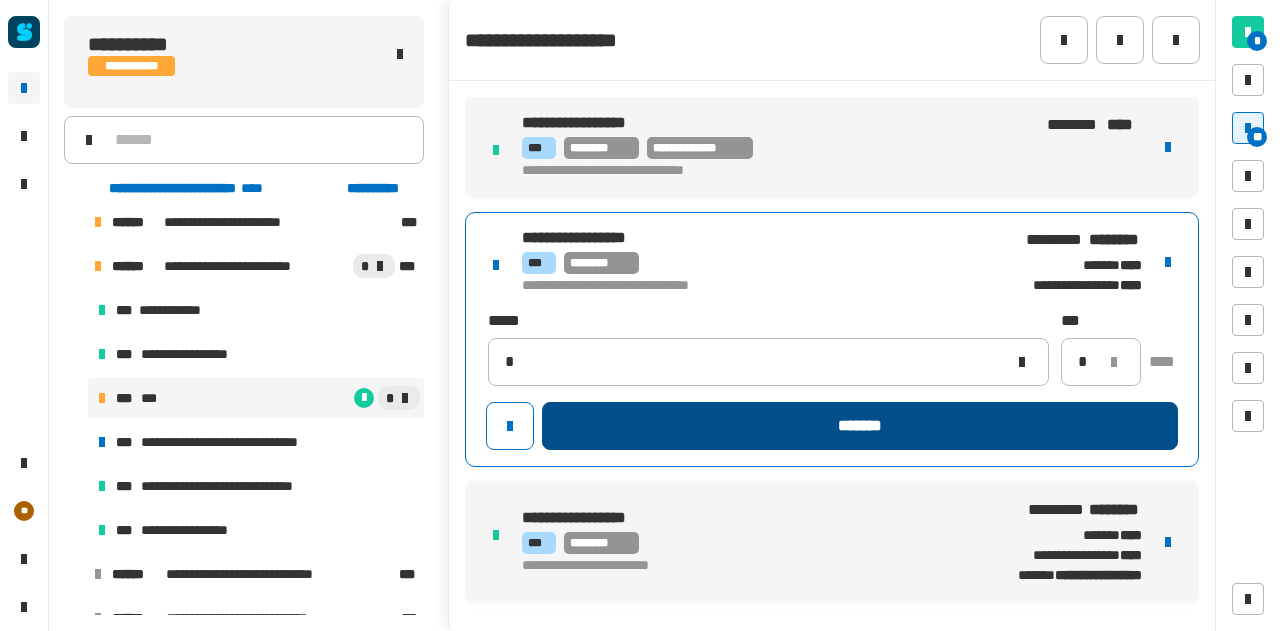 type 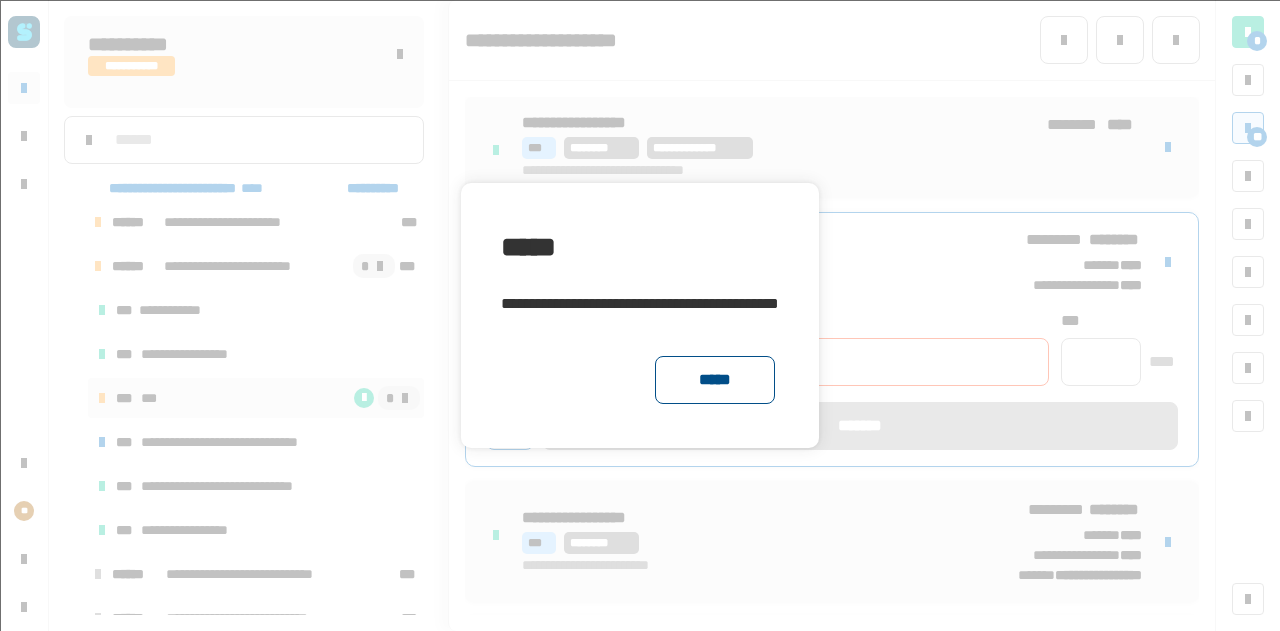 click on "*****" 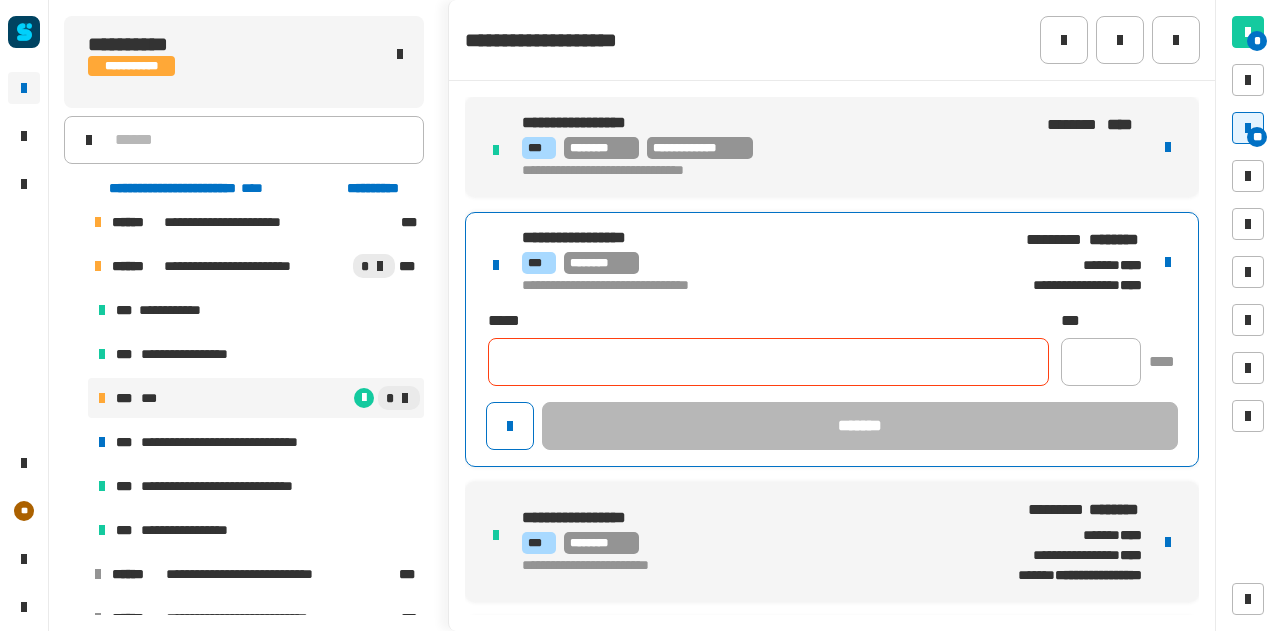 click 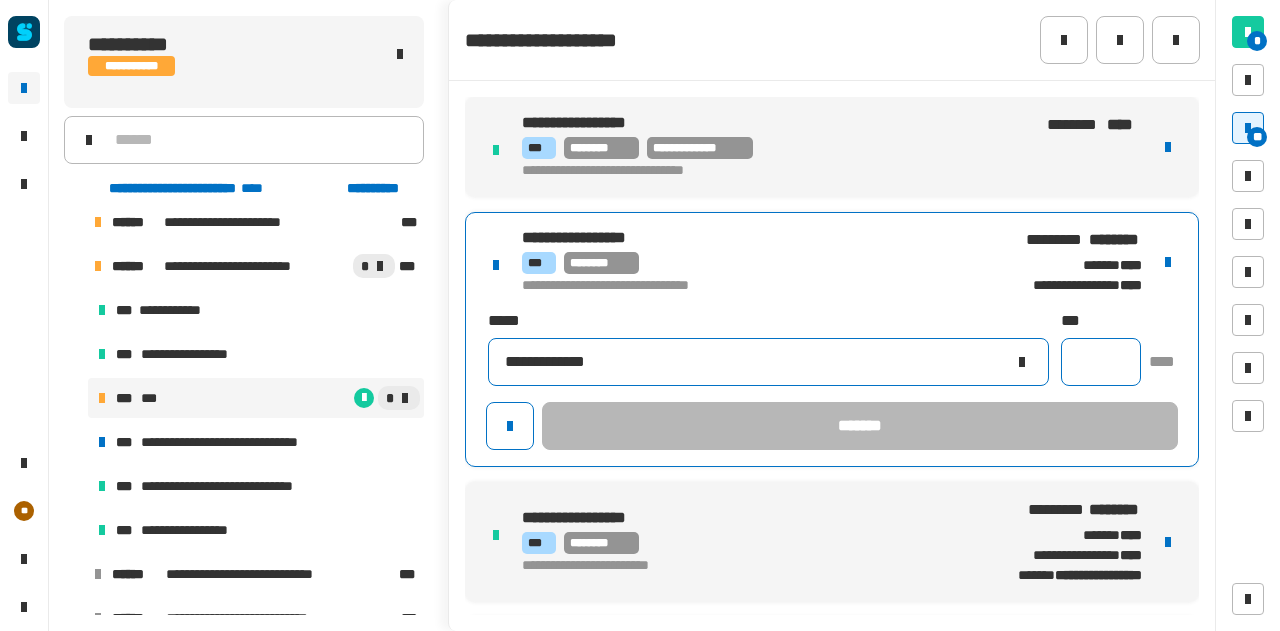 type on "**********" 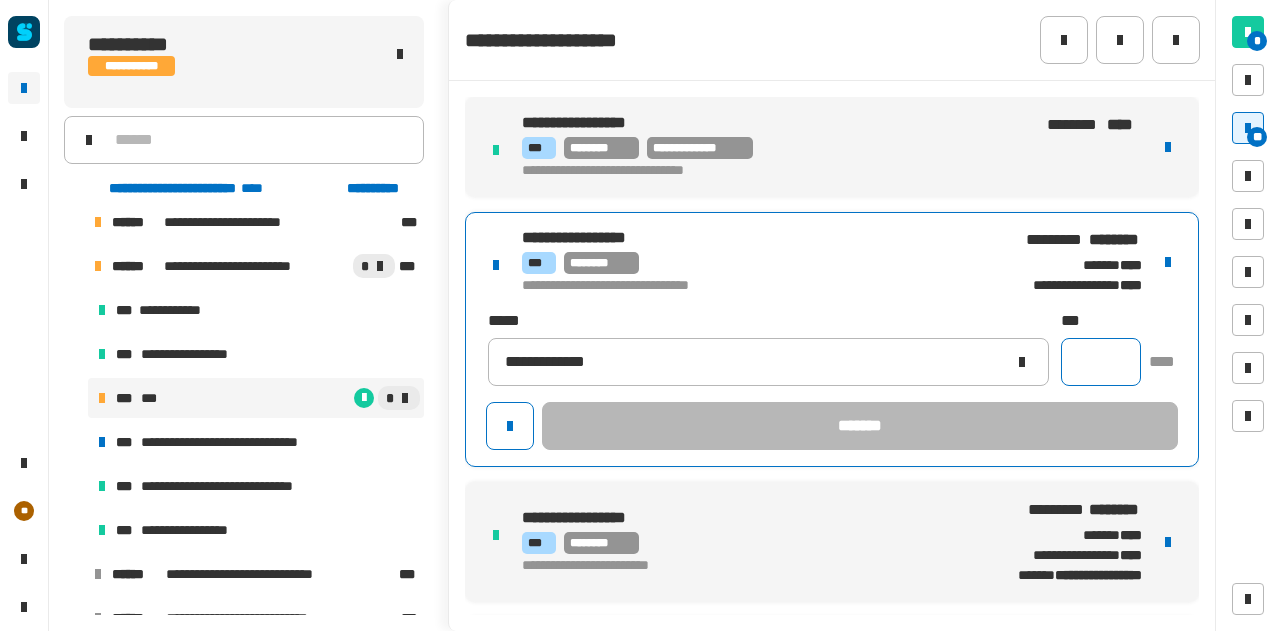 click 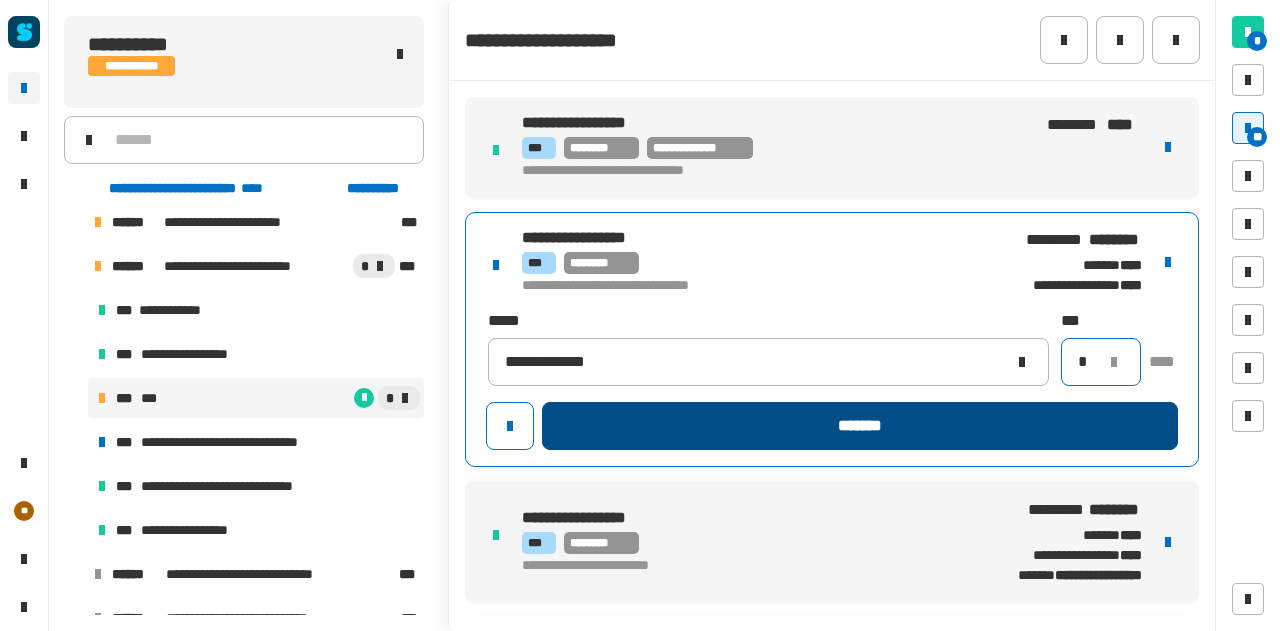 type on "*" 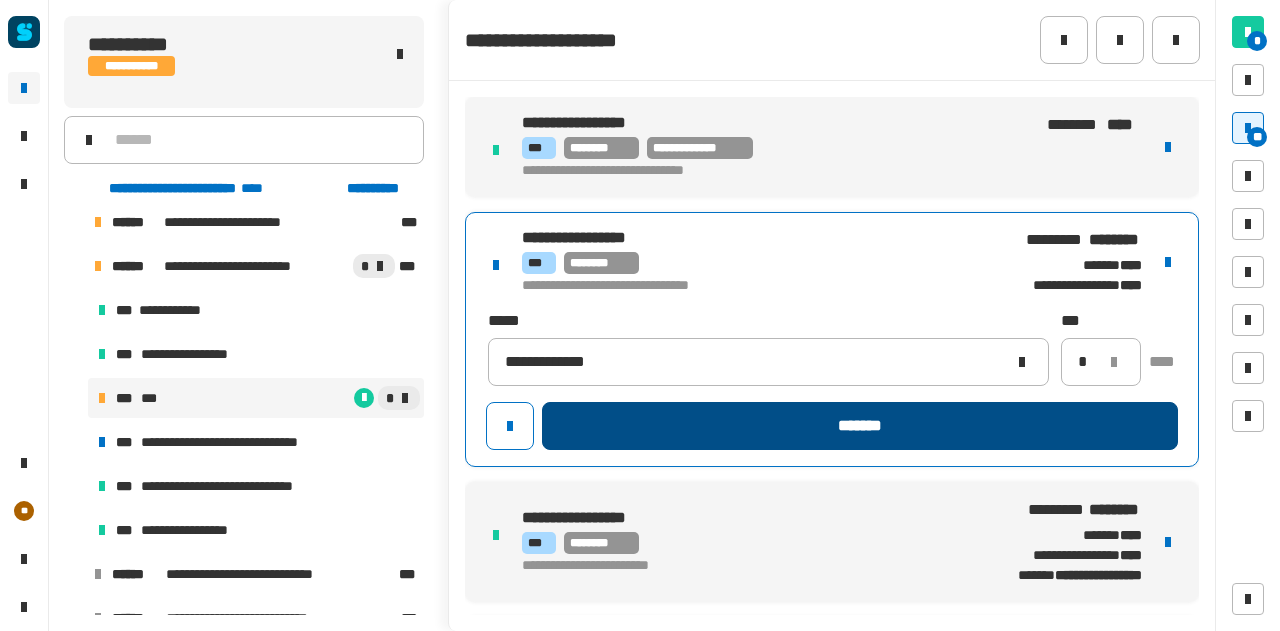 click on "*******" 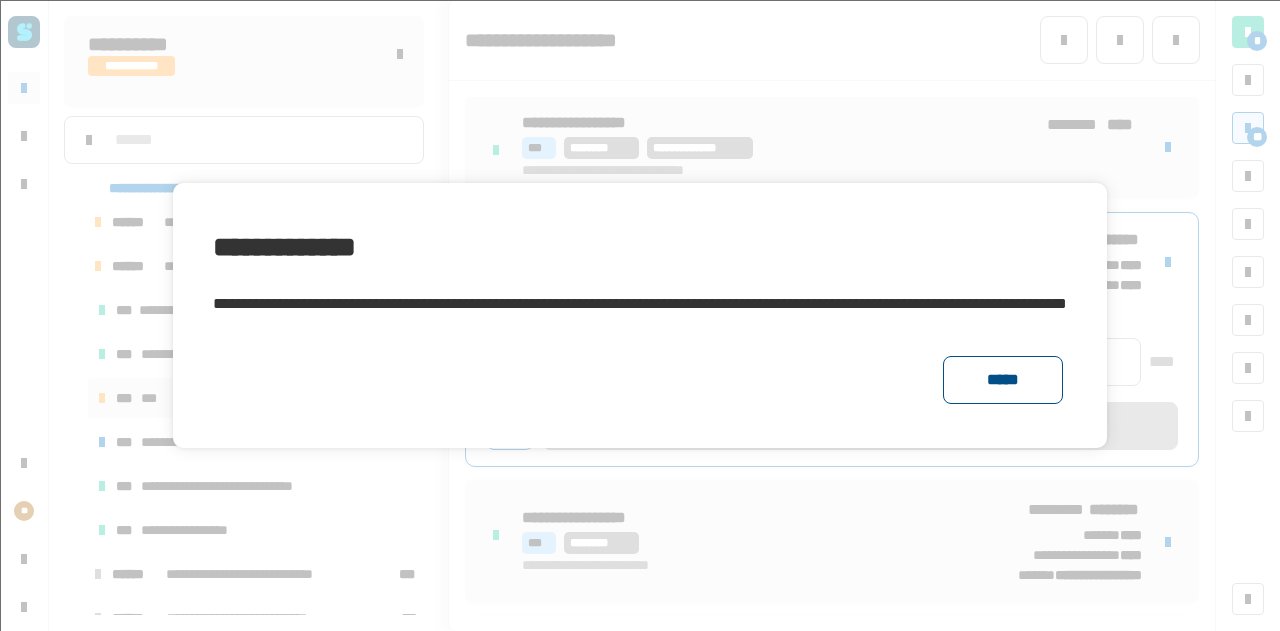 click on "*****" 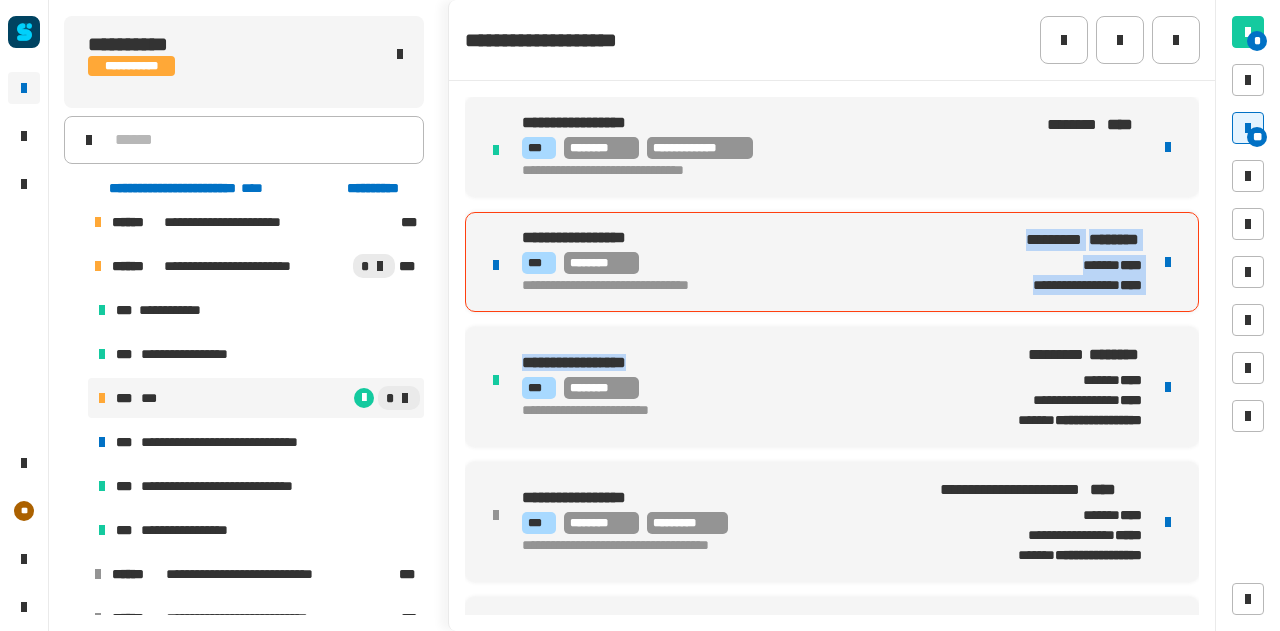 drag, startPoint x: 708, startPoint y: 301, endPoint x: 757, endPoint y: 319, distance: 52.201534 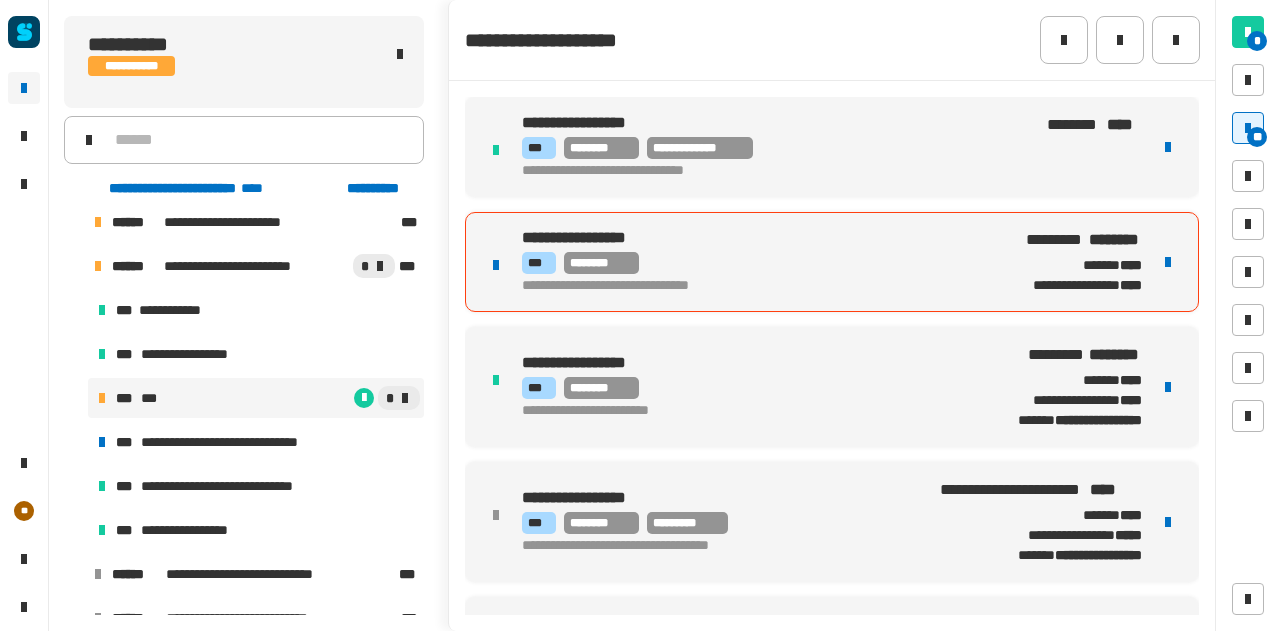 click on "*** ********" at bounding box center (760, 263) 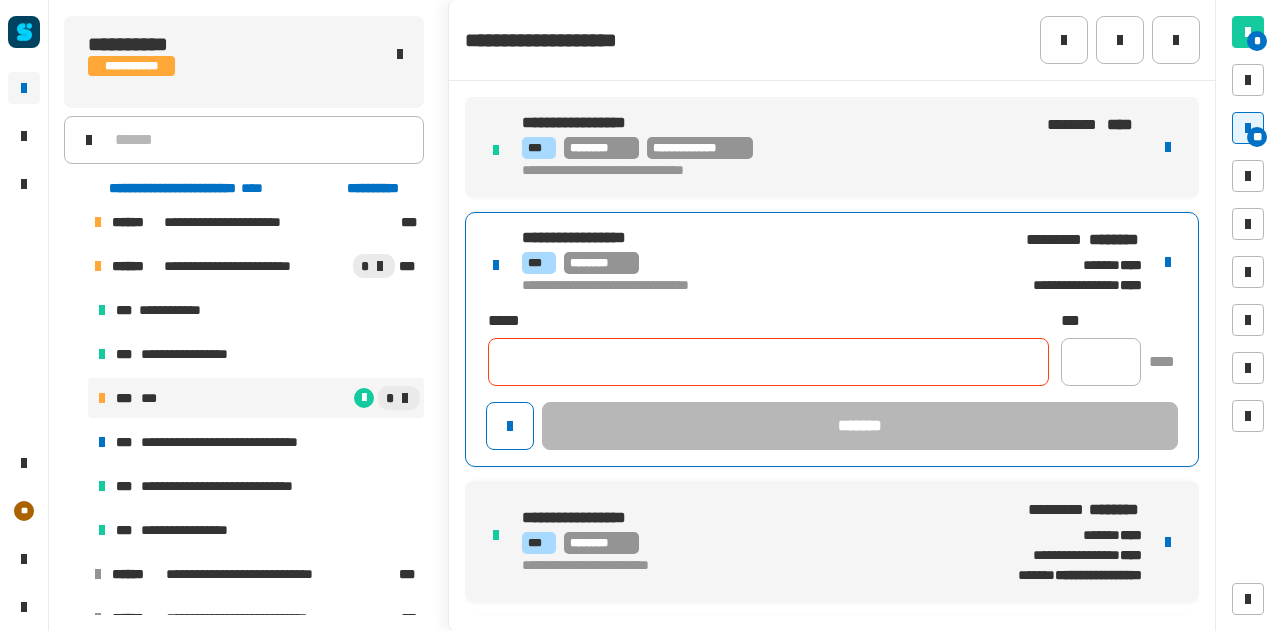 click on "[FIRST] [LAST] [STREET] [CITY], [STATE] [ZIP] [COUNTRY] [PHONE] [EMAIL] [FIRST] [LAST] [STREET] [CITY], [STATE] [ZIP] [COUNTRY] [PHONE] [EMAIL] [FIRST] [LAST] [STREET] [CITY], [STATE] [ZIP] [COUNTRY] [PHONE] [EMAIL] [FIRST] [LAST] [STREET] [CITY], [STATE] [ZIP] [COUNTRY] [PHONE] [EMAIL] [FIRST] [LAST] [STREET] [CITY], [STATE] [ZIP] [COUNTRY] [PHONE] [EMAIL] [FIRST] [LAST] [STREET] [CITY], [STATE] [ZIP] [COUNTRY] [PHONE] [EMAIL] [FIRST] [LAST] [STREET] [CITY], [STATE] [ZIP] [COUNTRY] [PHONE] [EMAIL]" at bounding box center (832, 1294) 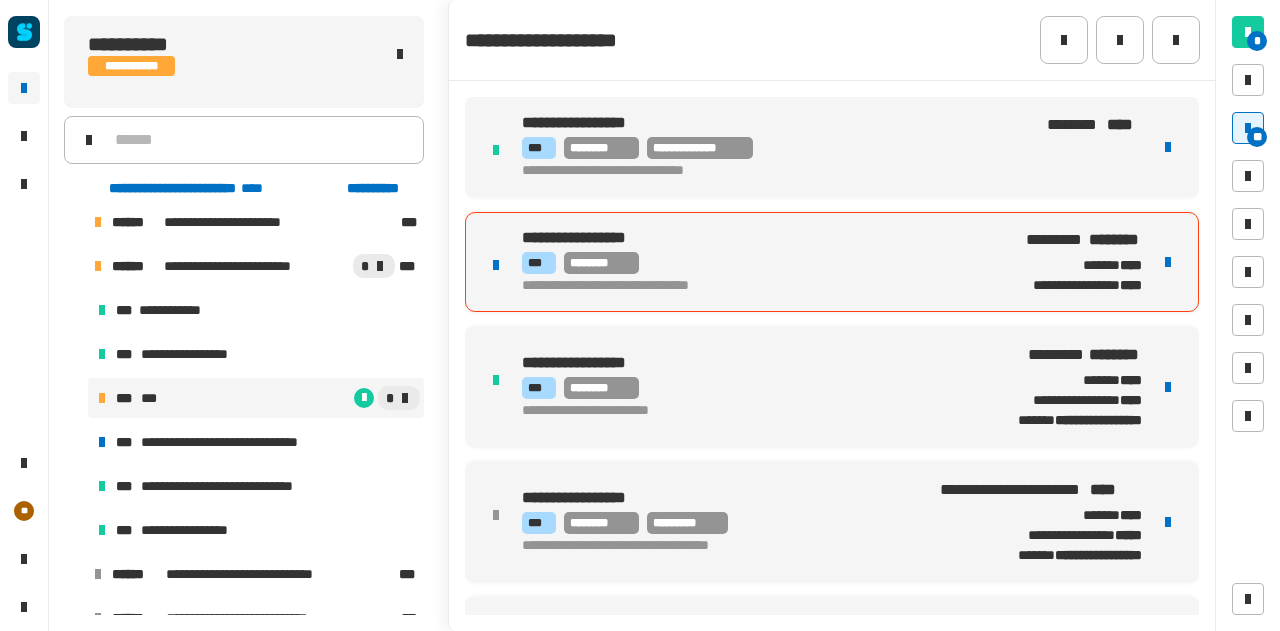 click on "**********" at bounding box center [748, 238] 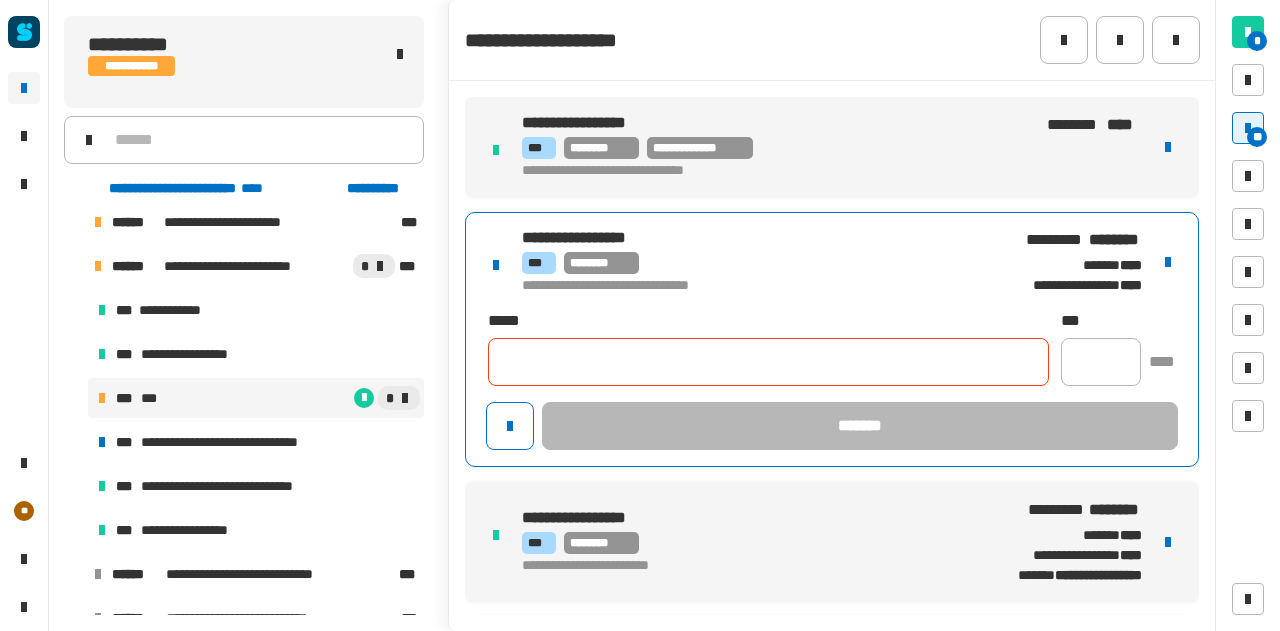click at bounding box center (1168, 262) 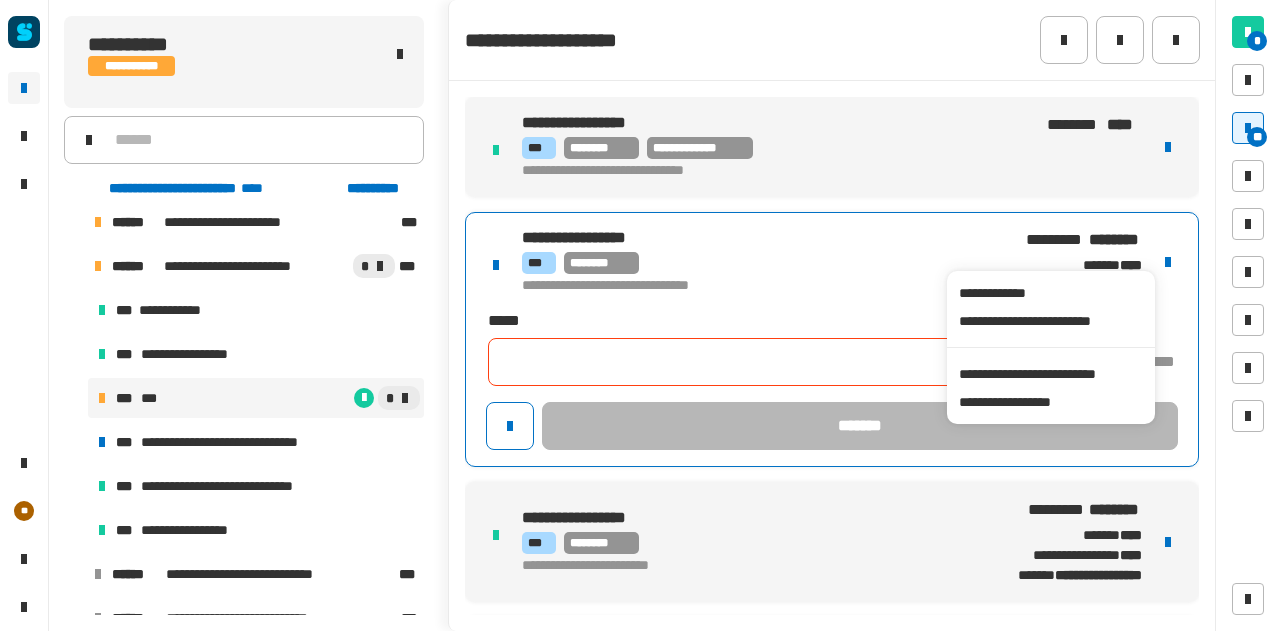 click 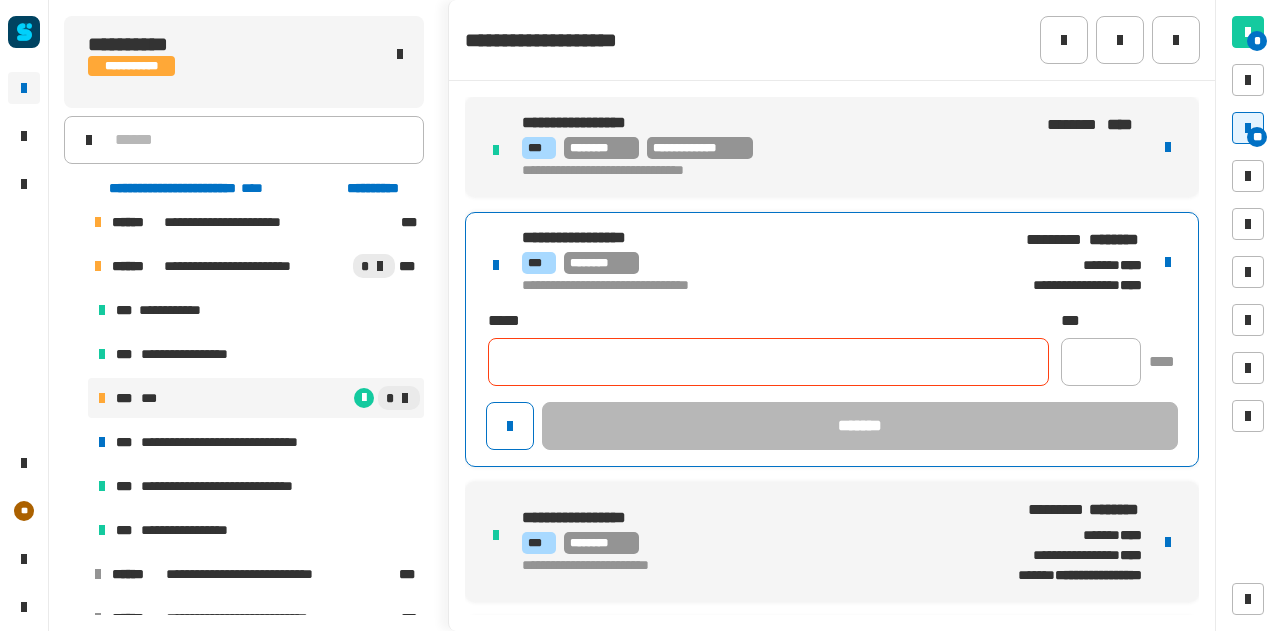 paste on "**********" 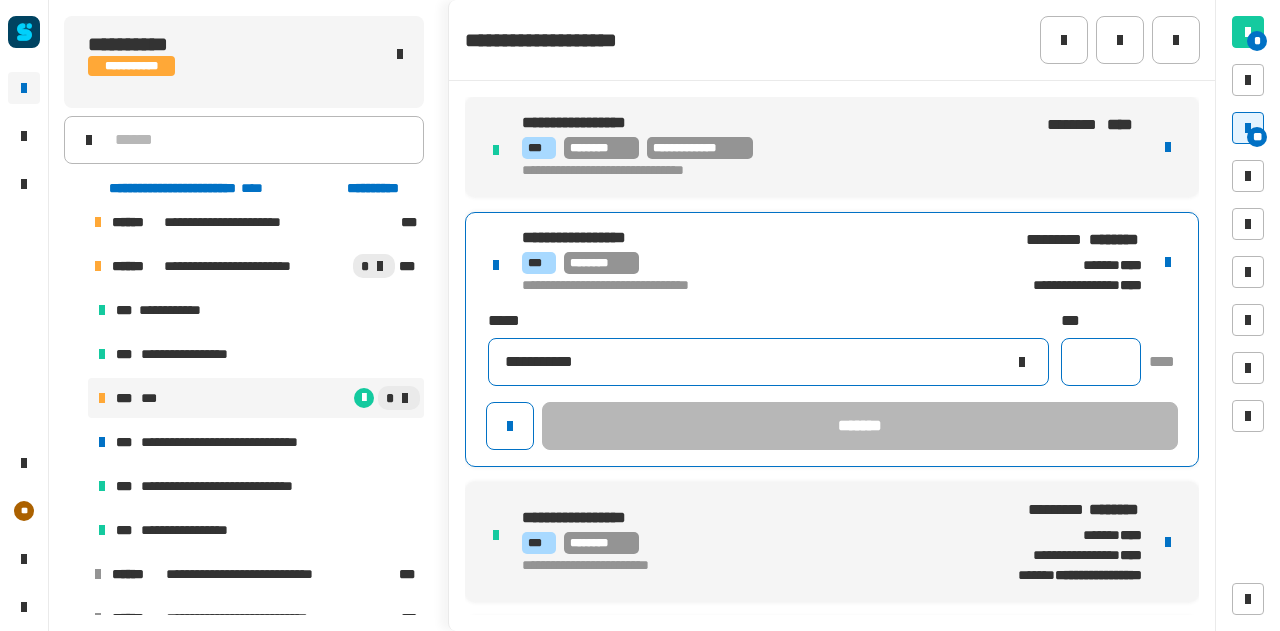 type on "**********" 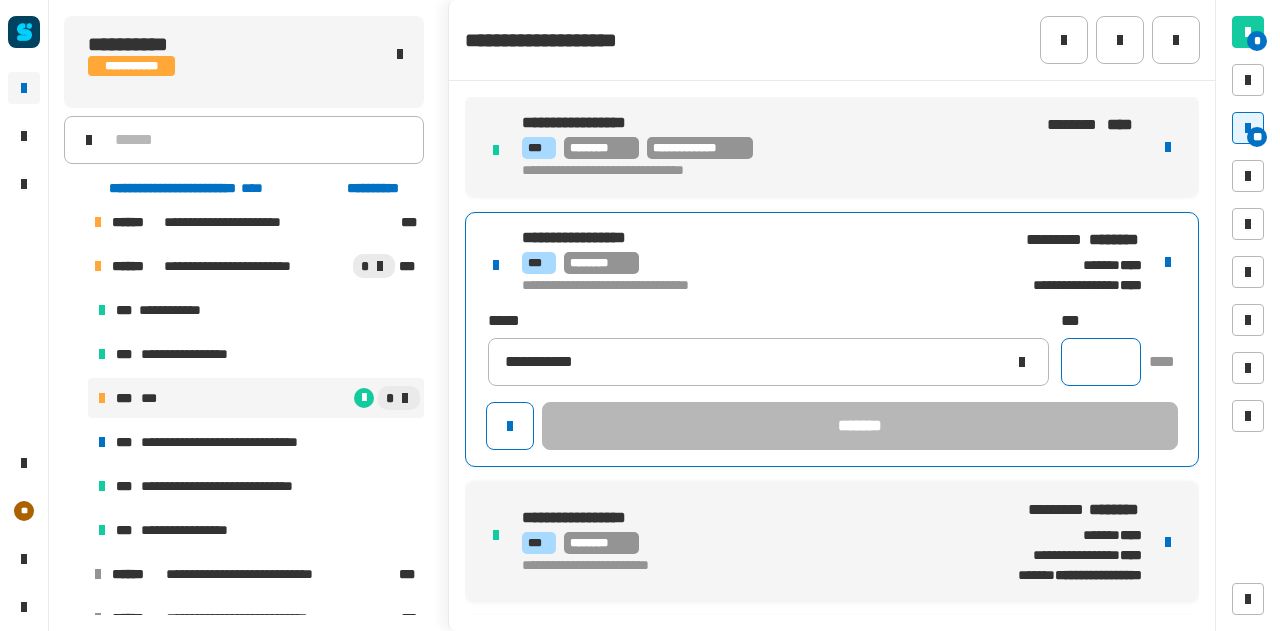 click 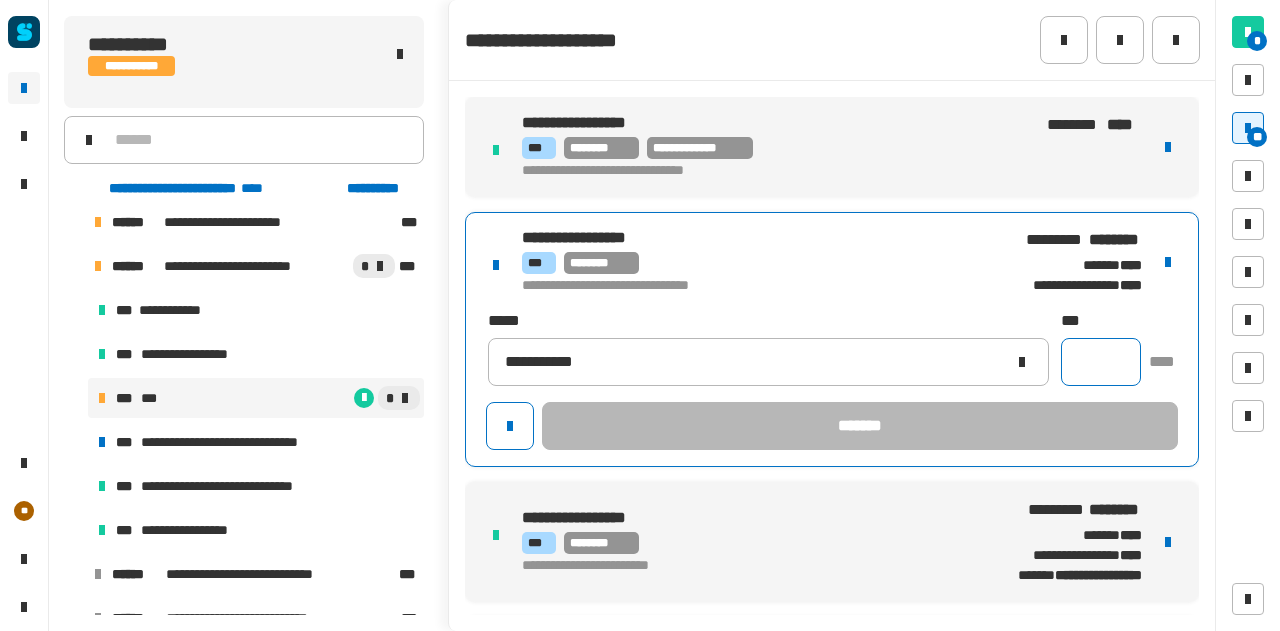 click 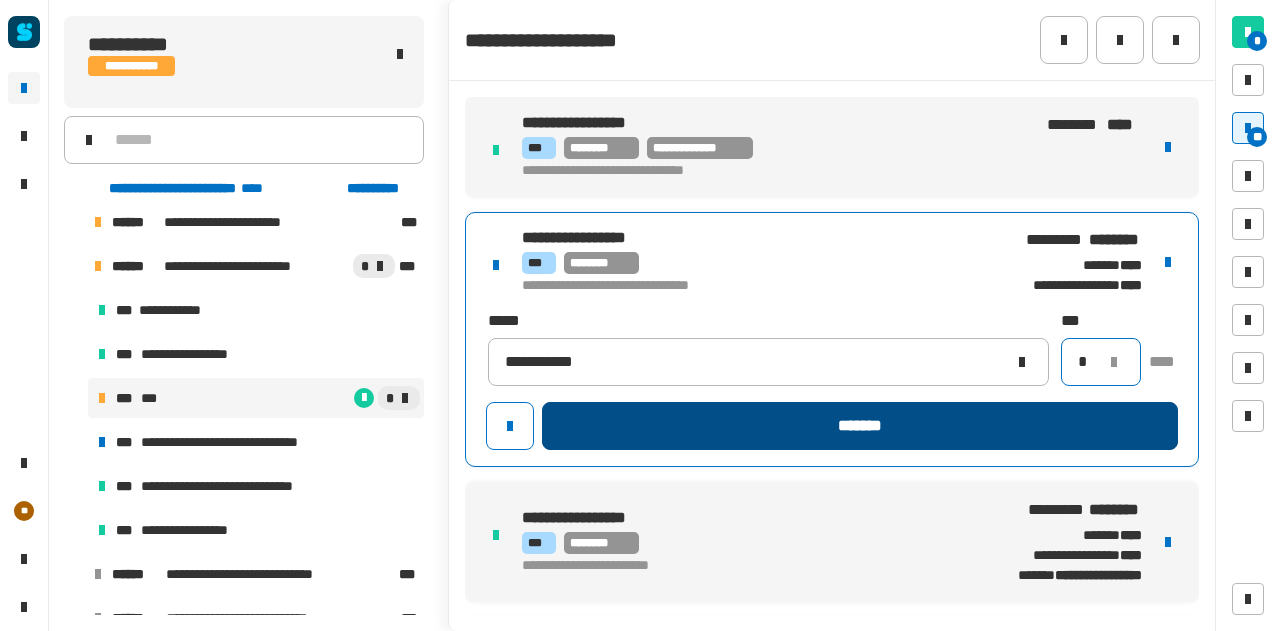 type on "*" 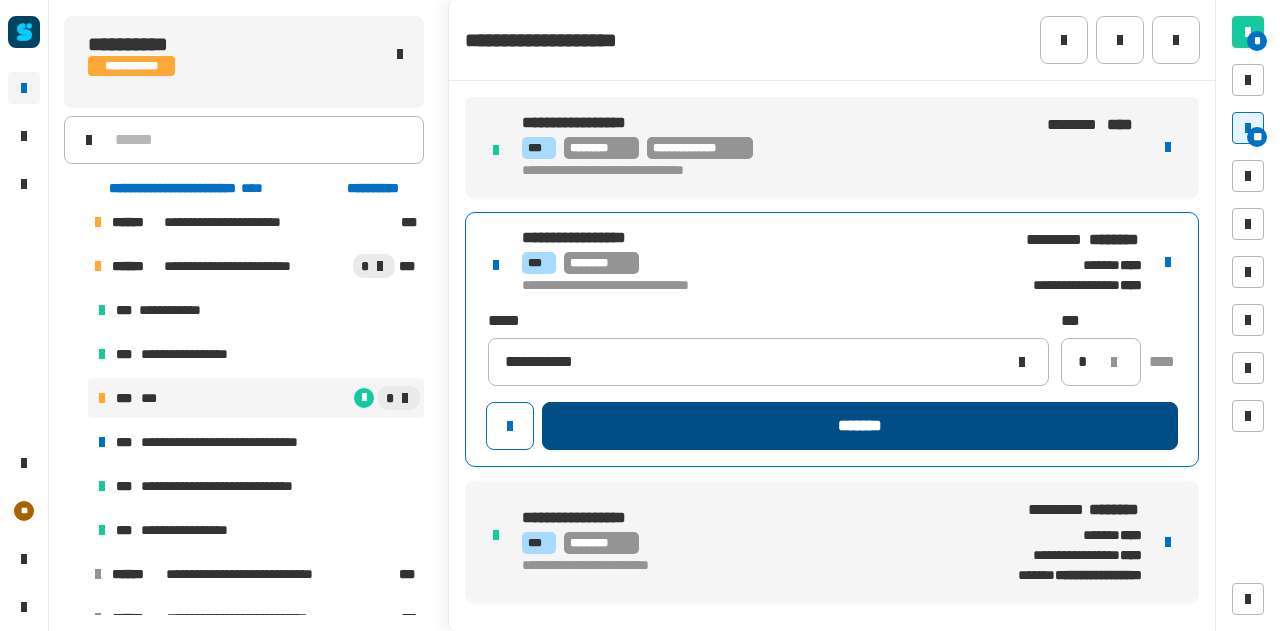 click on "*******" 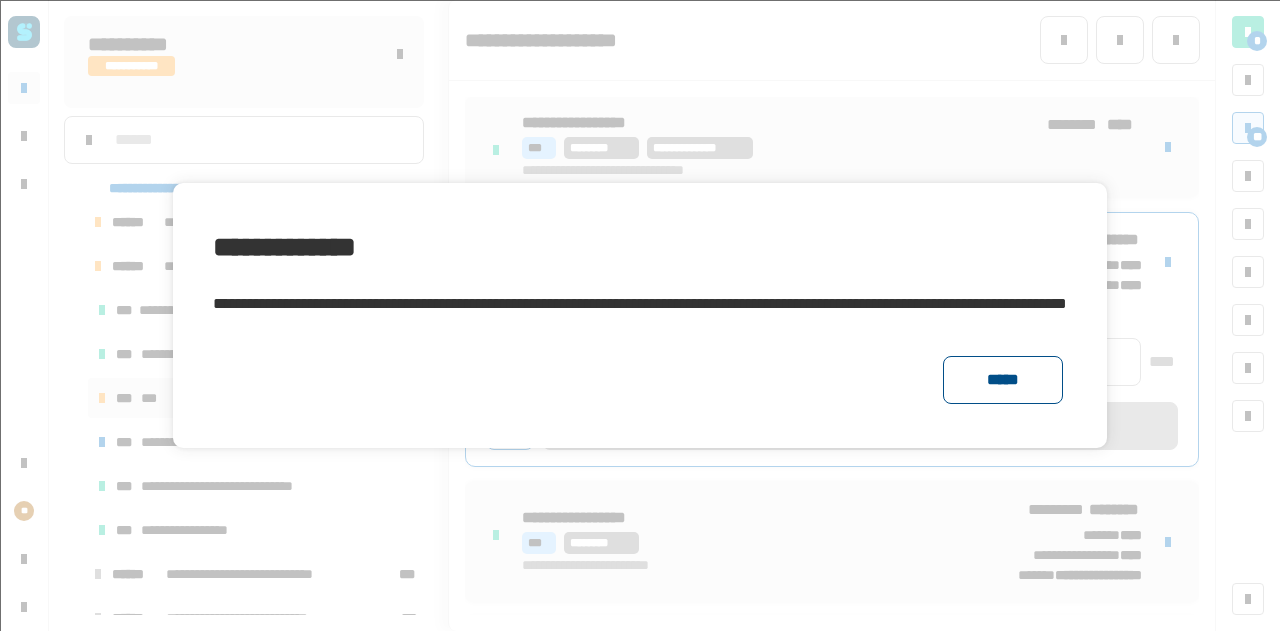 click on "*****" 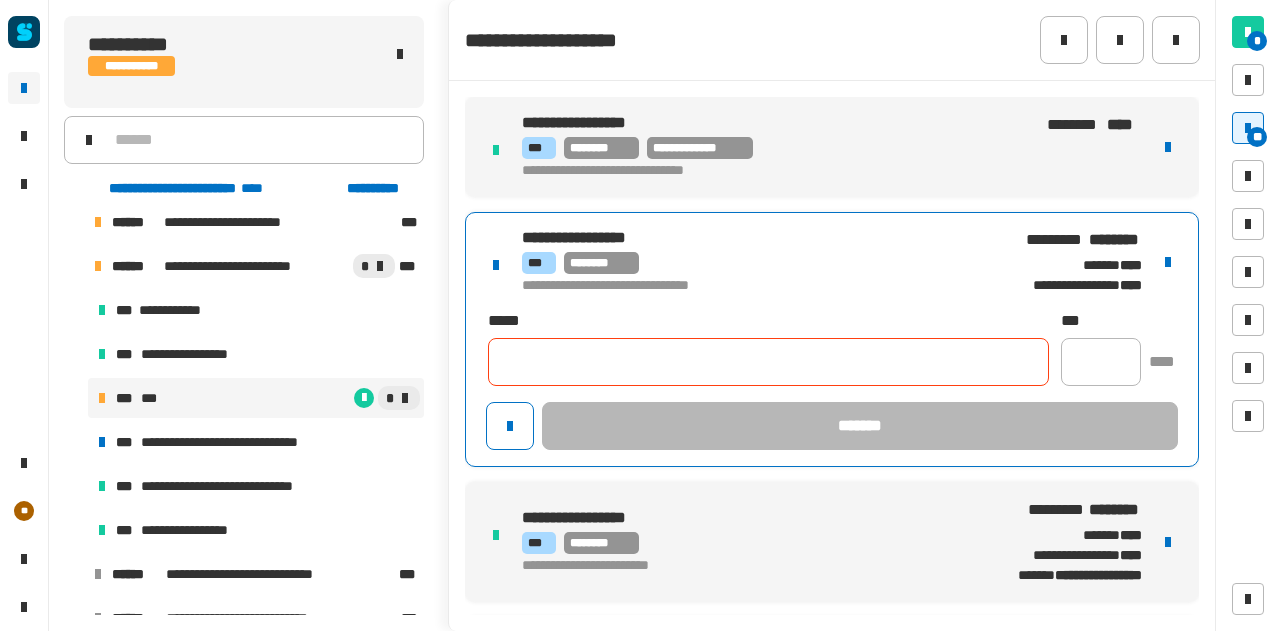 click on "[FIRST] [LAST] [STREET] [CITY], [STATE] [ZIP] [COUNTRY] [PHONE] [EMAIL] [FIRST] [LAST] [STREET] [CITY], [STATE] [ZIP] [COUNTRY] [PHONE] [EMAIL] [FIRST] [LAST] [STREET] [CITY], [STATE] [ZIP] [COUNTRY] [PHONE] [EMAIL] [FIRST] [LAST] [STREET] [CITY], [STATE] [ZIP] [COUNTRY] [PHONE] [EMAIL] [FIRST] [LAST] [STREET] [CITY], [STATE] [ZIP] [COUNTRY] [PHONE] [EMAIL] [FIRST] [LAST] [STREET] [CITY], [STATE] [ZIP] [COUNTRY] [PHONE] [EMAIL] [FIRST] [LAST] [STREET] [CITY], [STATE] [ZIP] [COUNTRY] [PHONE] [EMAIL]" at bounding box center (832, 1294) 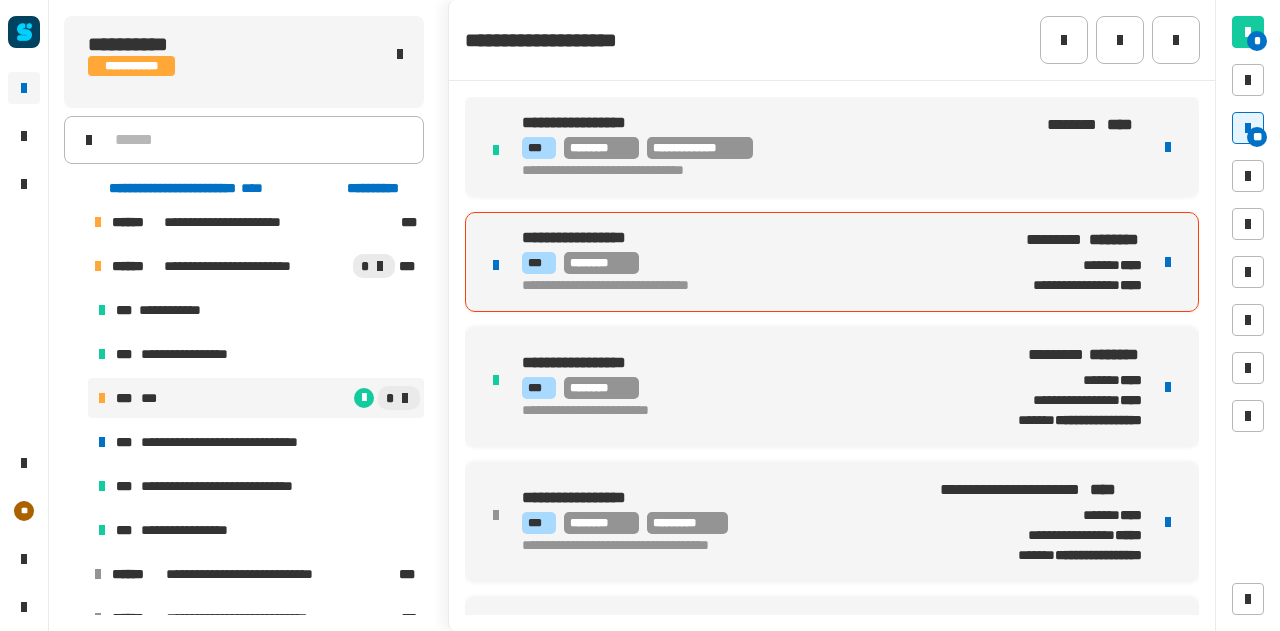 click on "*** ********" at bounding box center [760, 263] 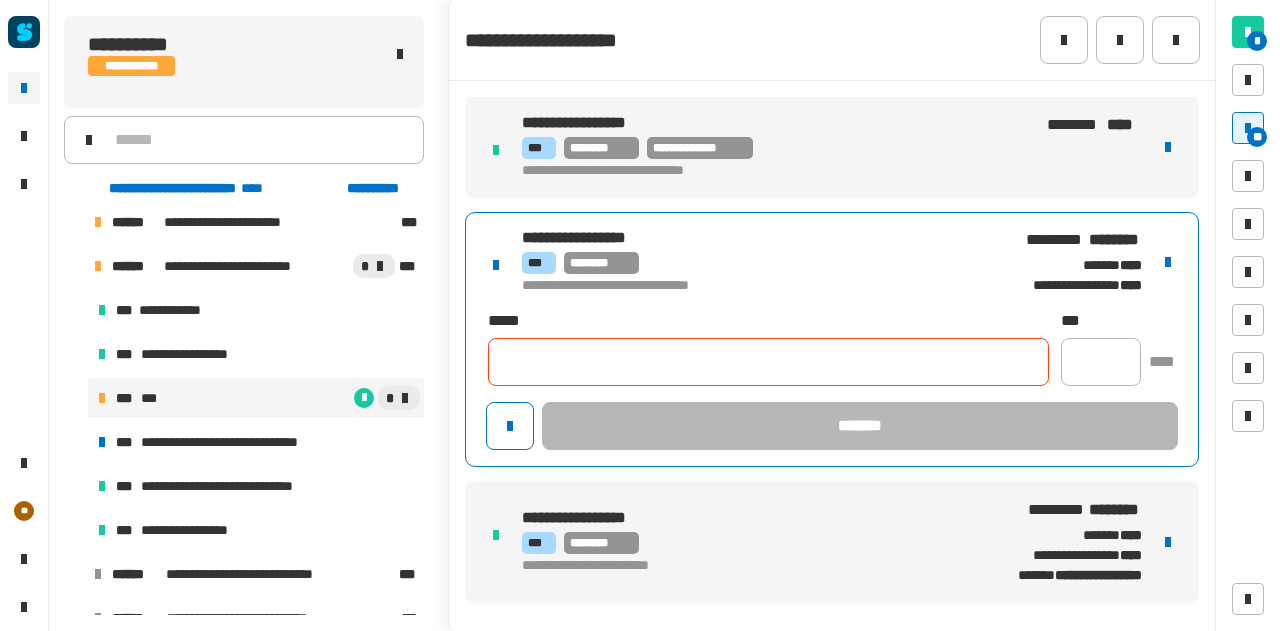 click 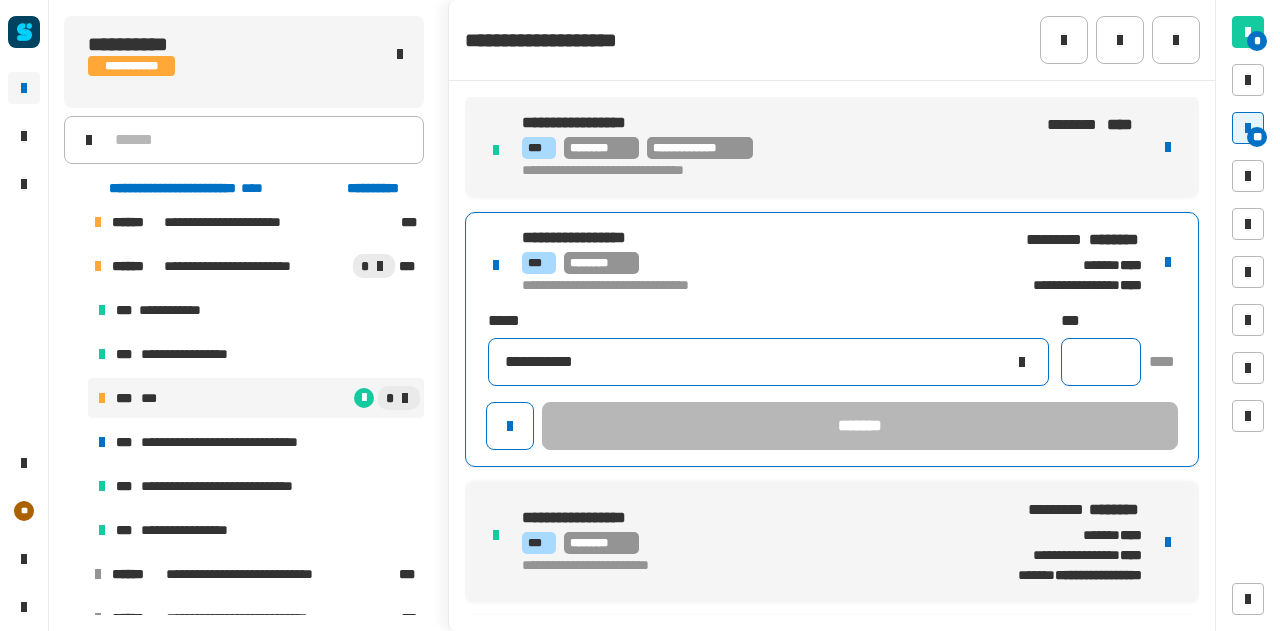type on "**********" 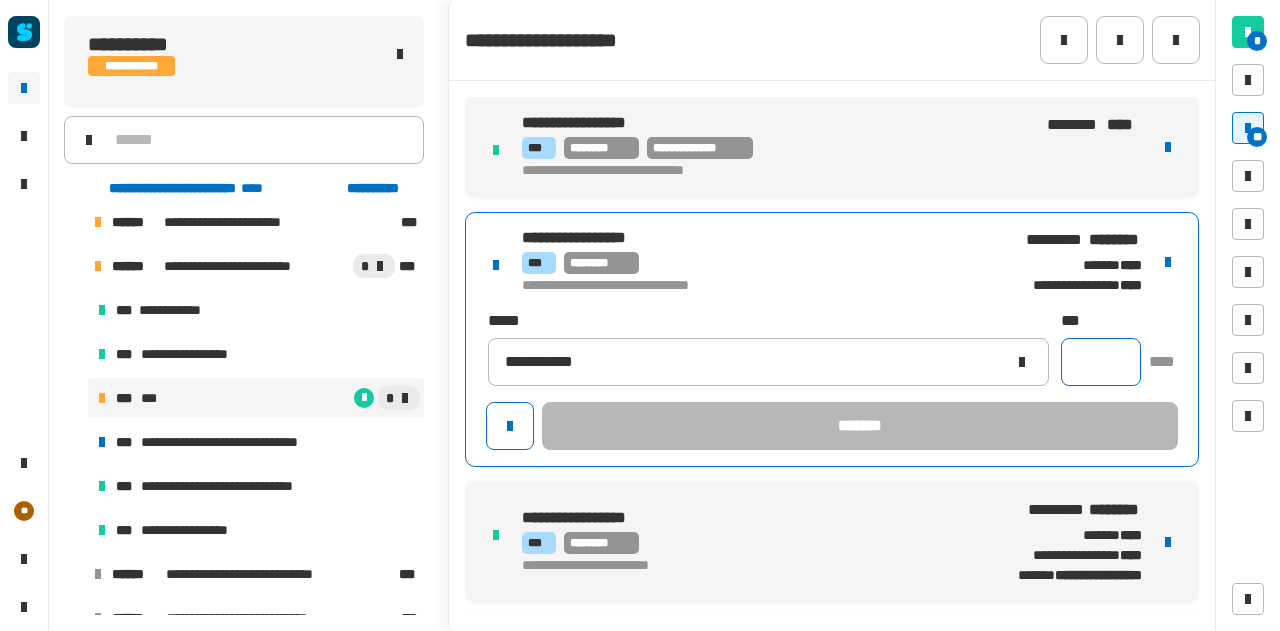 drag, startPoint x: 1060, startPoint y: 369, endPoint x: 1083, endPoint y: 362, distance: 24.04163 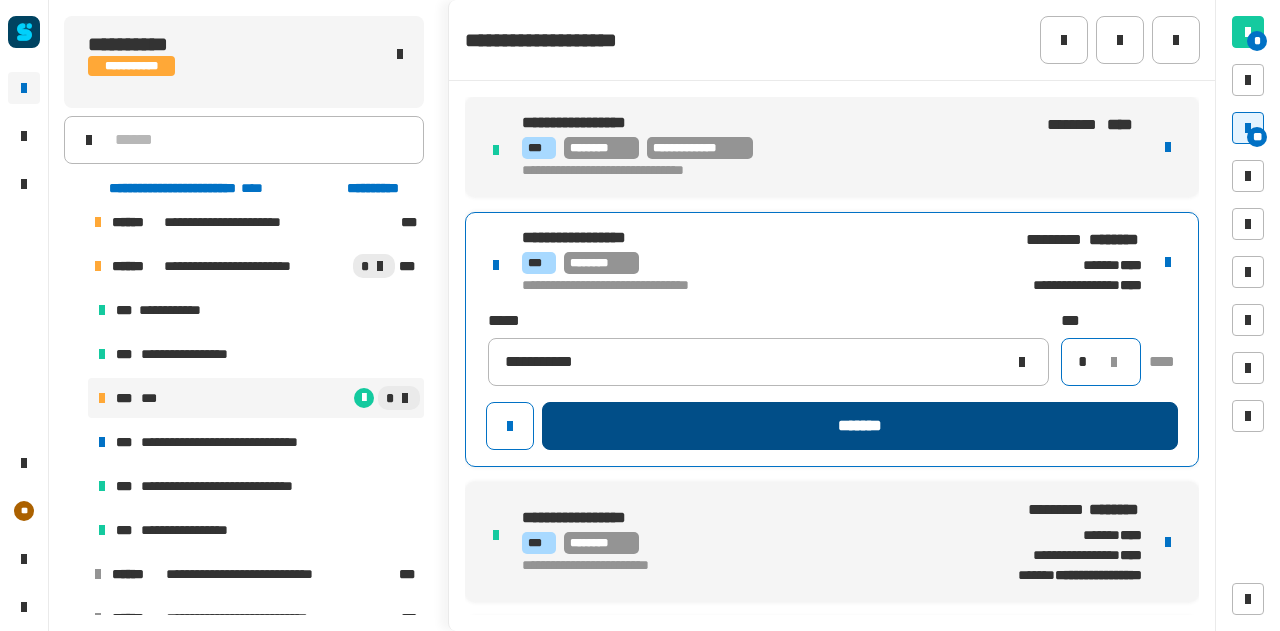 type on "*" 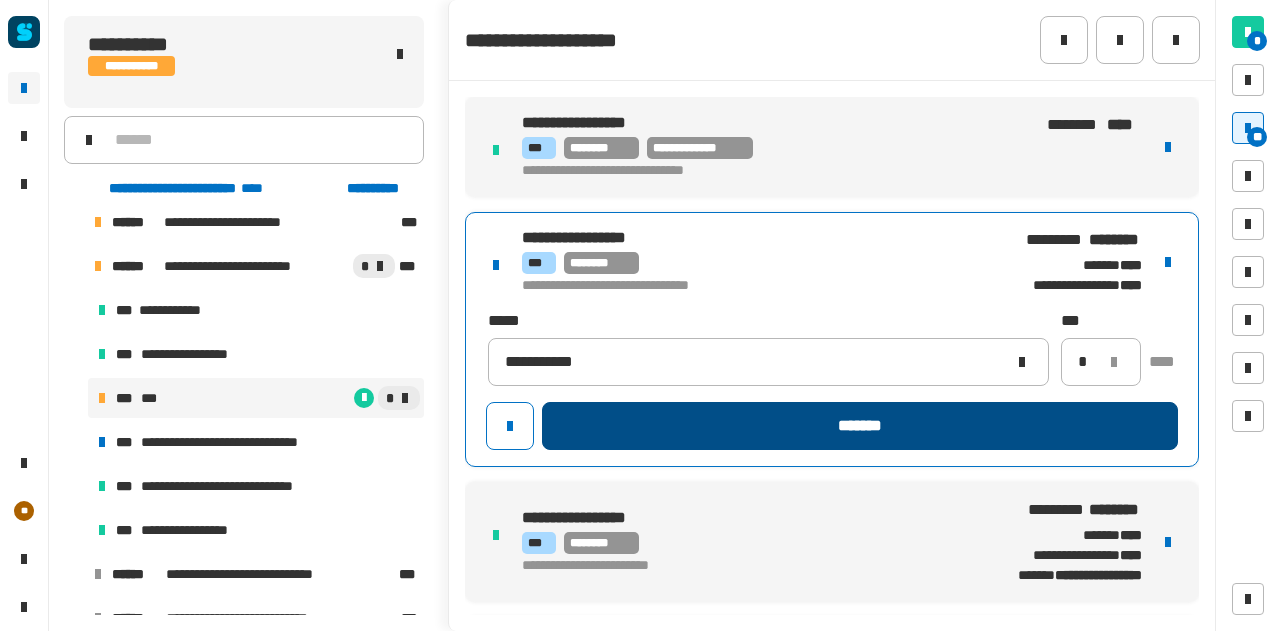 click on "*******" 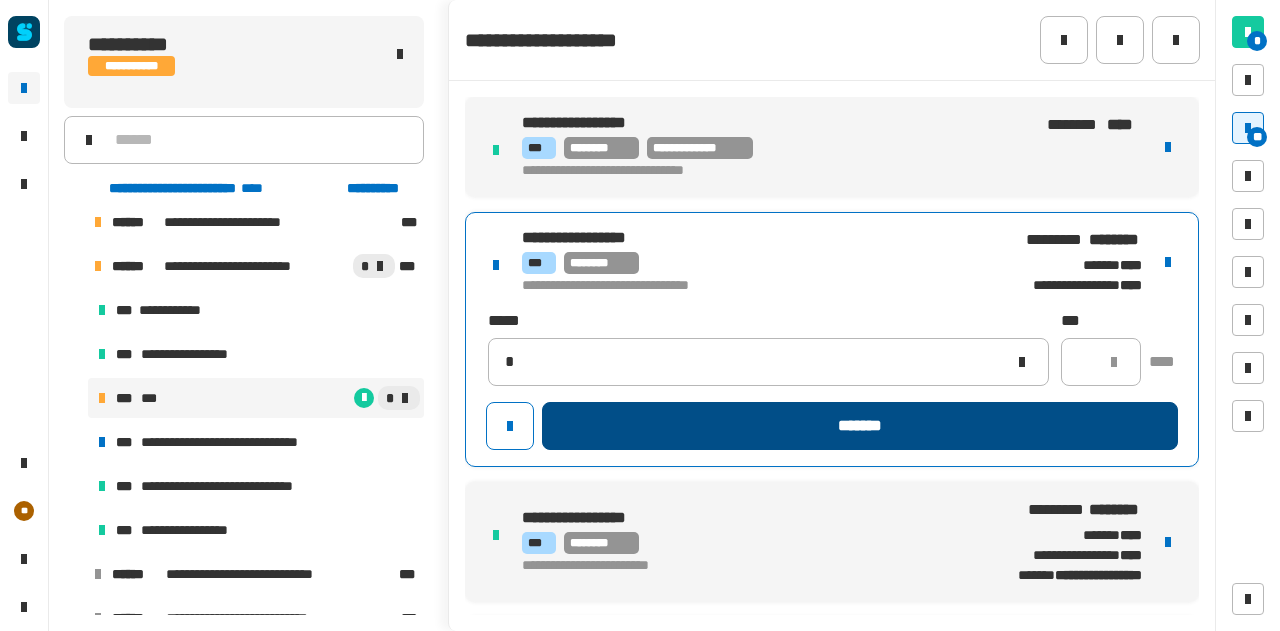 type 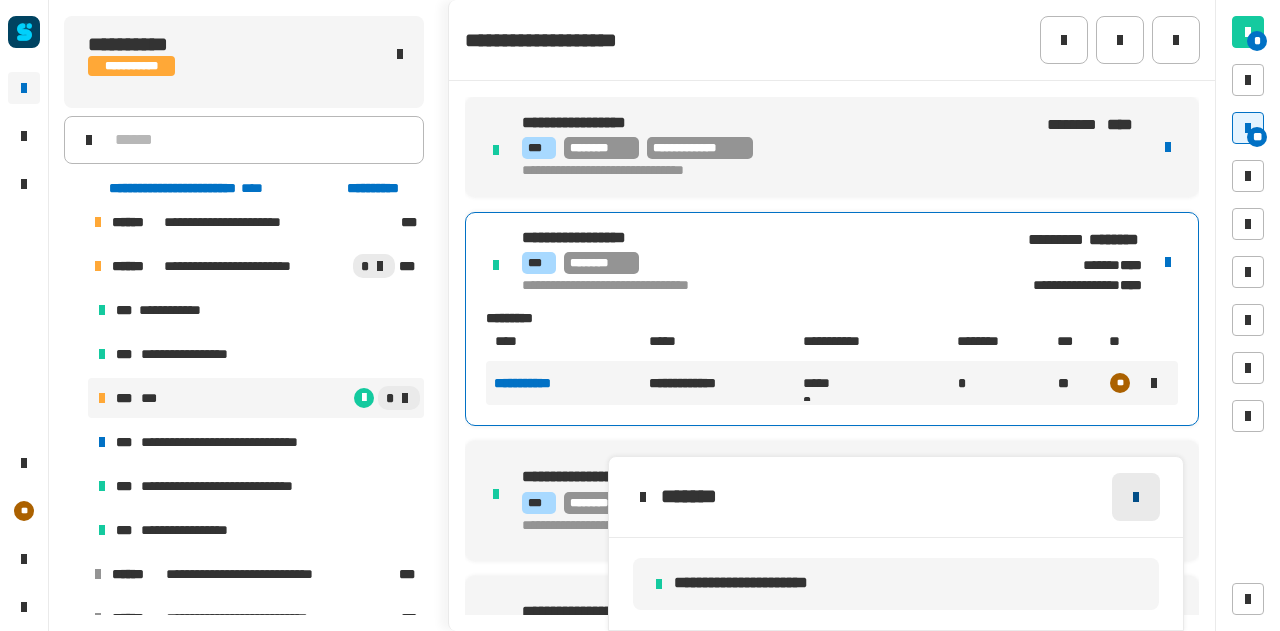 click 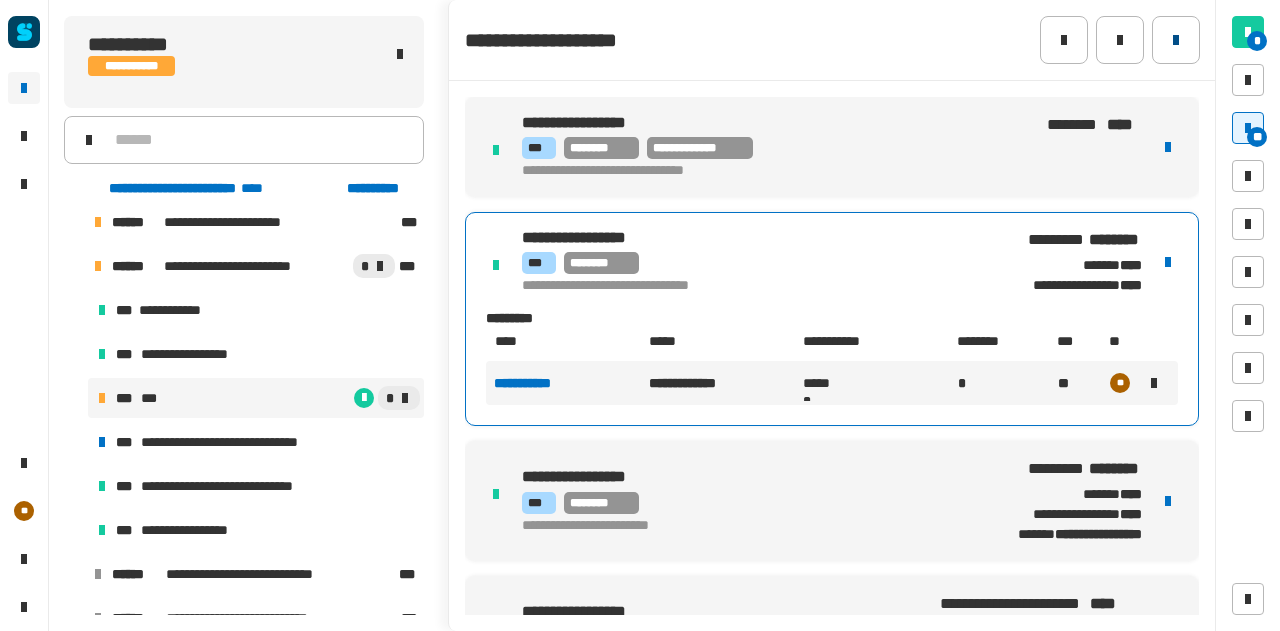 click 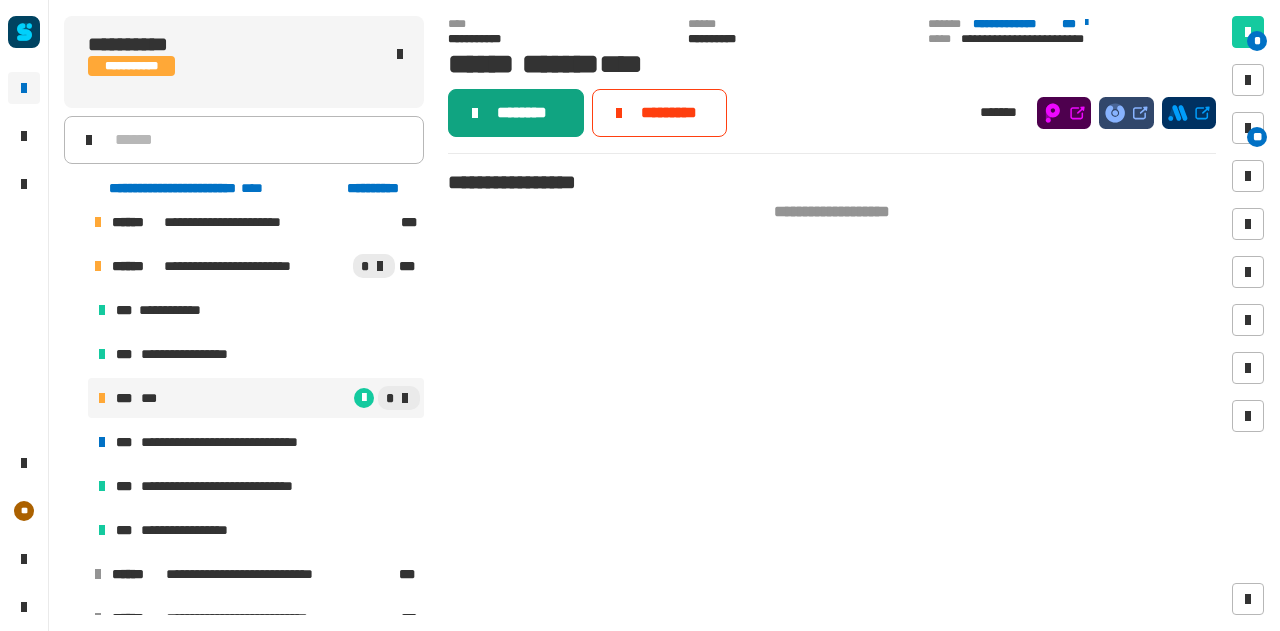 click on "********" 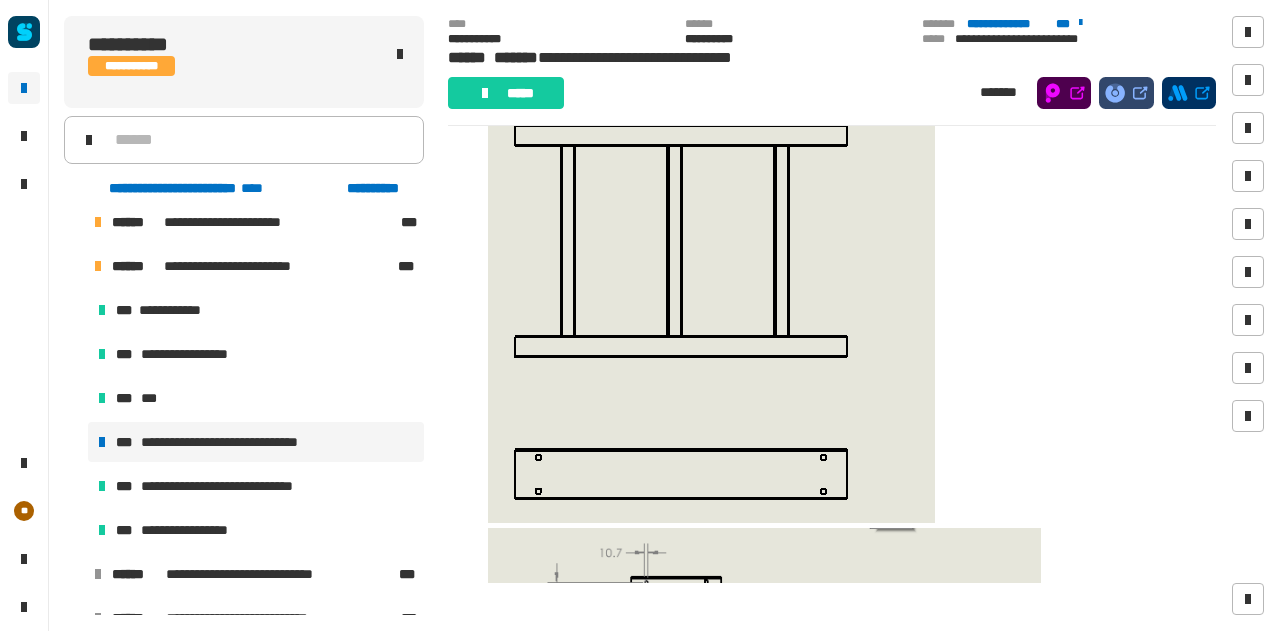 scroll, scrollTop: 327, scrollLeft: 0, axis: vertical 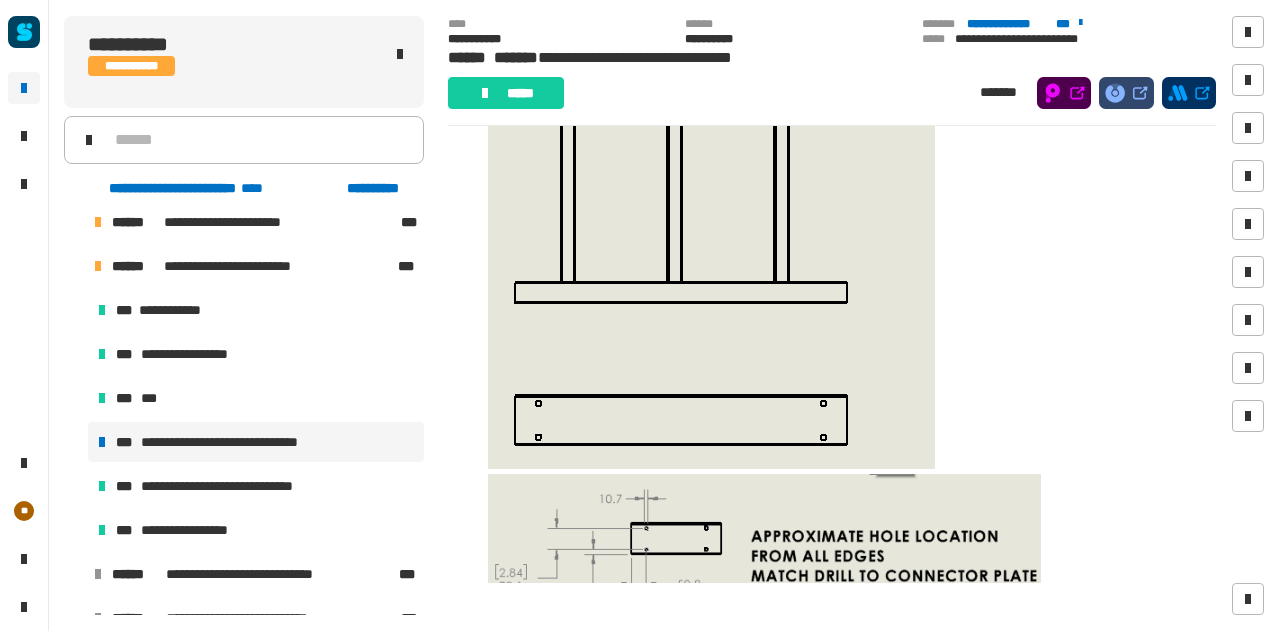 click on "[FIRST] [LAST] [STREET] [CITY], [STATE] [ZIP] [COUNTRY] [PHONE] [EMAIL]" 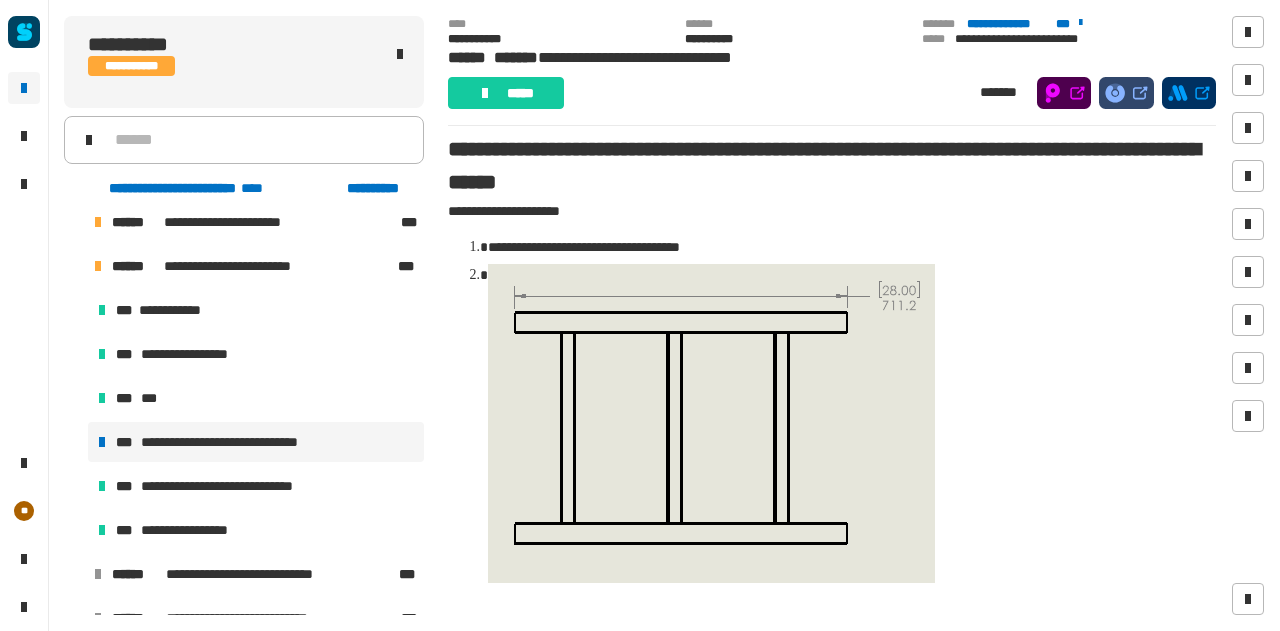 scroll, scrollTop: 112, scrollLeft: 0, axis: vertical 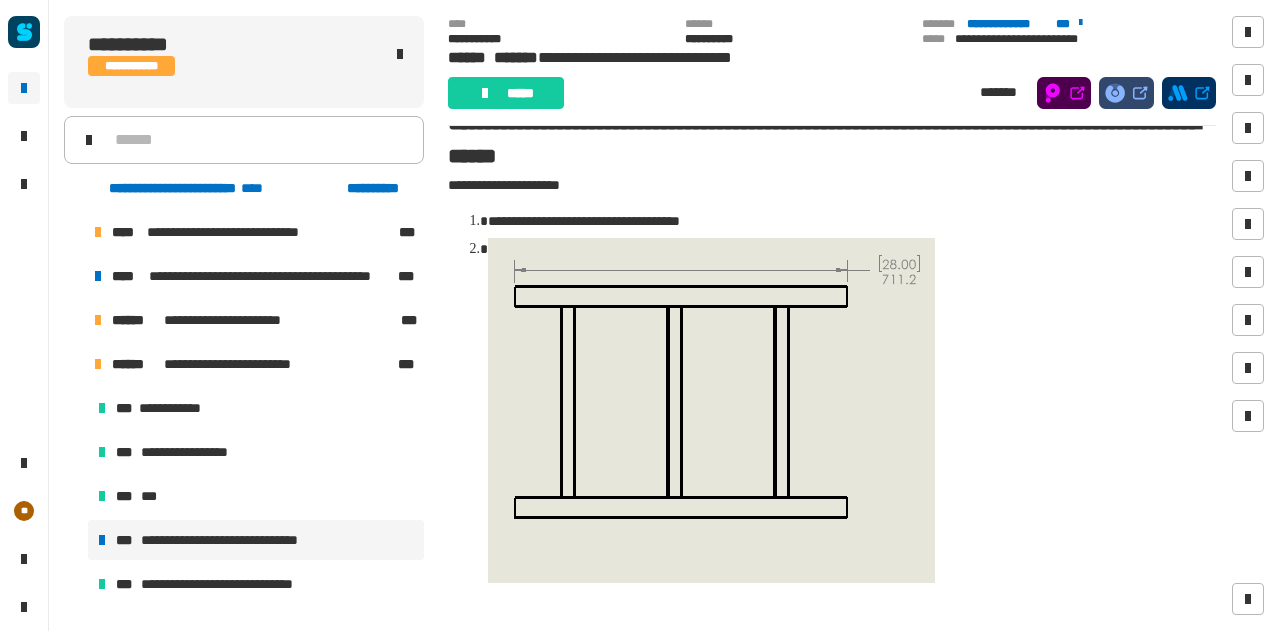 click at bounding box center (74, 320) 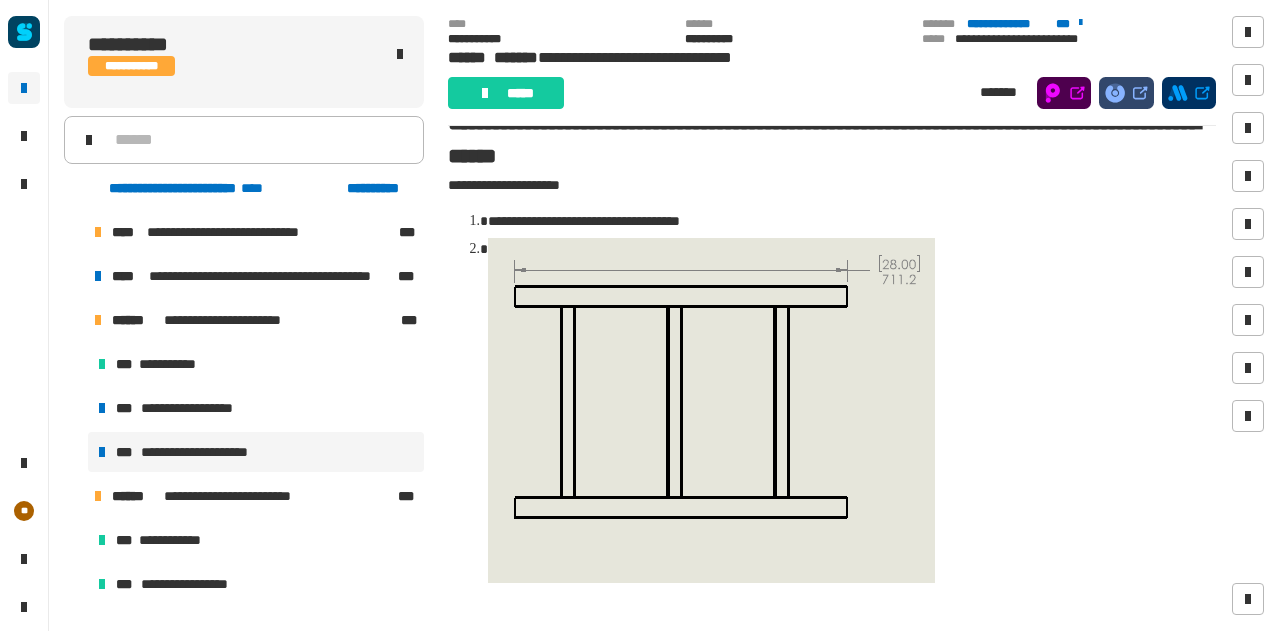 click on "**********" at bounding box center [204, 452] 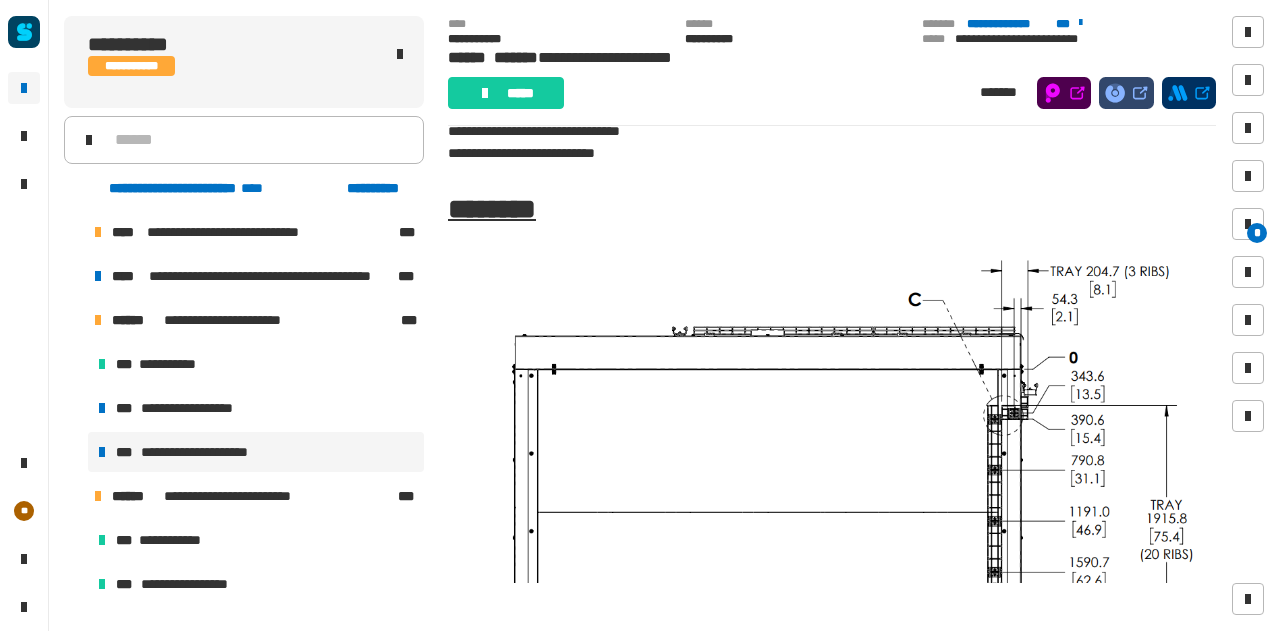 scroll, scrollTop: 193, scrollLeft: 0, axis: vertical 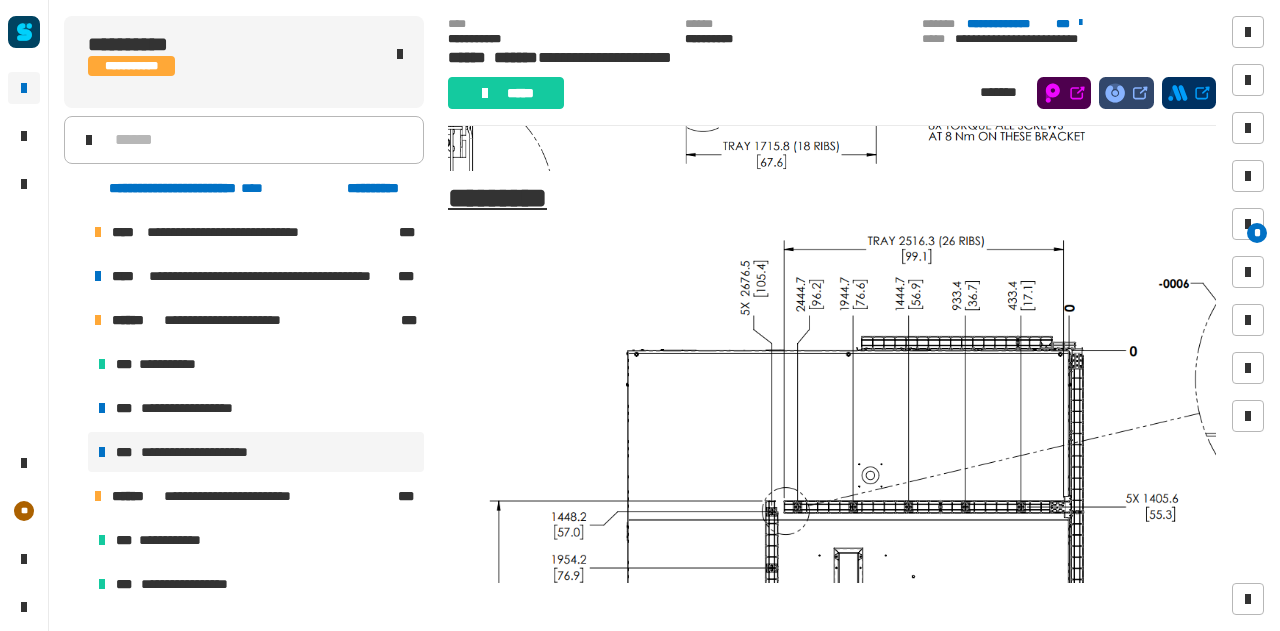 click at bounding box center [832, 555] 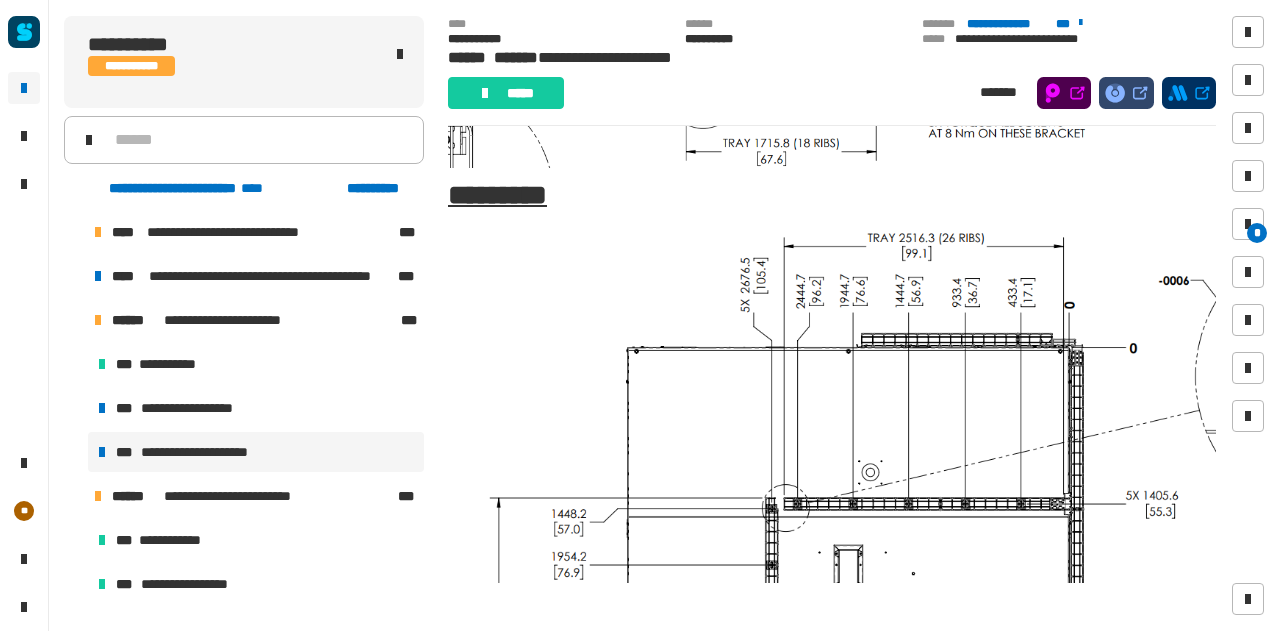 scroll, scrollTop: 2595, scrollLeft: 0, axis: vertical 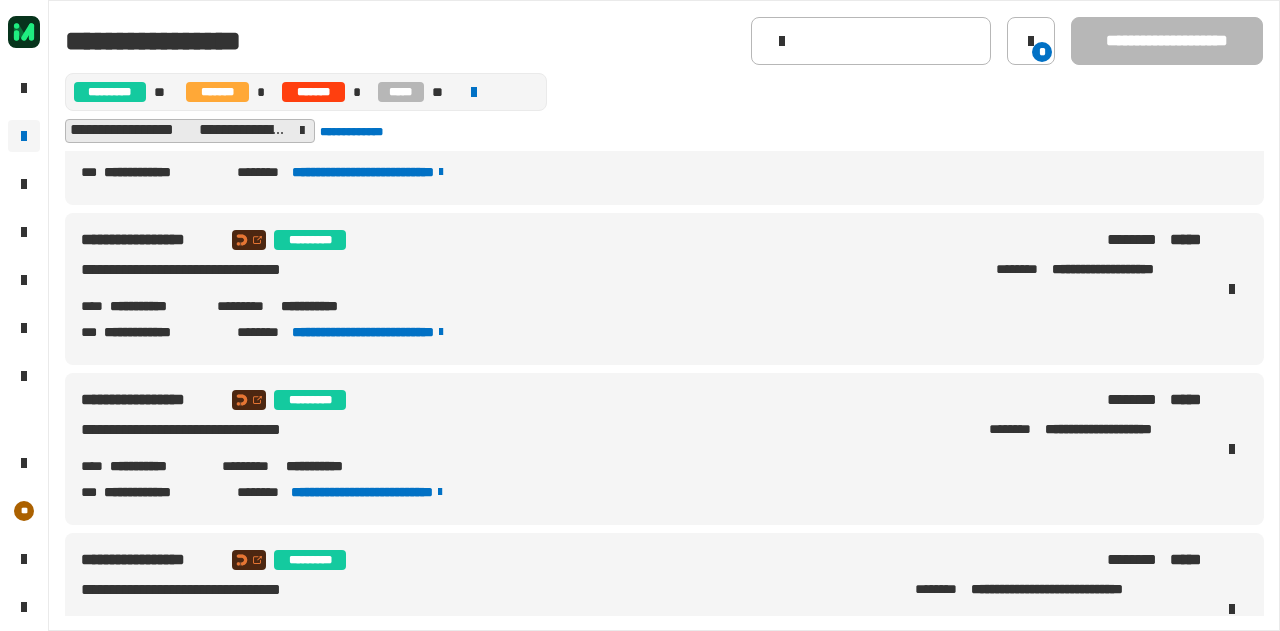 click on "**********" at bounding box center [158, 466] 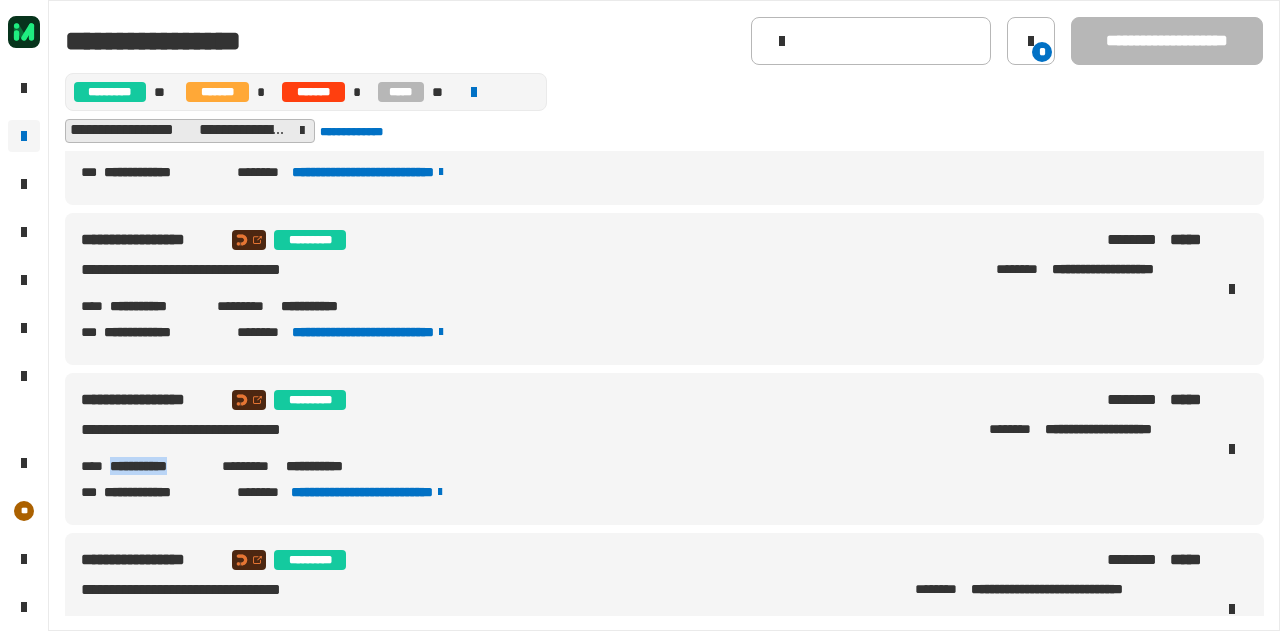 click on "**********" at bounding box center (158, 466) 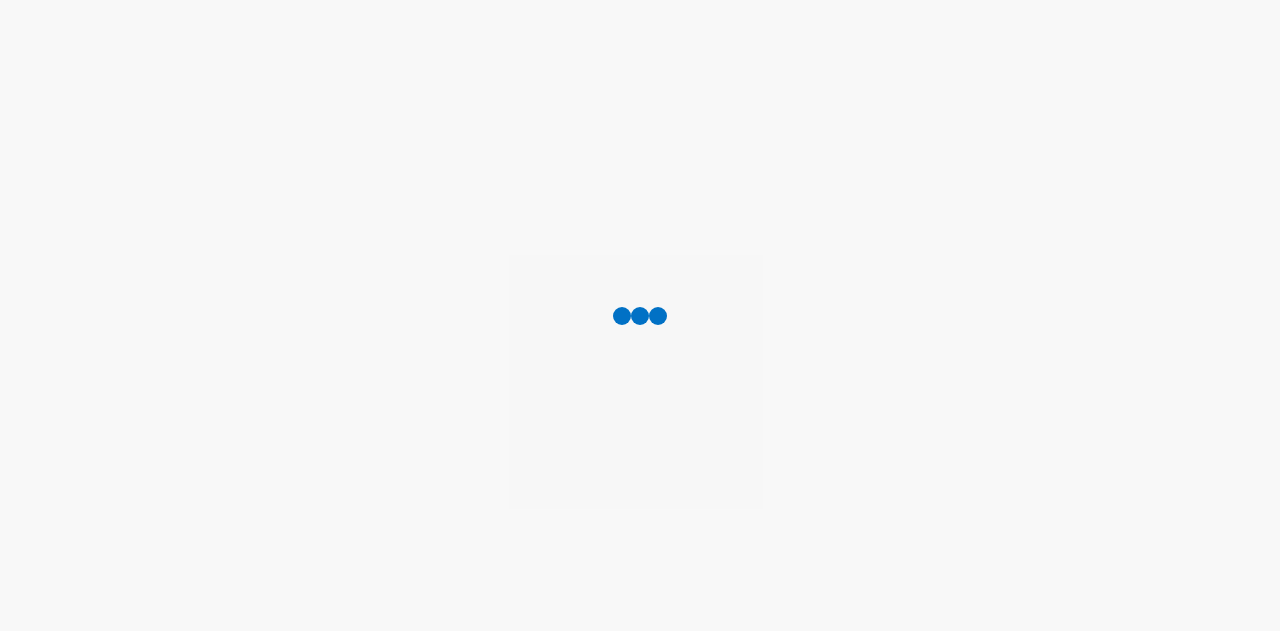 scroll, scrollTop: 0, scrollLeft: 0, axis: both 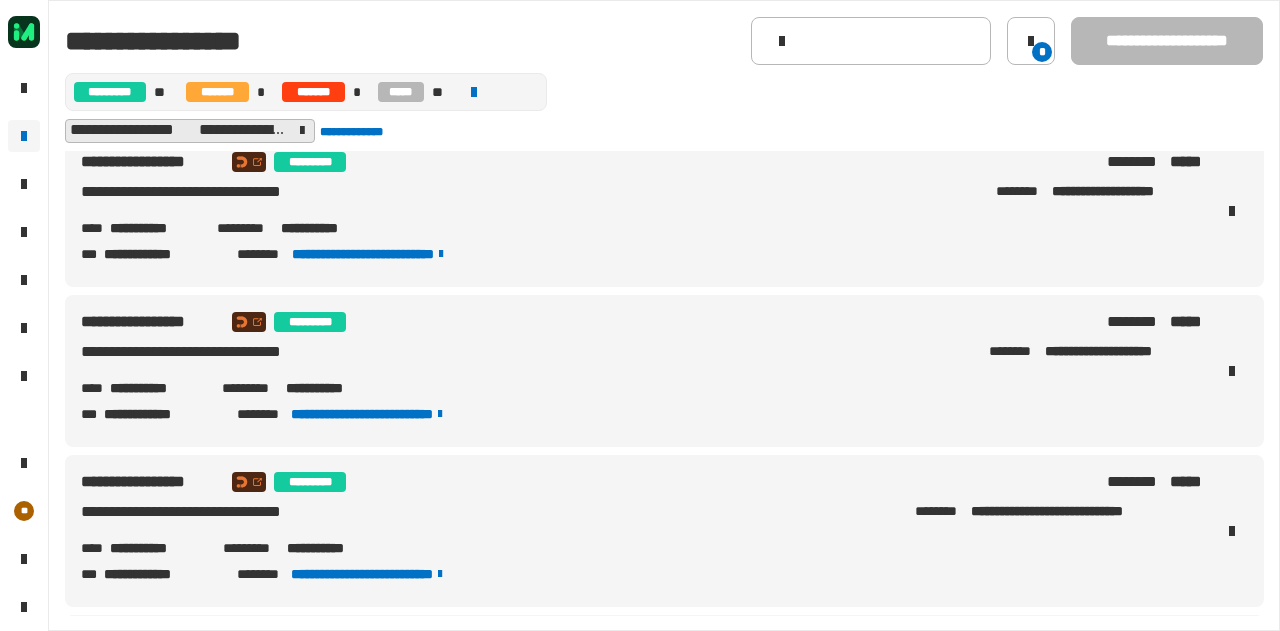 click on "**********" at bounding box center (158, 388) 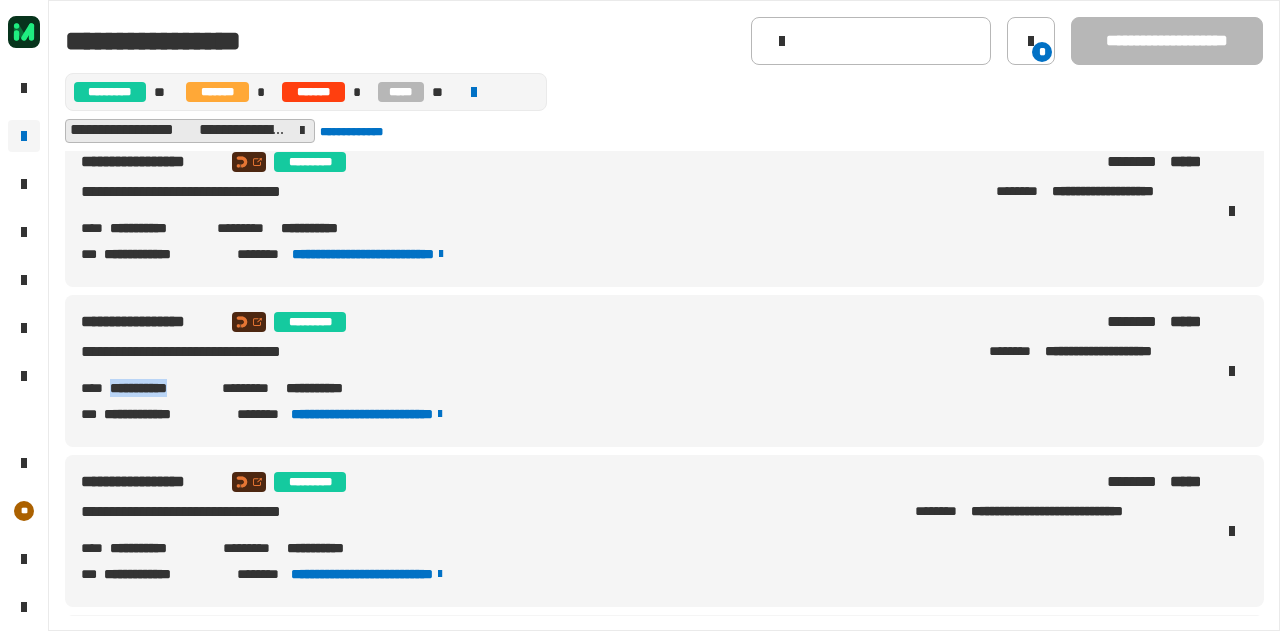 click on "**********" at bounding box center (158, 388) 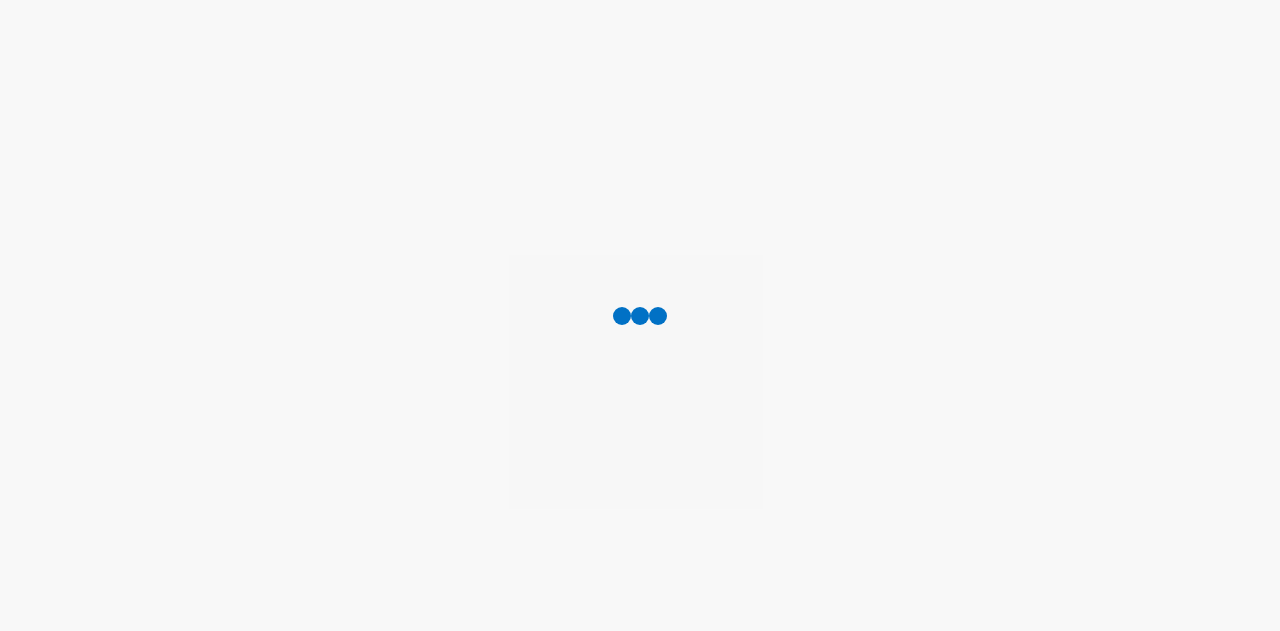 scroll, scrollTop: 0, scrollLeft: 0, axis: both 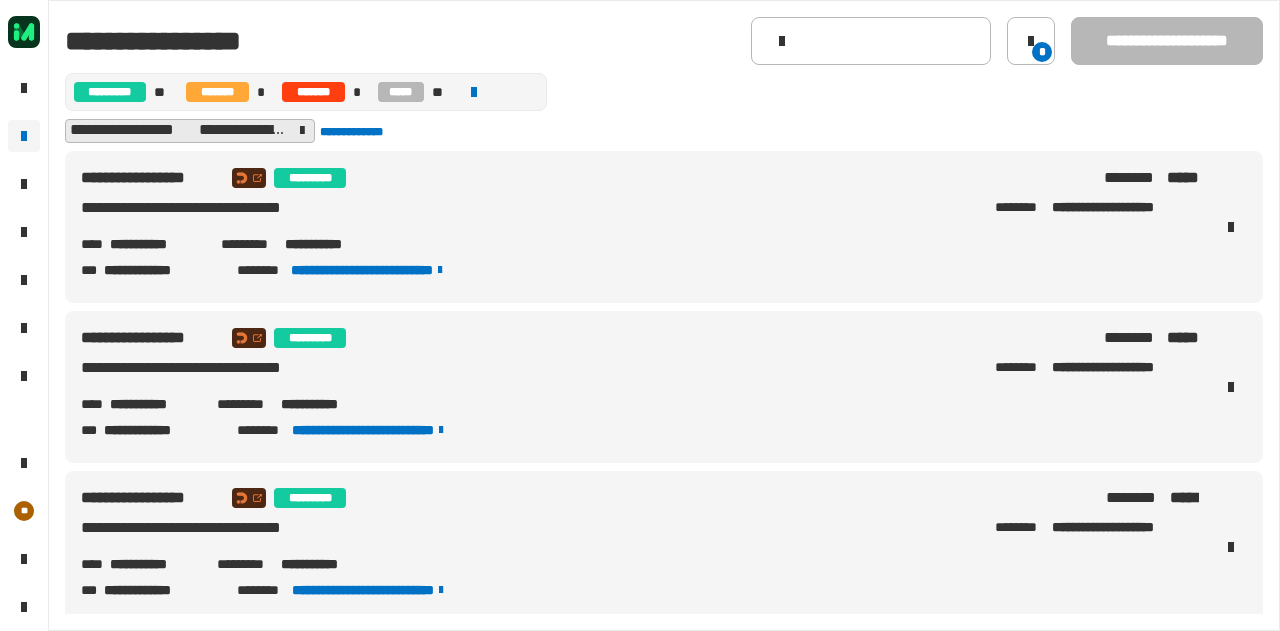 click on "**********" at bounding box center (664, 227) 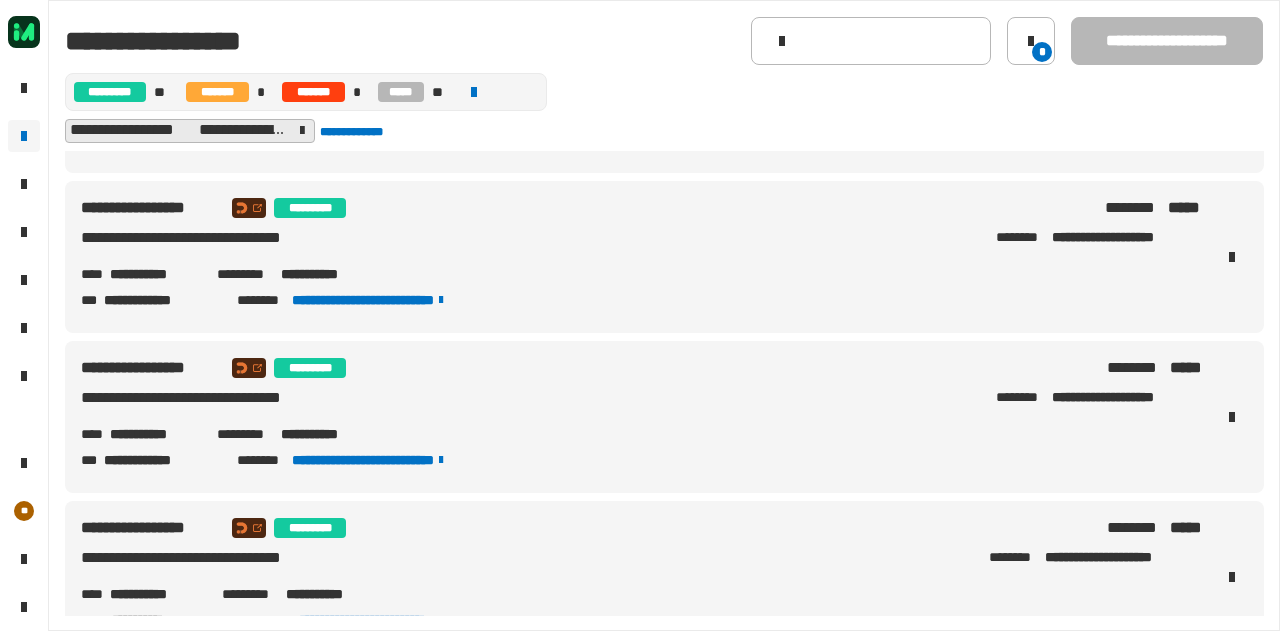 scroll, scrollTop: 172, scrollLeft: 0, axis: vertical 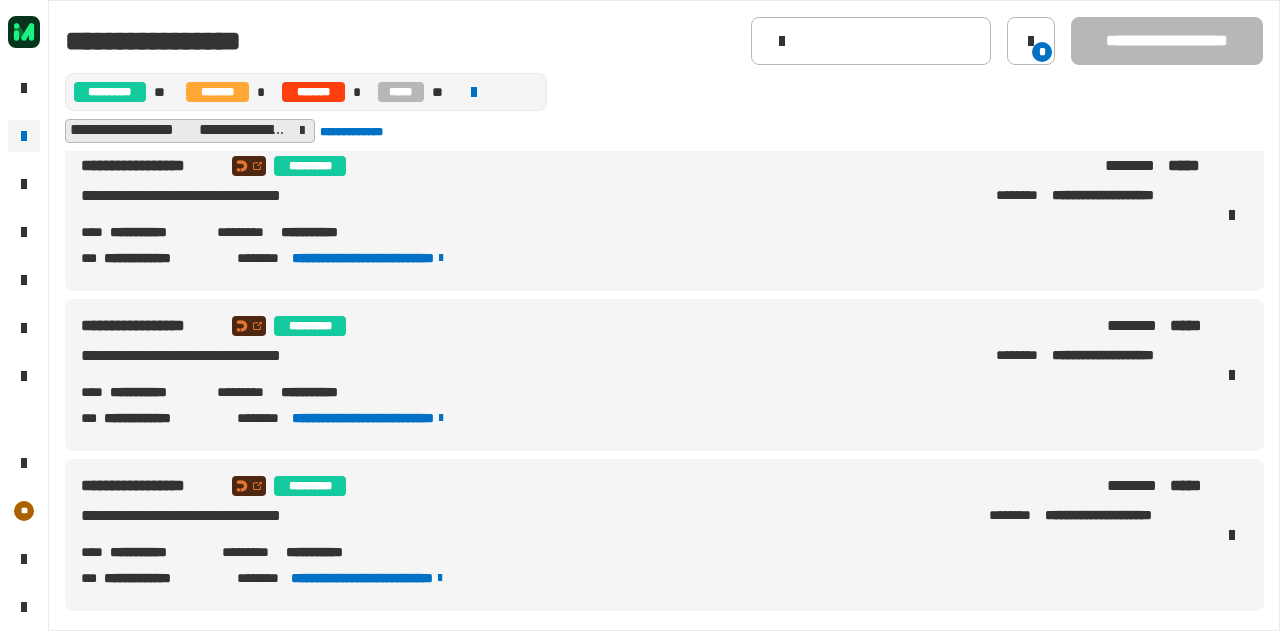 click on "**********" at bounding box center (158, 552) 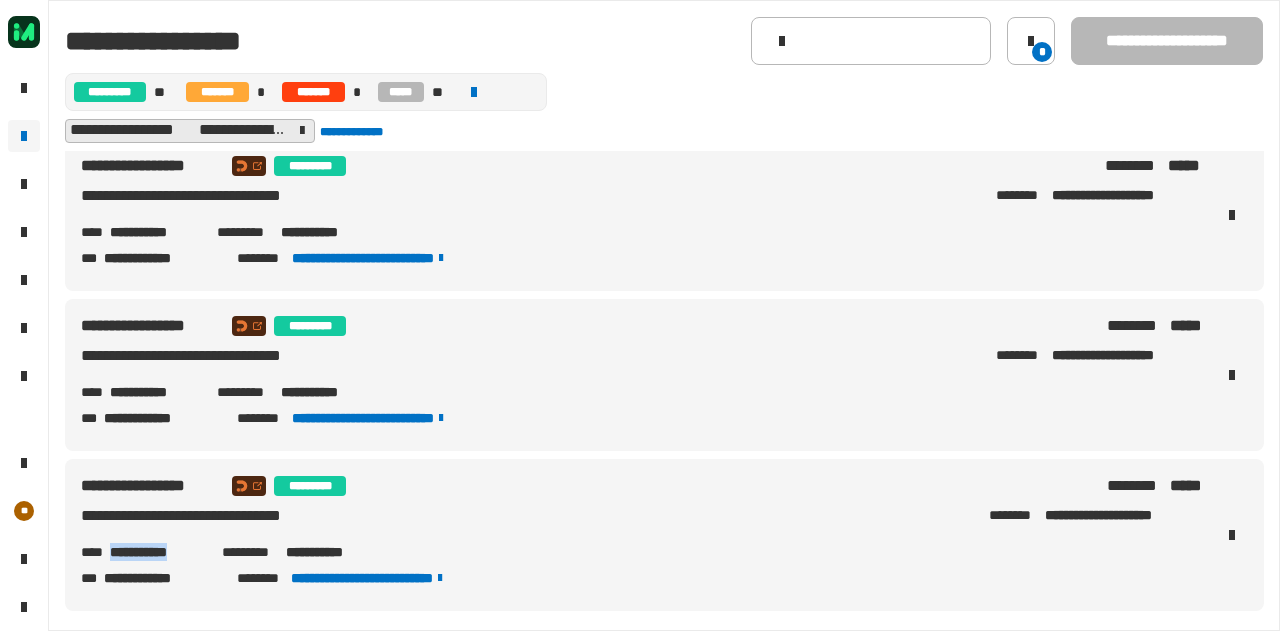 click on "**********" at bounding box center (158, 552) 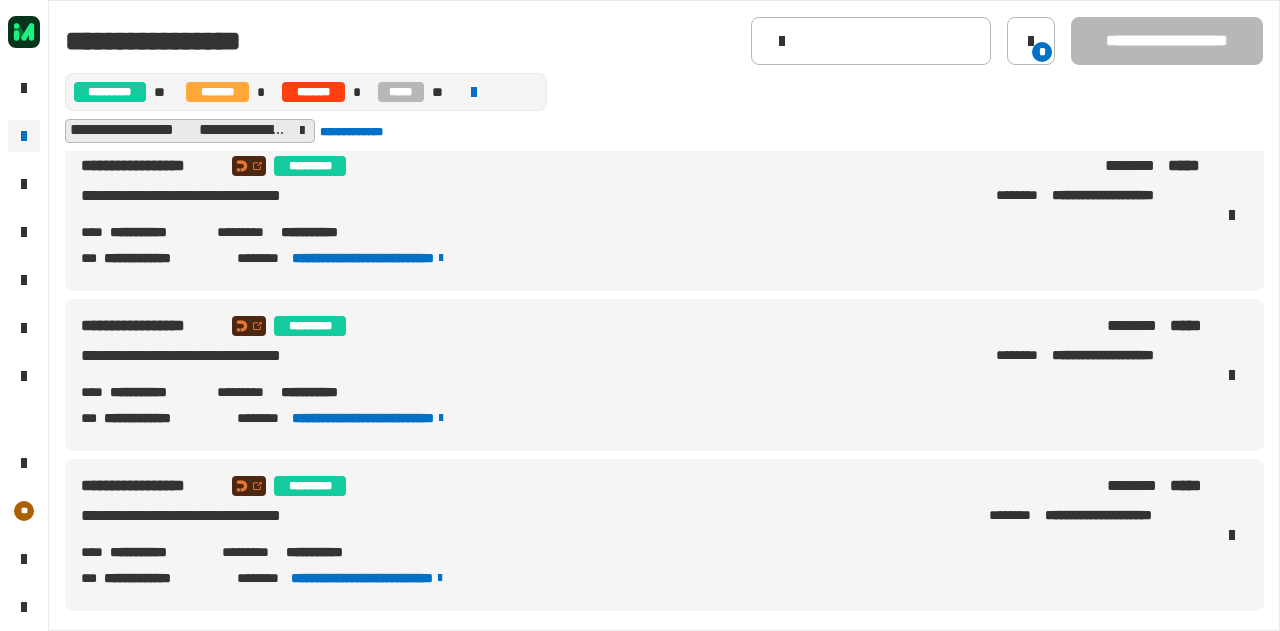 click on "**********" at bounding box center (664, 375) 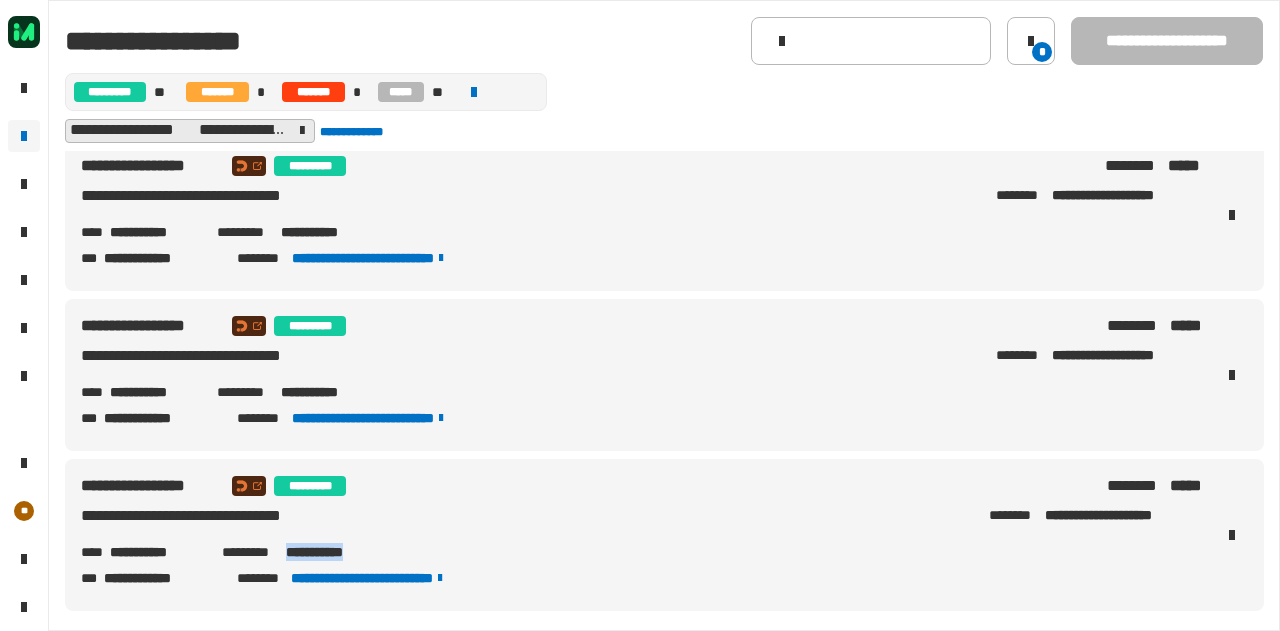 click on "**********" at bounding box center (334, 552) 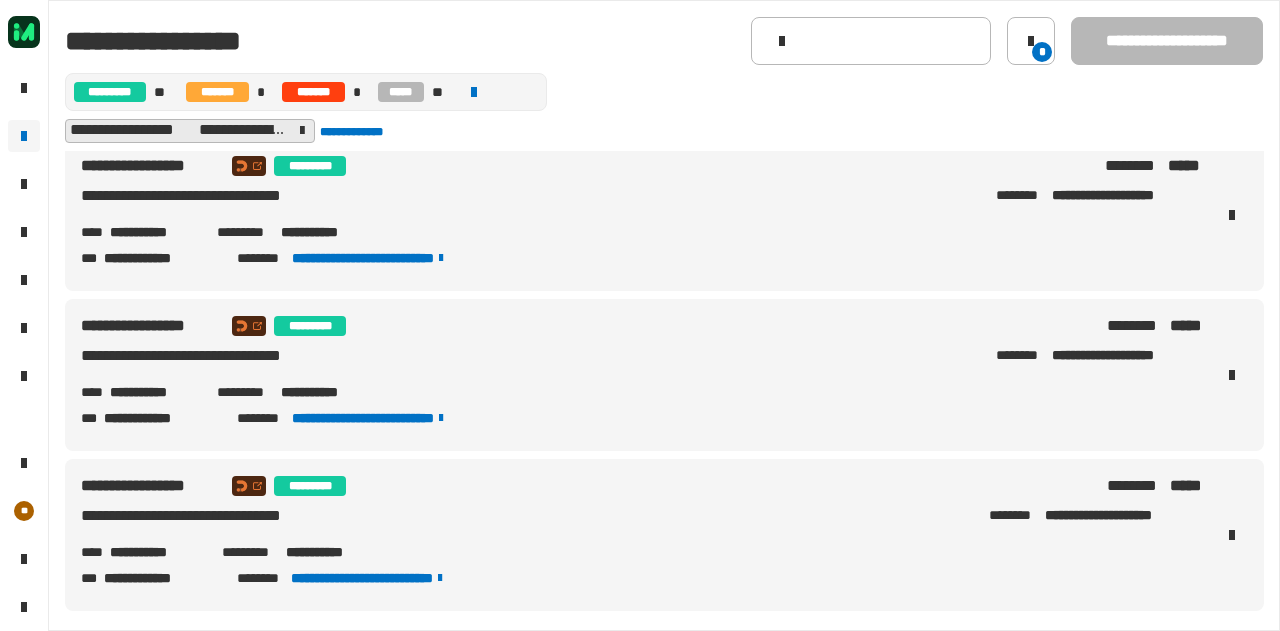 click on "**********" at bounding box center (162, 578) 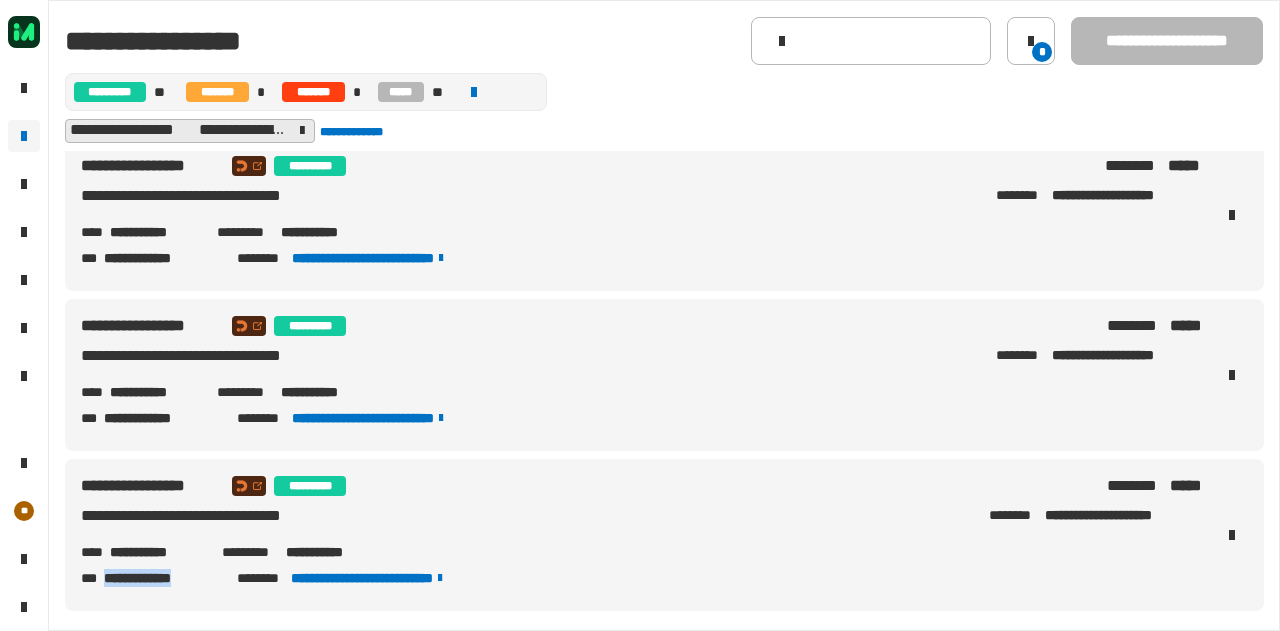 click on "**********" at bounding box center [162, 578] 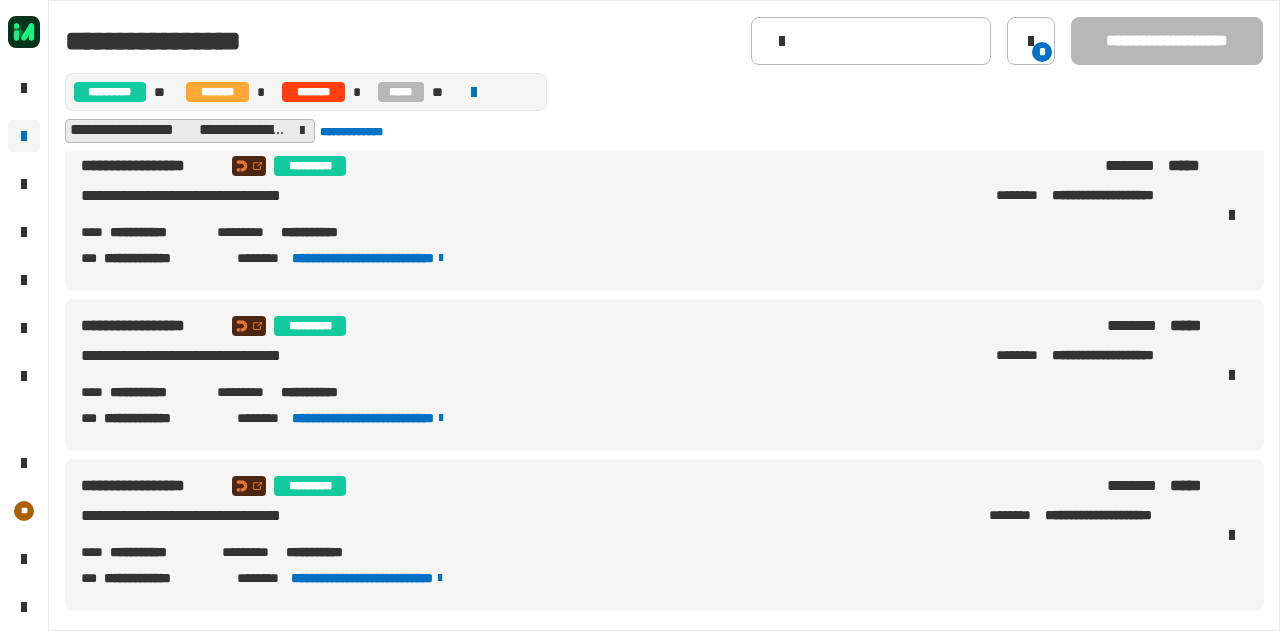 click on "**********" at bounding box center [158, 552] 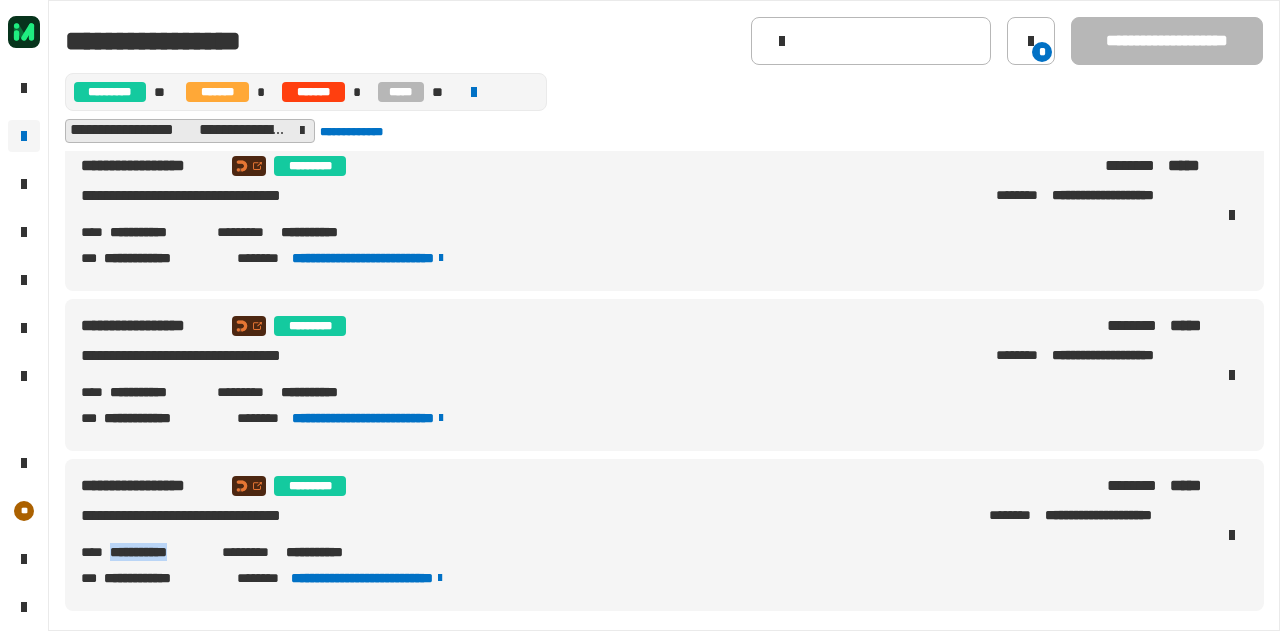 click on "**********" at bounding box center [158, 552] 